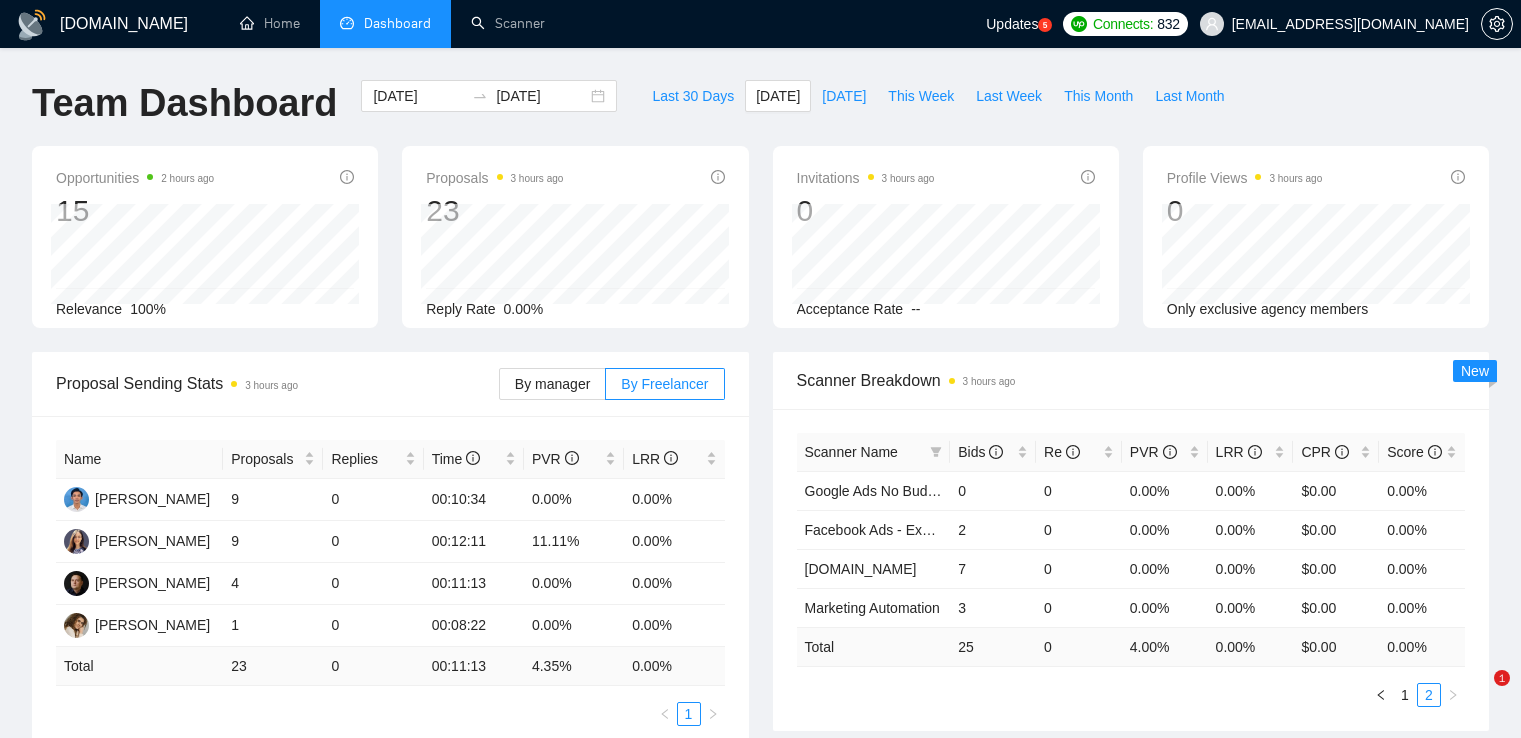 scroll, scrollTop: 0, scrollLeft: 0, axis: both 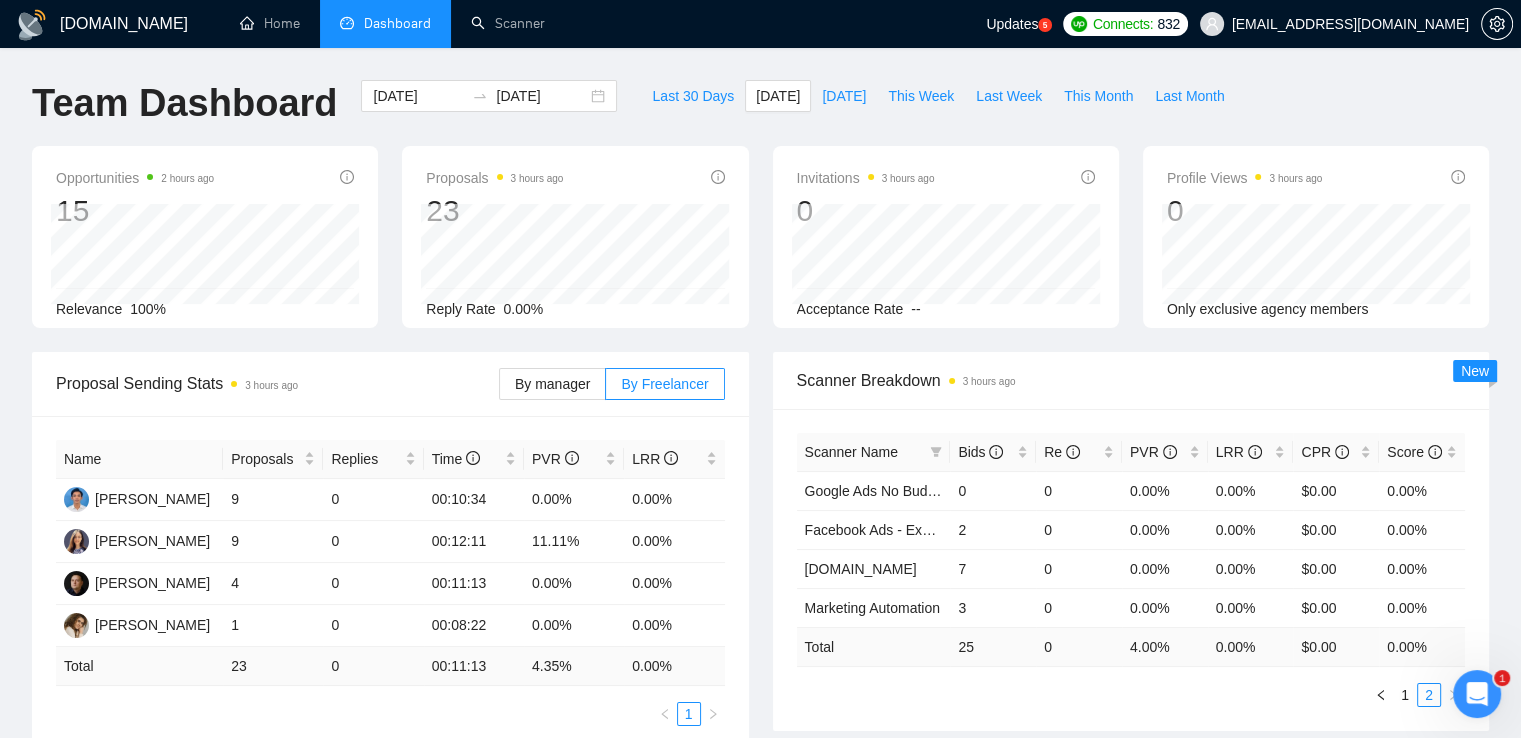 click 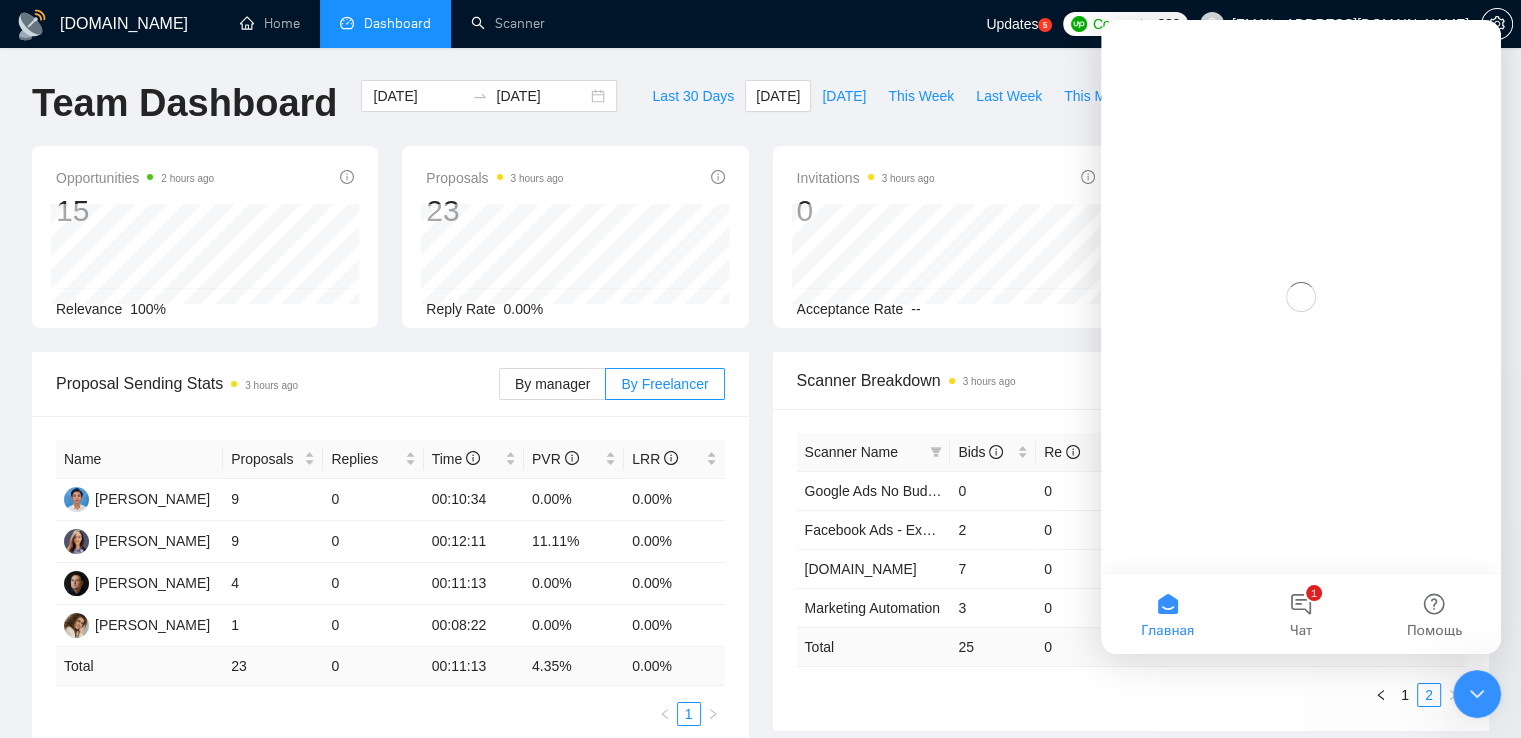 scroll, scrollTop: 0, scrollLeft: 0, axis: both 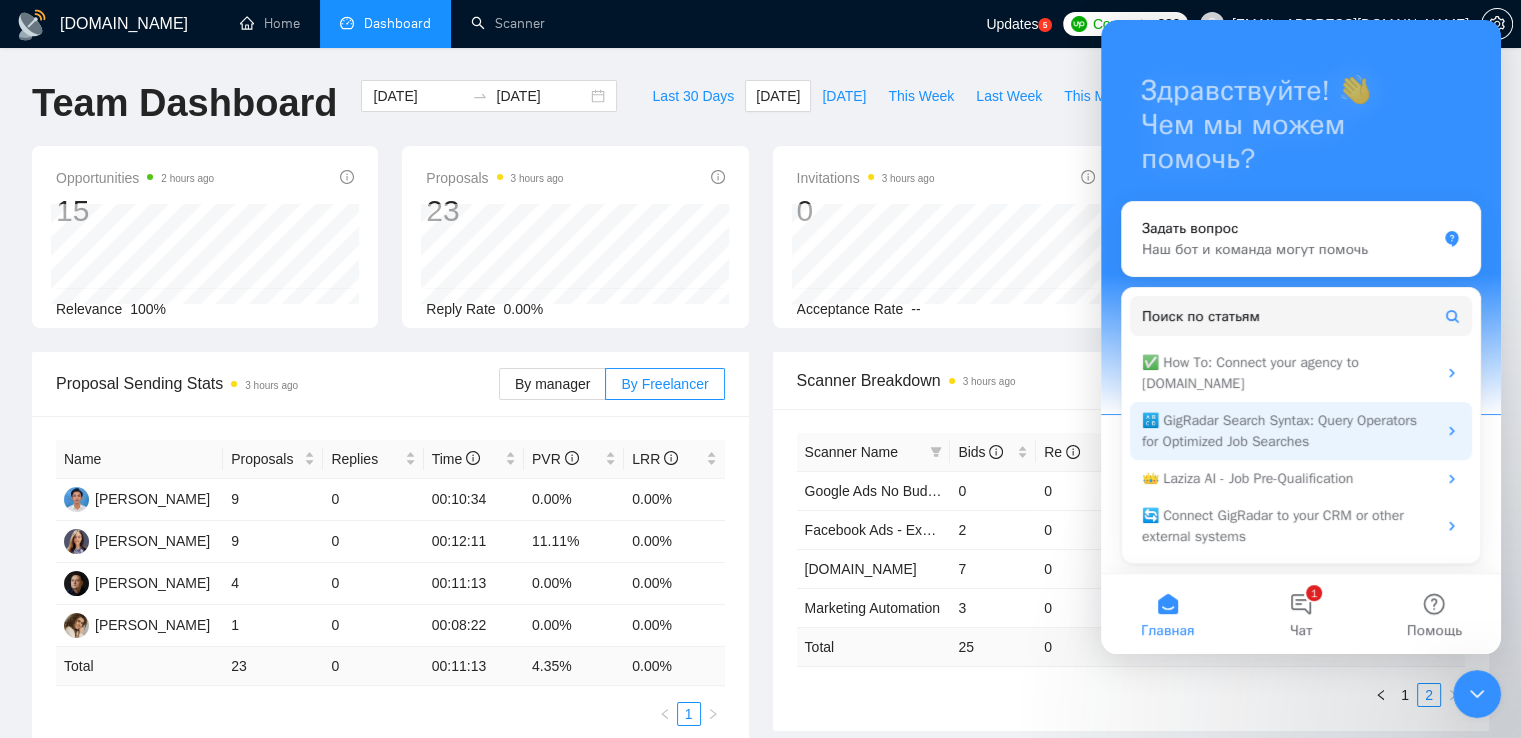 click on "🔠 GigRadar Search Syntax: Query Operators for Optimized Job Searches" at bounding box center [1289, 431] 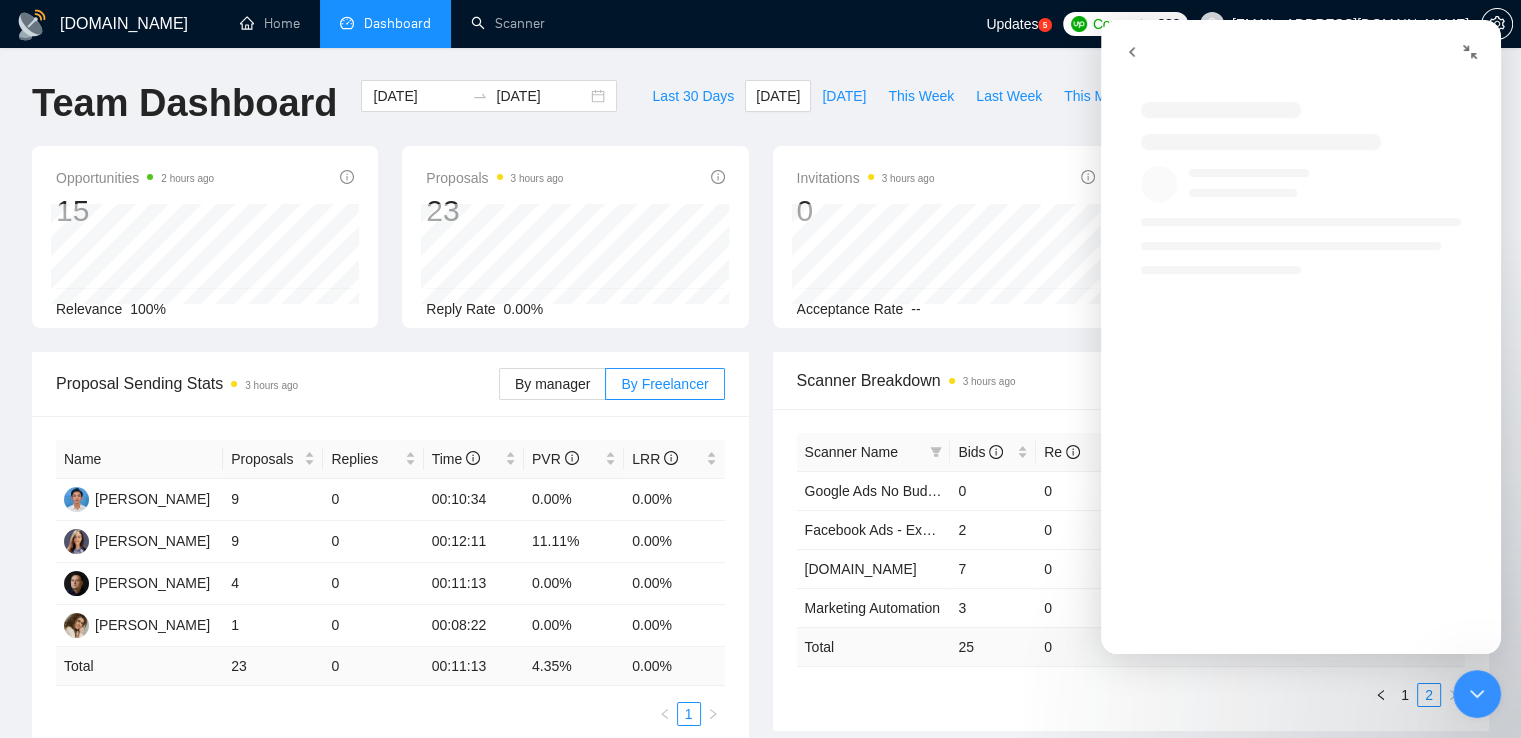 scroll, scrollTop: 0, scrollLeft: 0, axis: both 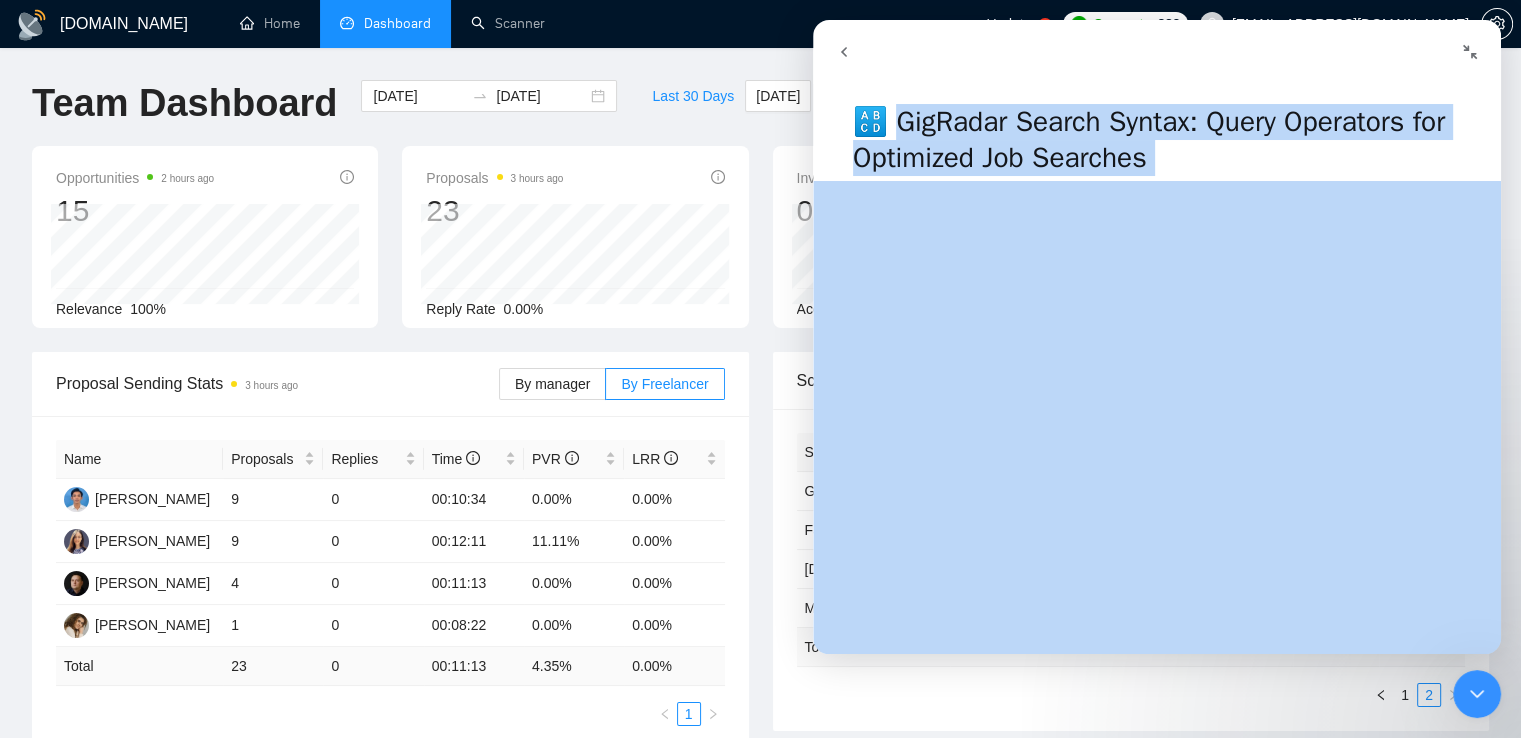drag, startPoint x: 900, startPoint y: 121, endPoint x: 1283, endPoint y: 202, distance: 391.4716 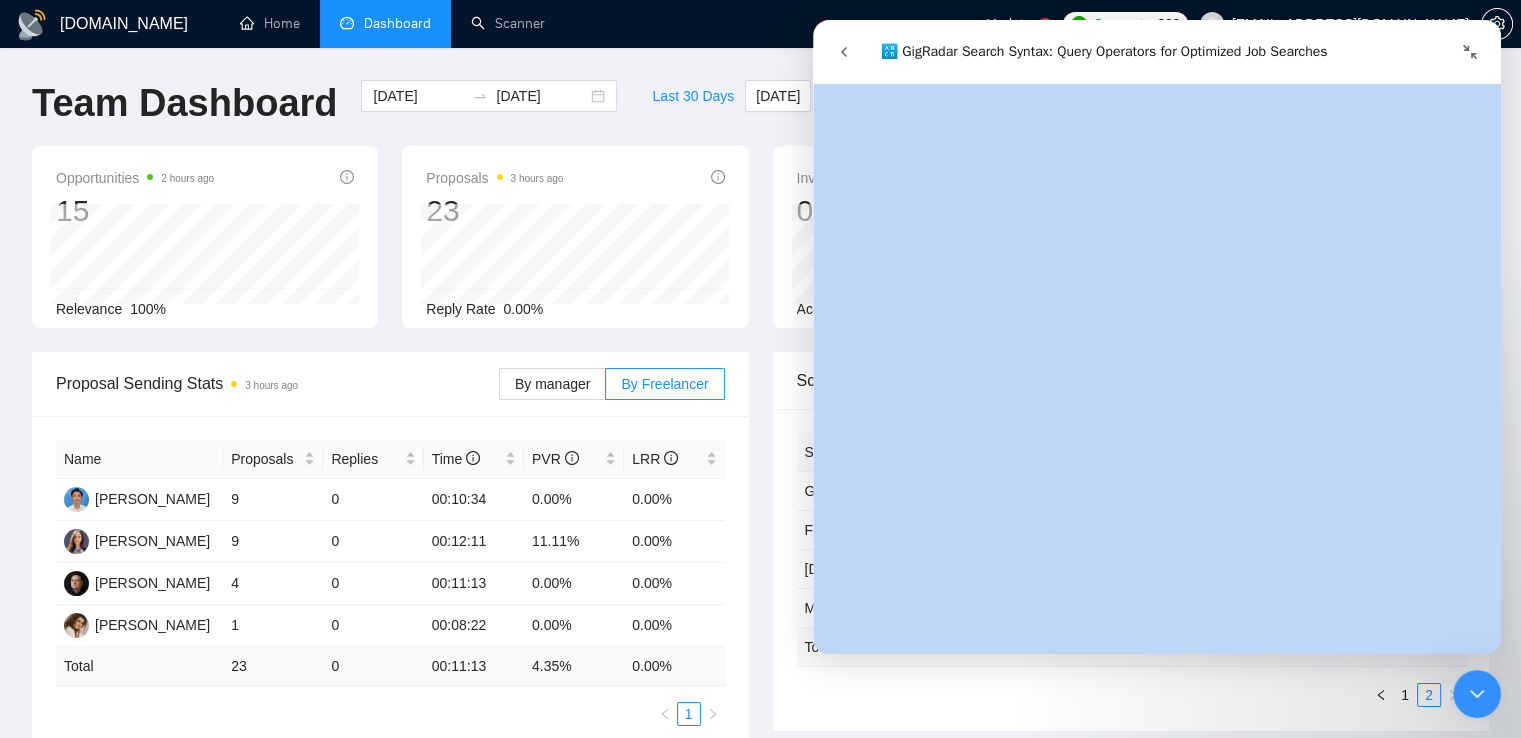 scroll, scrollTop: 3700, scrollLeft: 0, axis: vertical 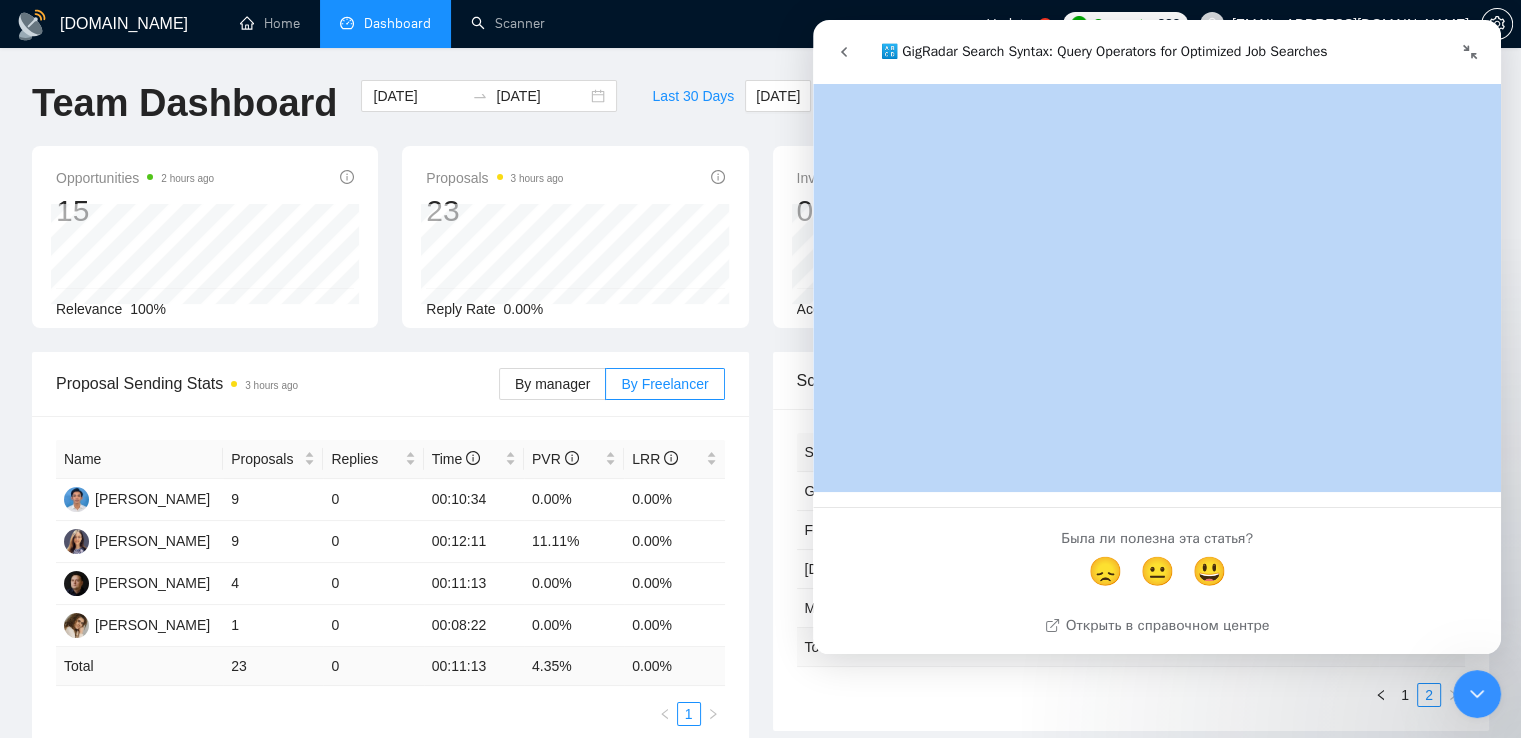 click 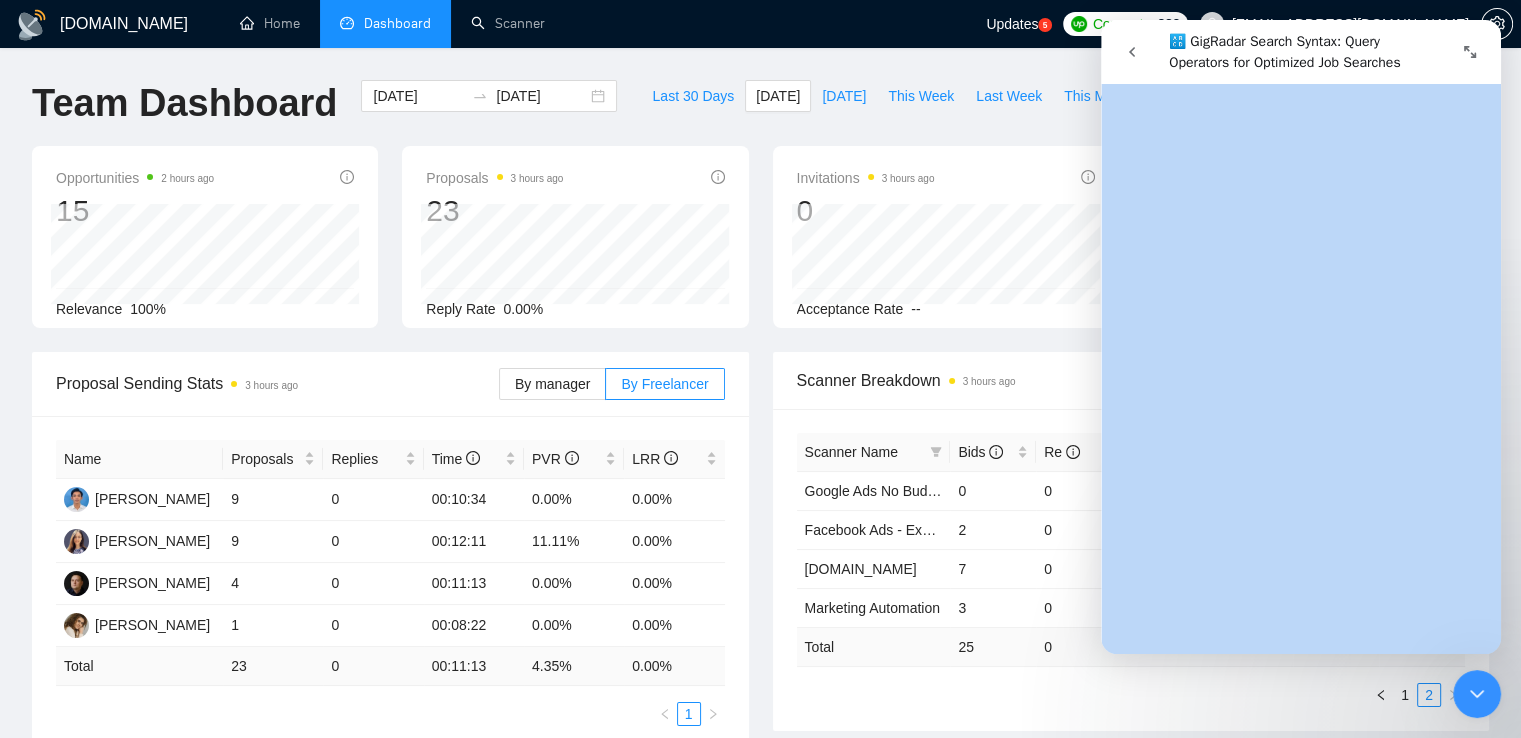 click 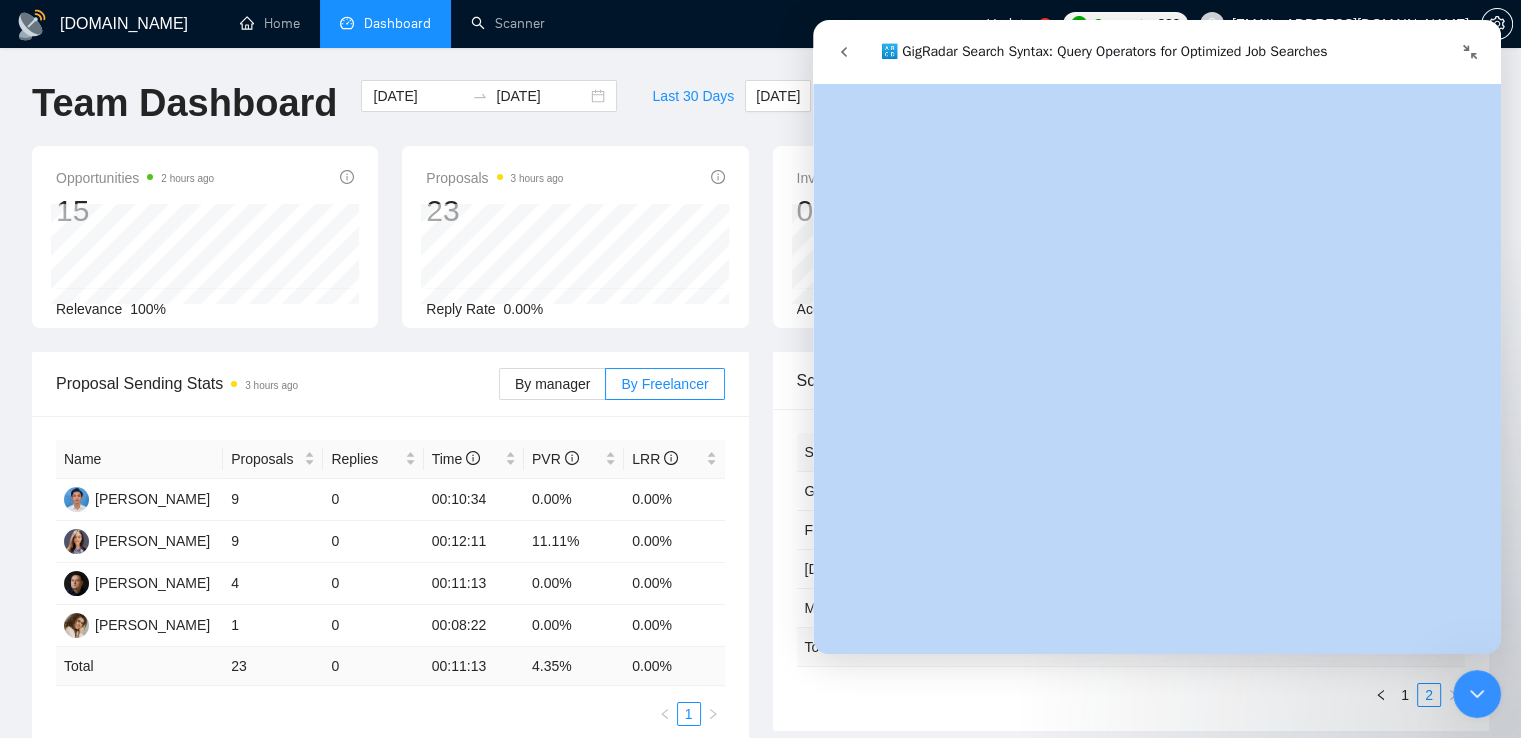 scroll, scrollTop: 6752, scrollLeft: 0, axis: vertical 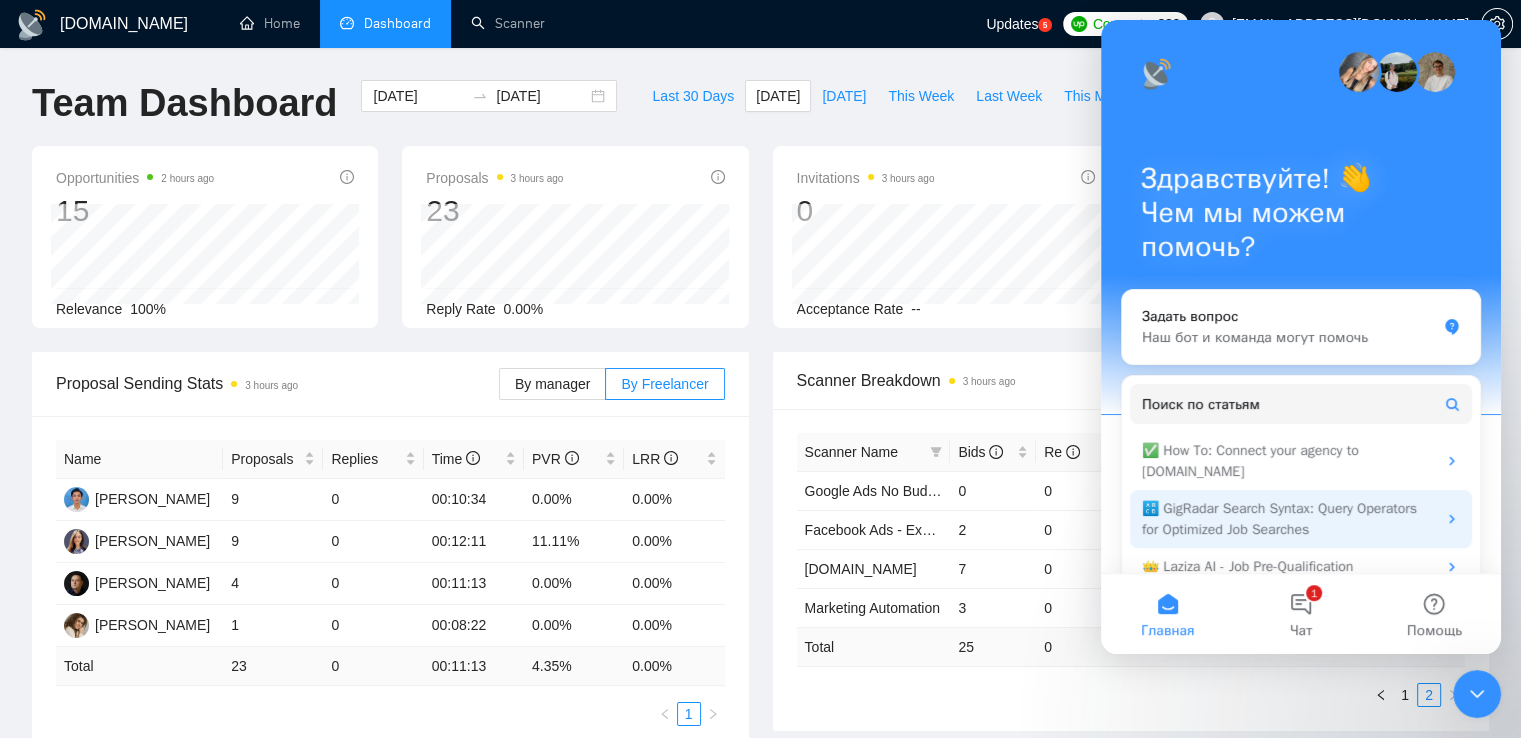 click on "🔠 GigRadar Search Syntax: Query Operators for Optimized Job Searches" at bounding box center (1289, 519) 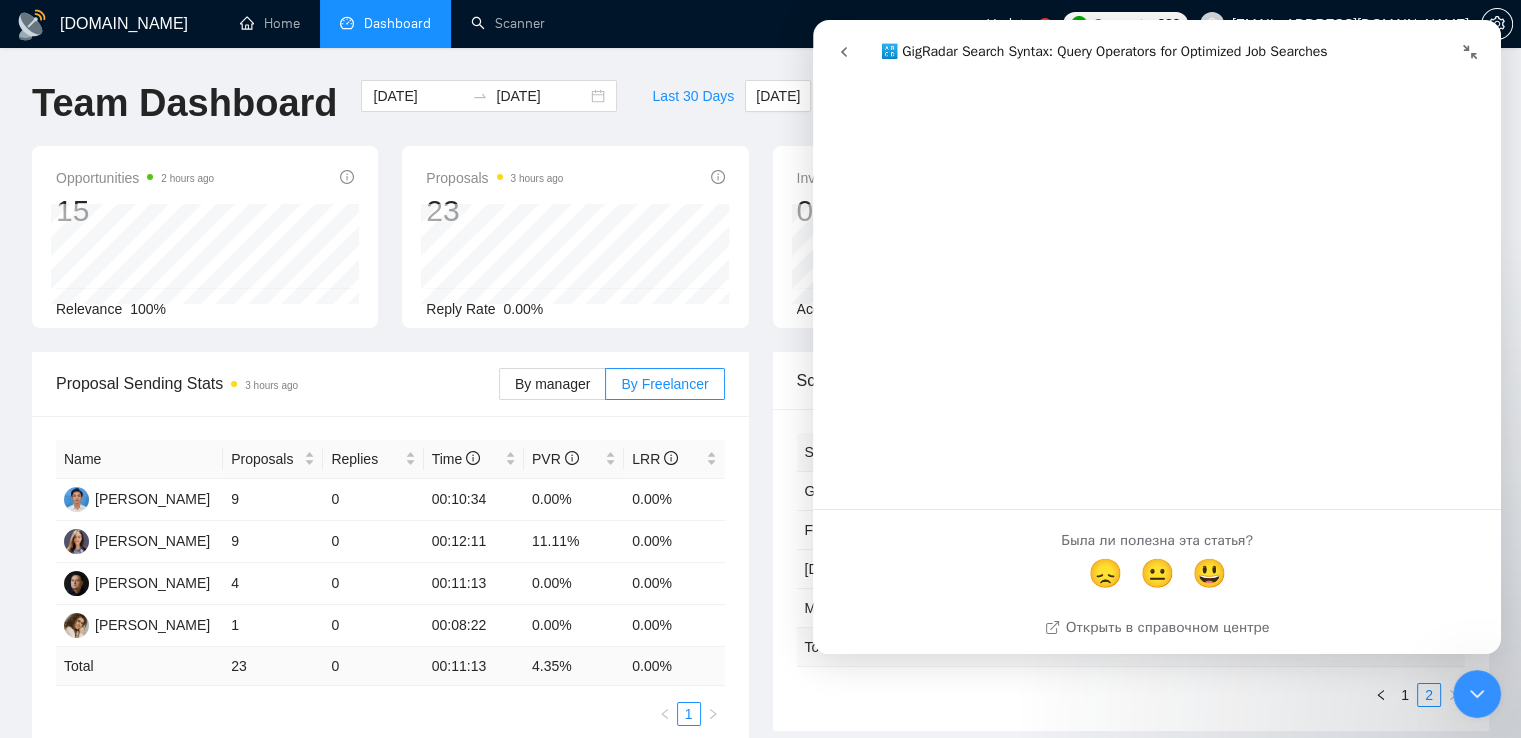 scroll, scrollTop: 7302, scrollLeft: 0, axis: vertical 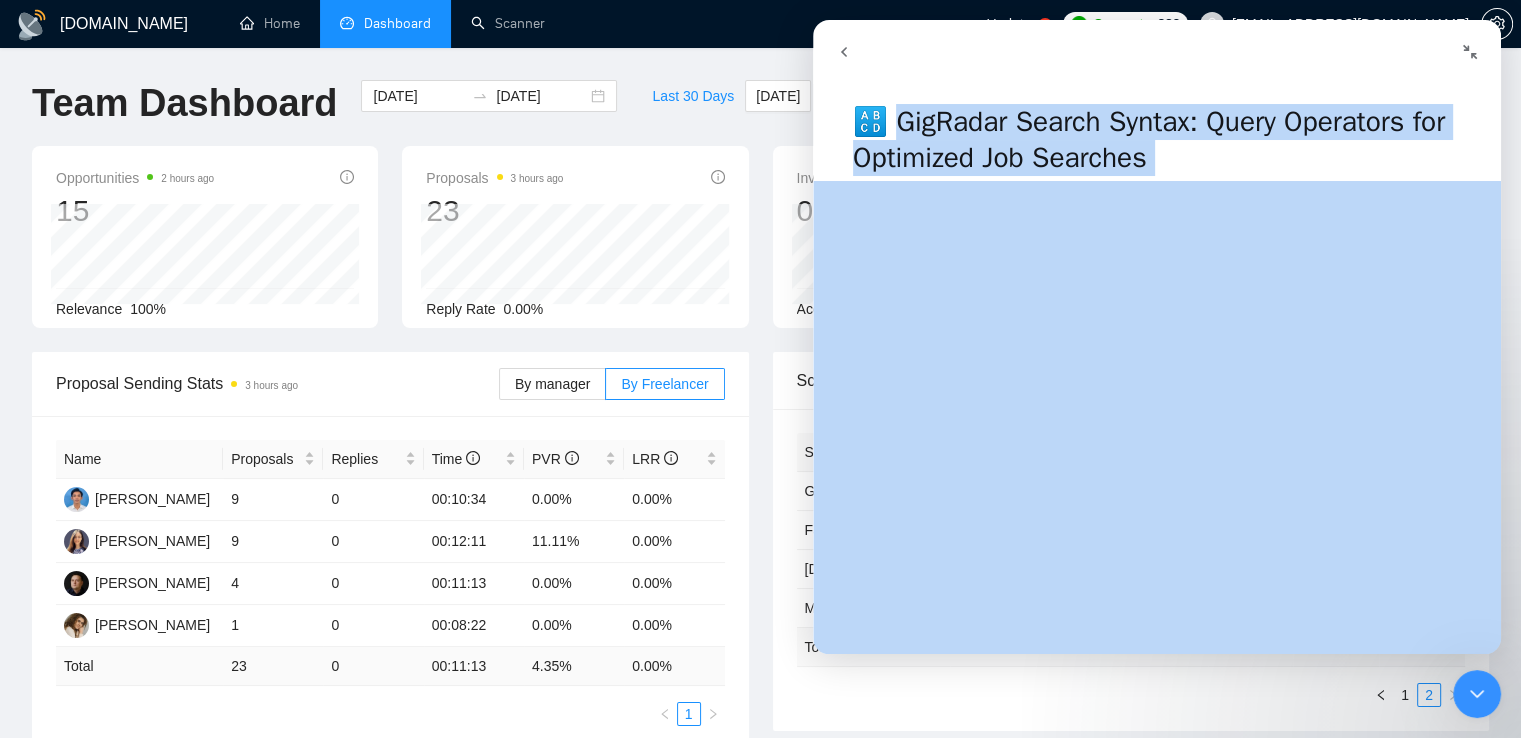 drag, startPoint x: 903, startPoint y: 122, endPoint x: 1278, endPoint y: 189, distance: 380.93832 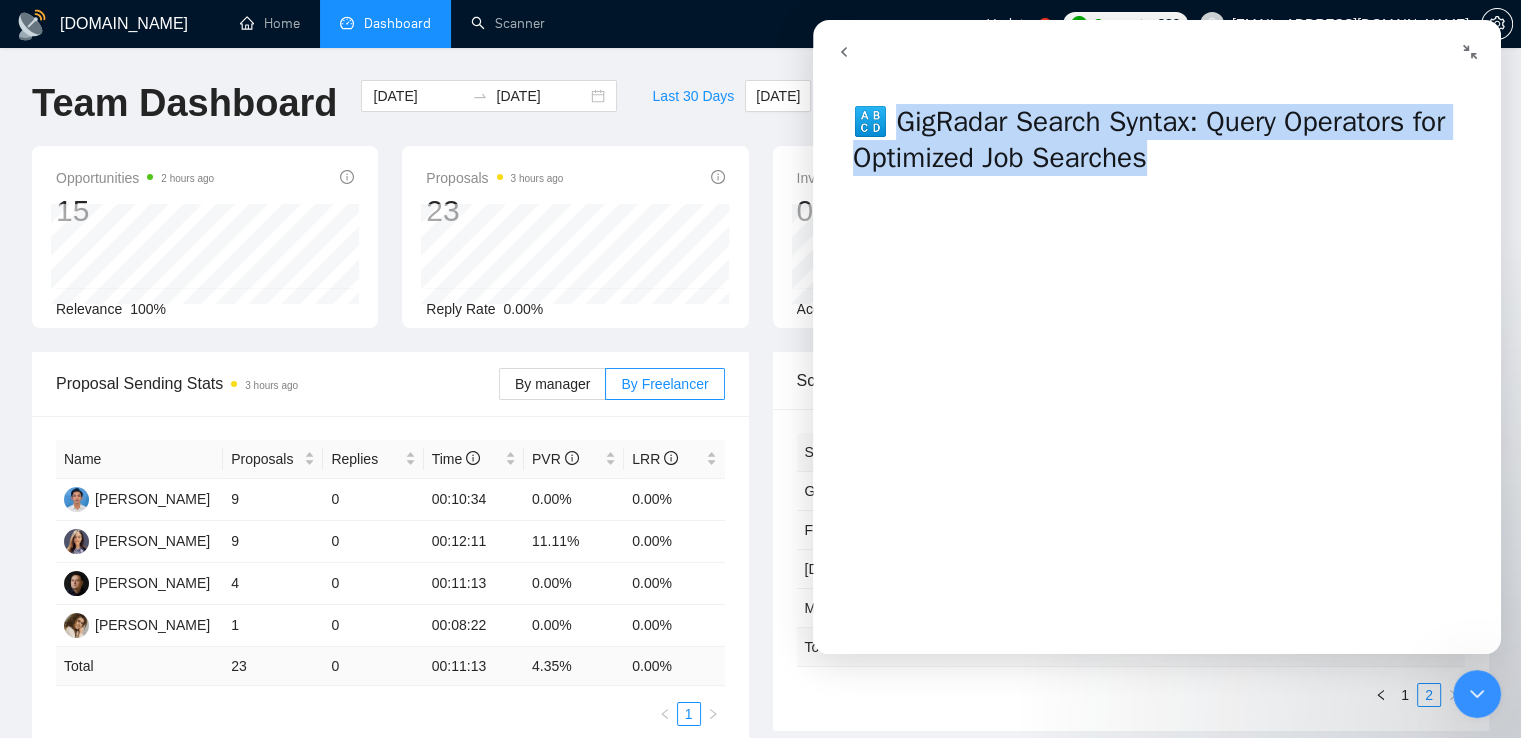 drag, startPoint x: 900, startPoint y: 116, endPoint x: 1184, endPoint y: 165, distance: 288.1961 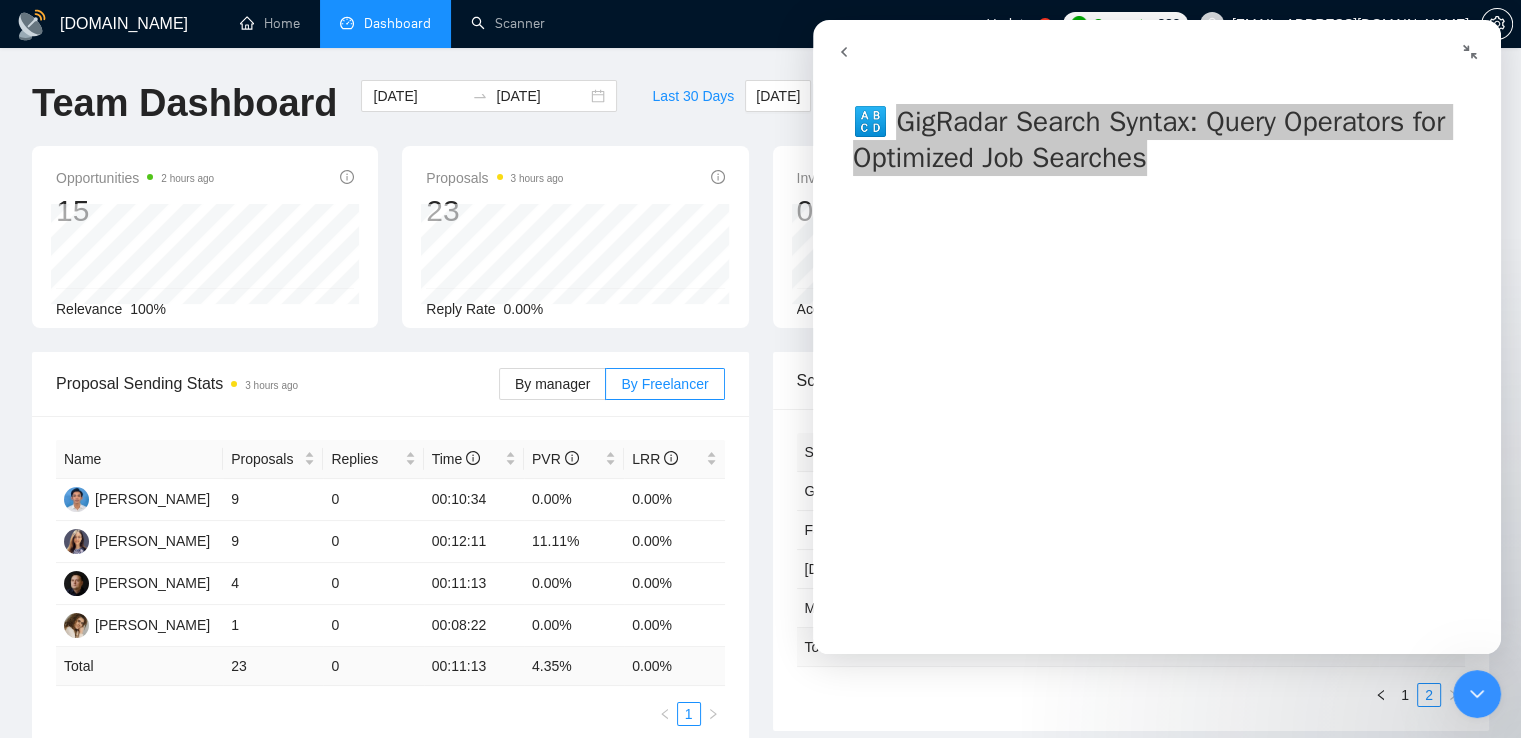 click 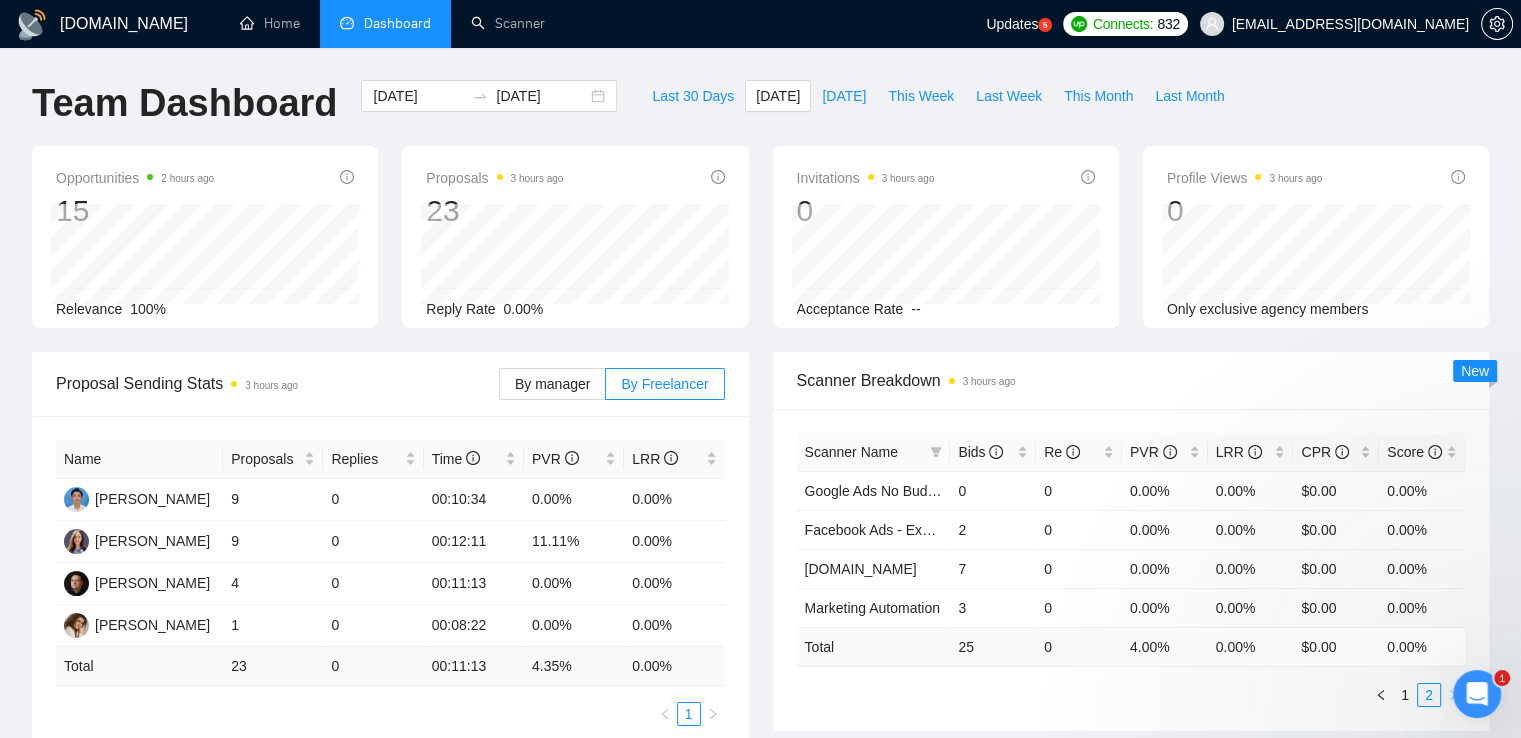 scroll, scrollTop: 0, scrollLeft: 0, axis: both 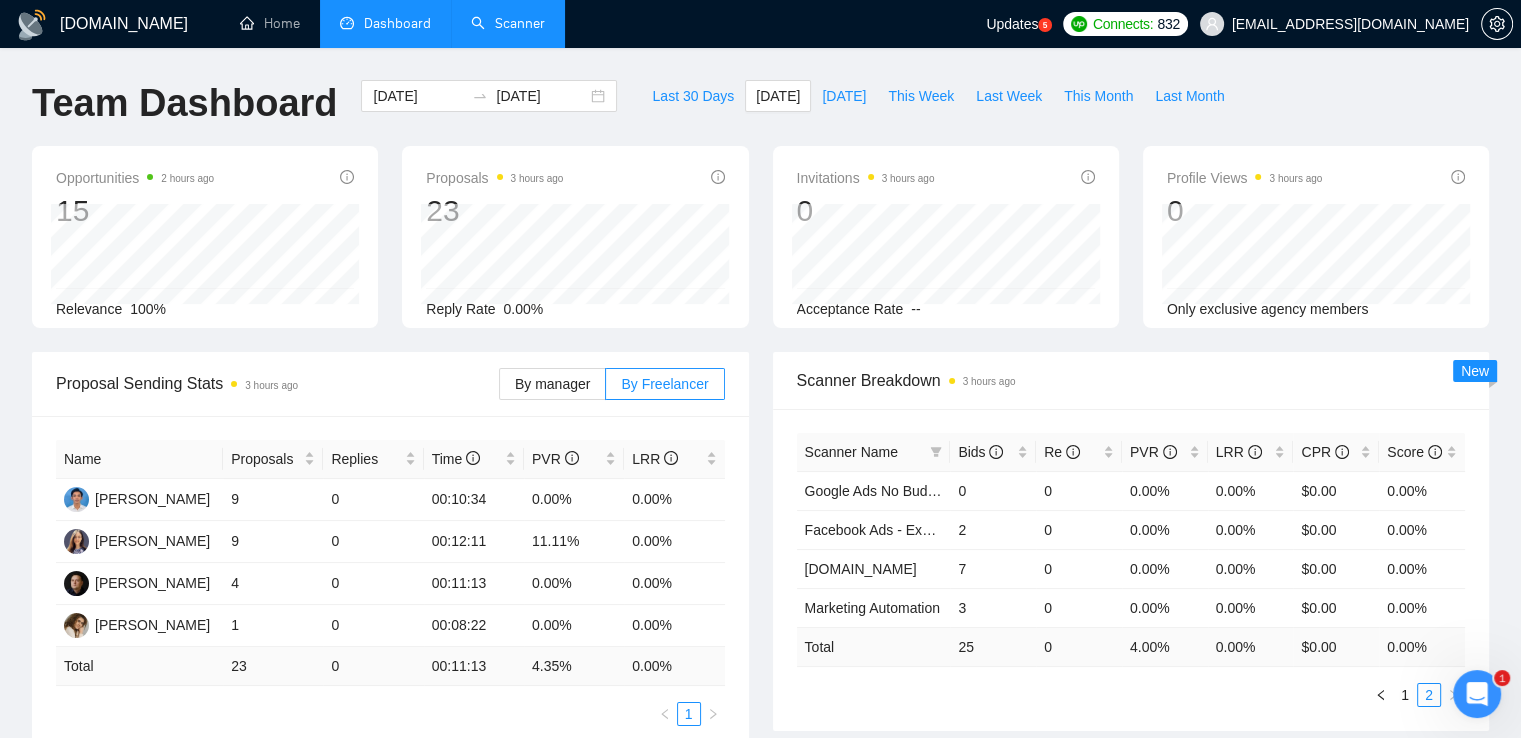click on "Scanner" at bounding box center [508, 23] 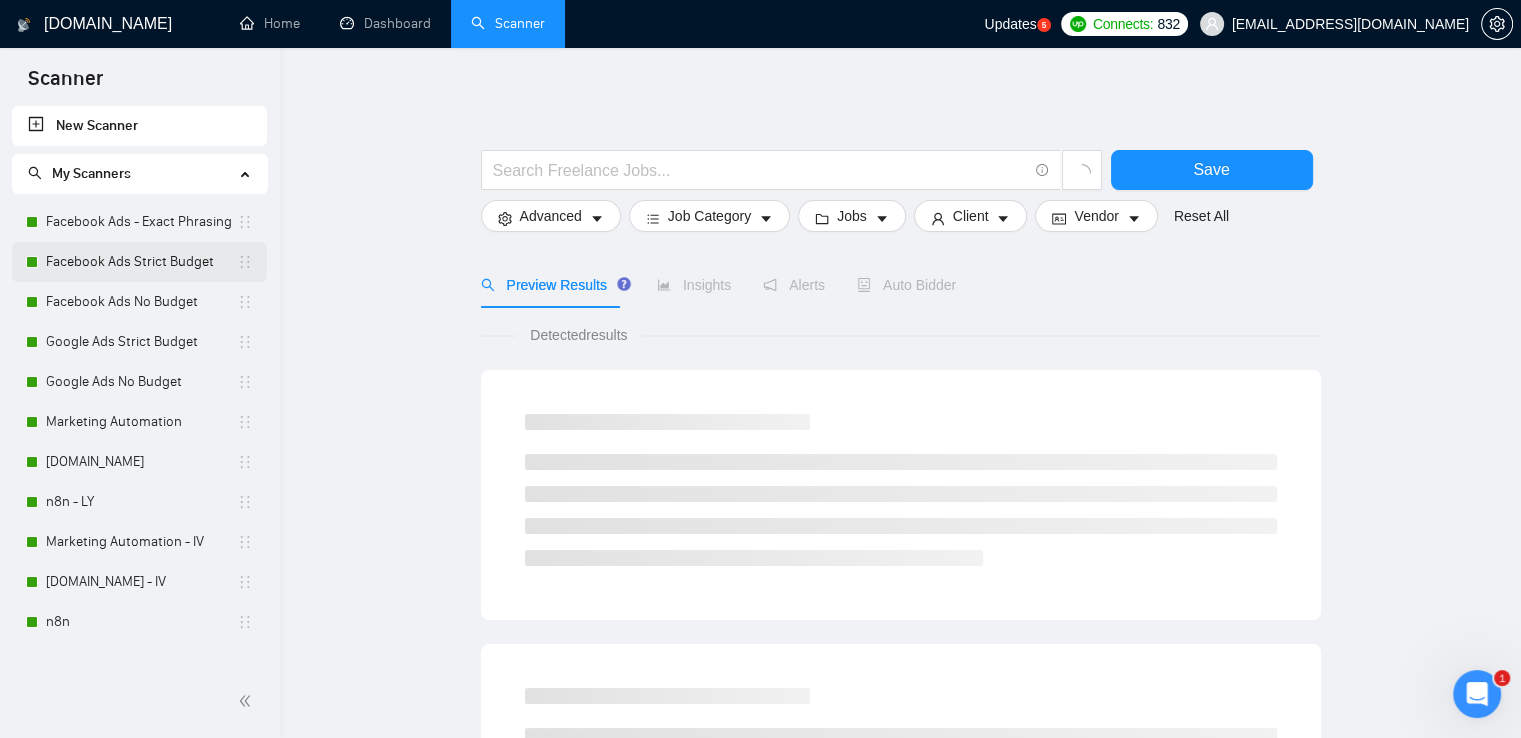 click on "Facebook Ads Strict Budget" at bounding box center [141, 262] 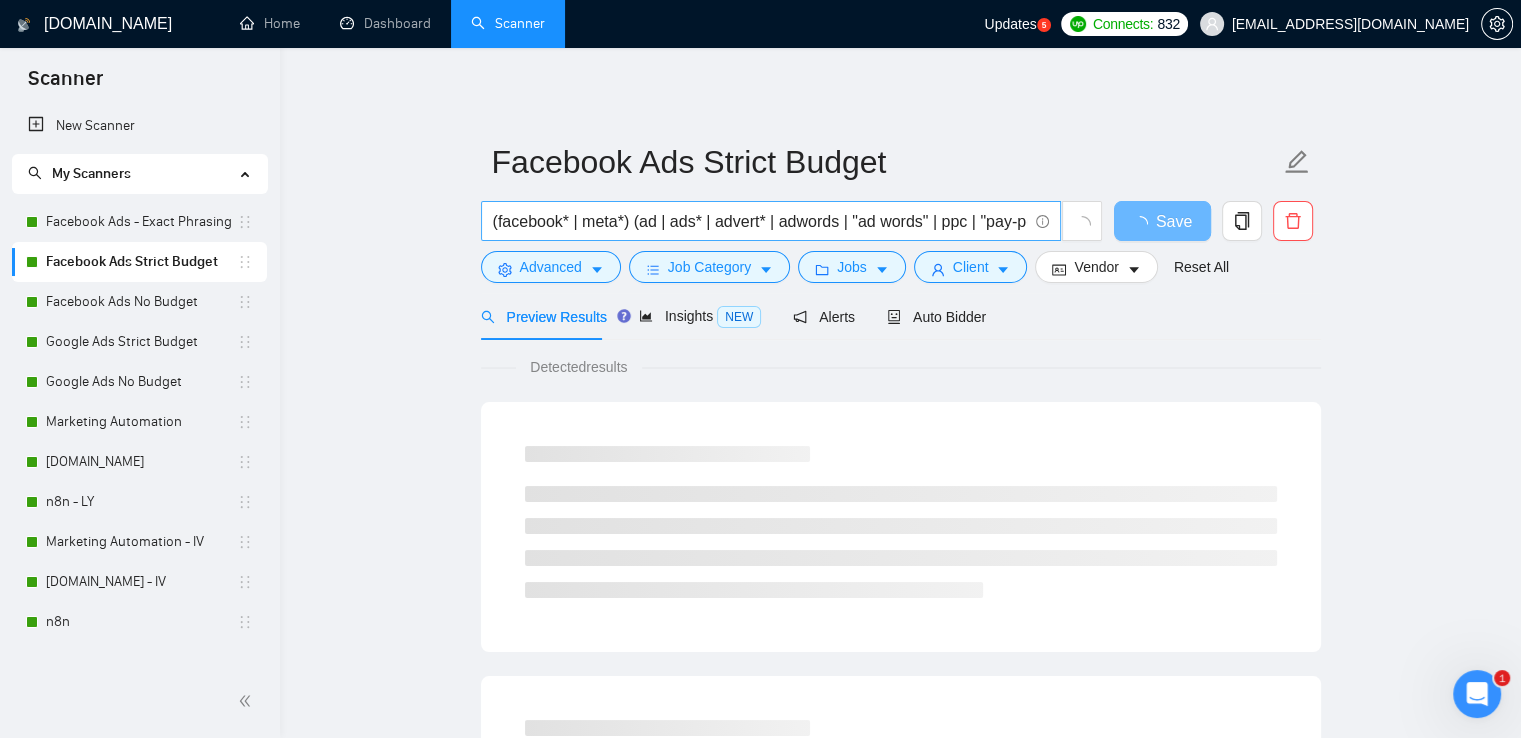 click on "(facebook* | meta*) (ad | ads* | advert* | adwords | "ad words" | ppc | "pay-per-click" | "Pay Per Click")" at bounding box center (760, 221) 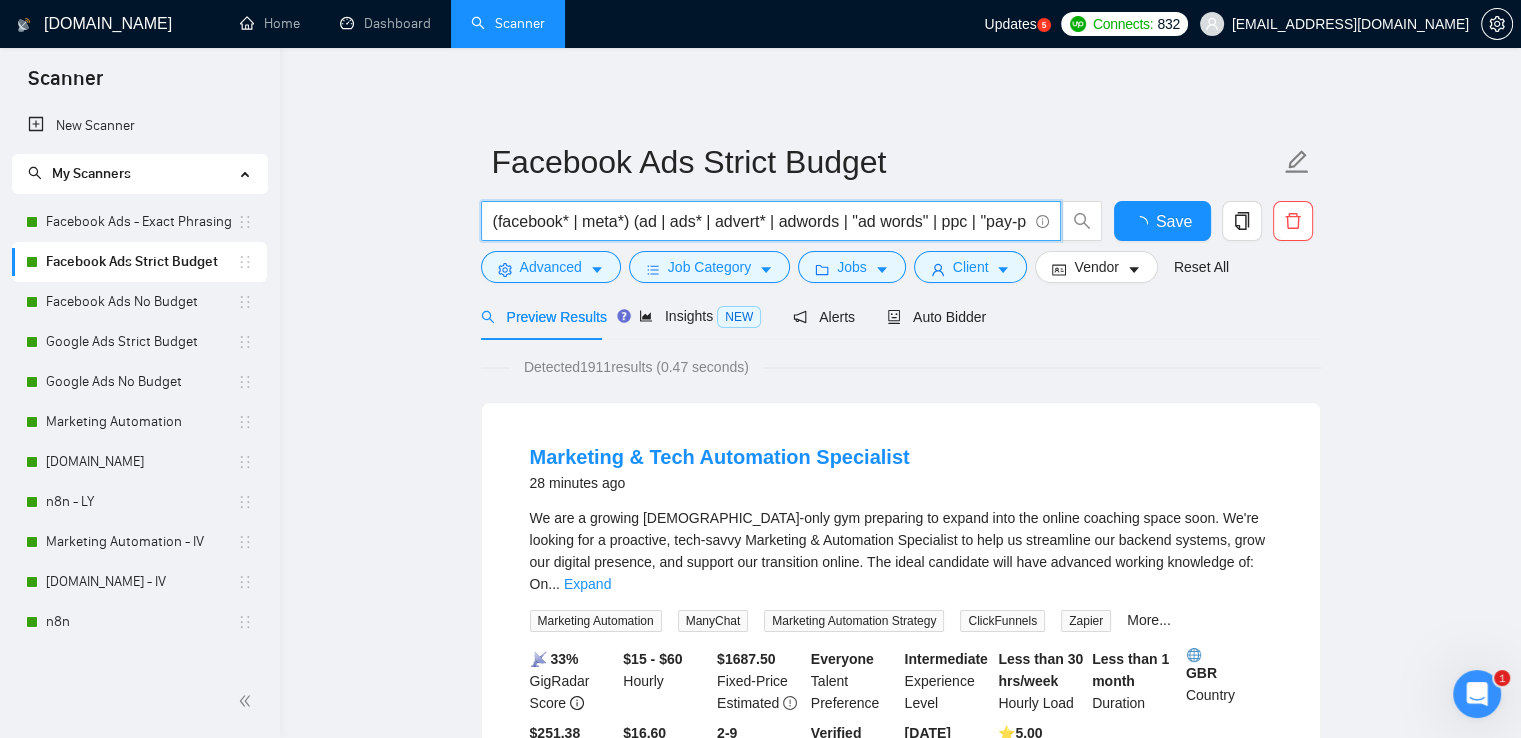 click on "(facebook* | meta*) (ad | ads* | advert* | adwords | "ad words" | ppc | "pay-per-click" | "Pay Per Click")" at bounding box center (760, 221) 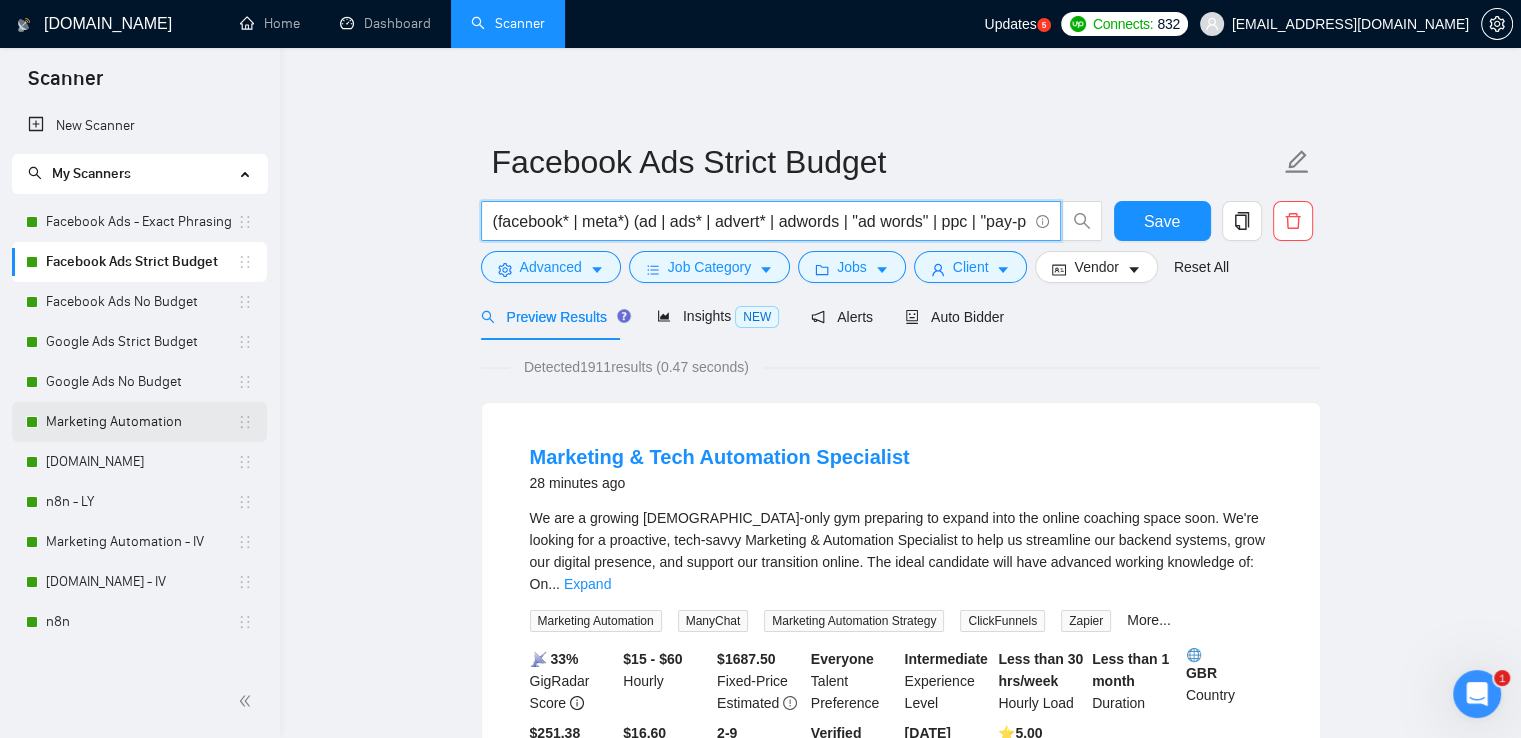 click on "Marketing Automation" at bounding box center (141, 422) 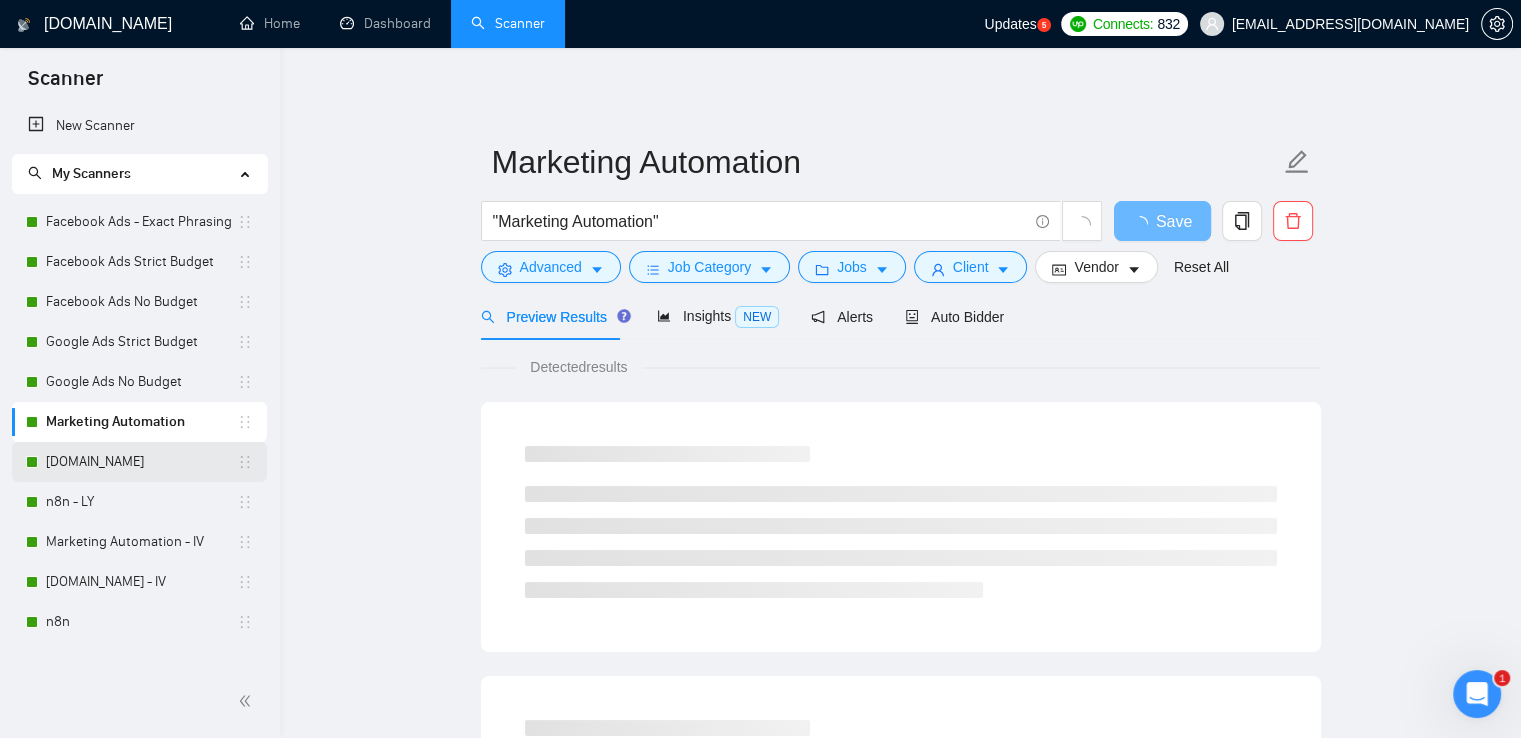 click on "[DOMAIN_NAME]" at bounding box center (141, 462) 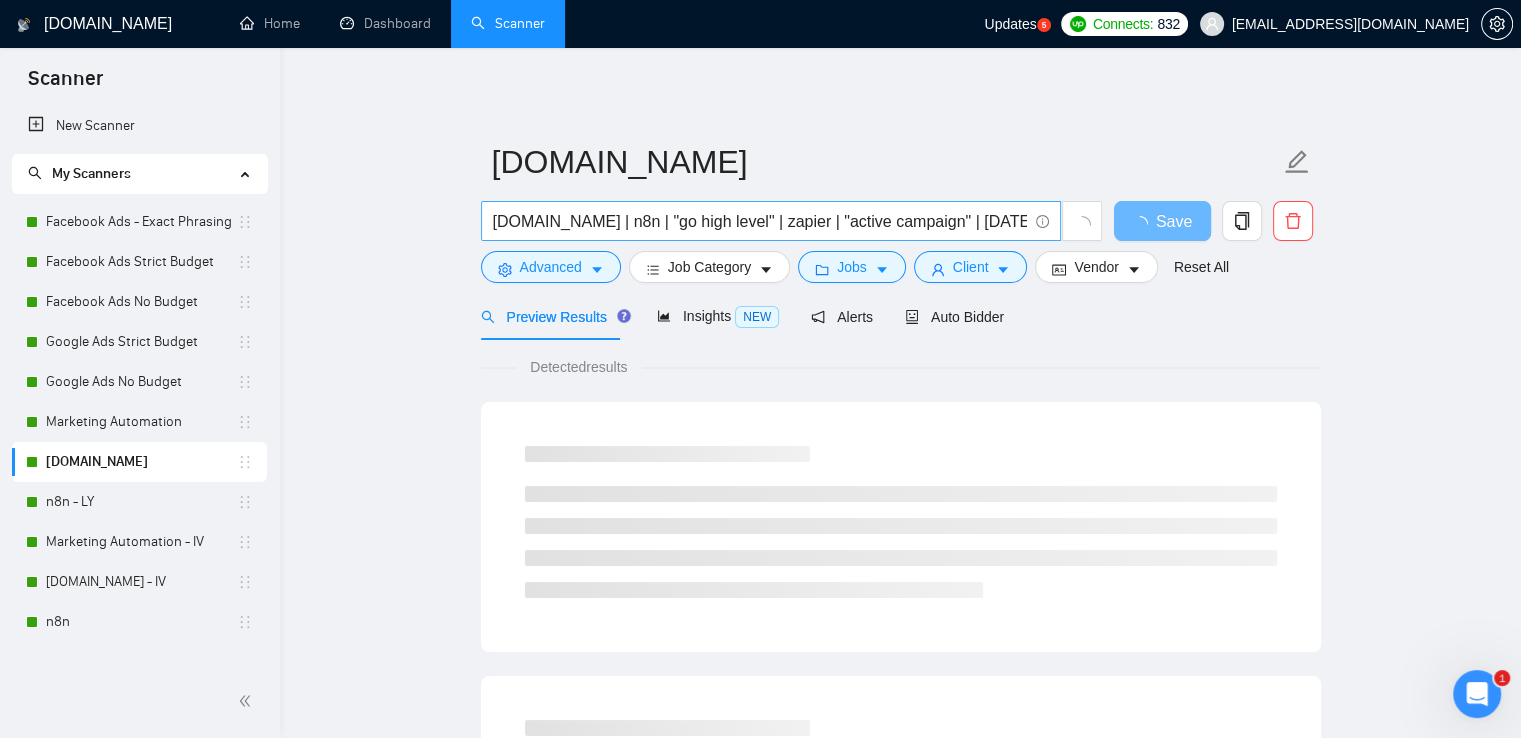 click on "[DOMAIN_NAME] | n8n | "go high level" | zapier | "active campaign" | [DATE][DOMAIN_NAME] | airtable | clickup | clickfunnels" at bounding box center (760, 221) 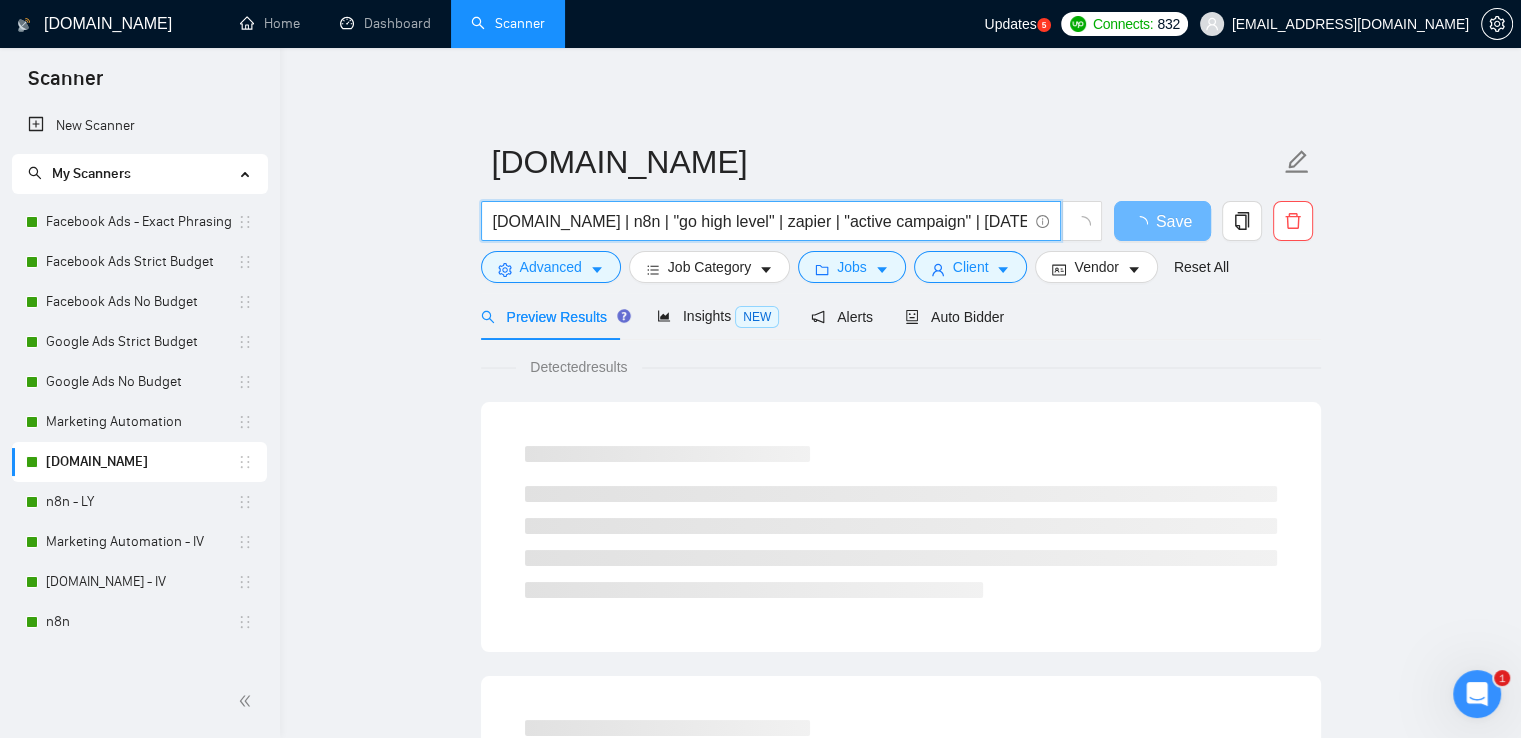 click on "[DOMAIN_NAME] | n8n | "go high level" | zapier | "active campaign" | [DATE][DOMAIN_NAME] | airtable | clickup | clickfunnels" at bounding box center (760, 221) 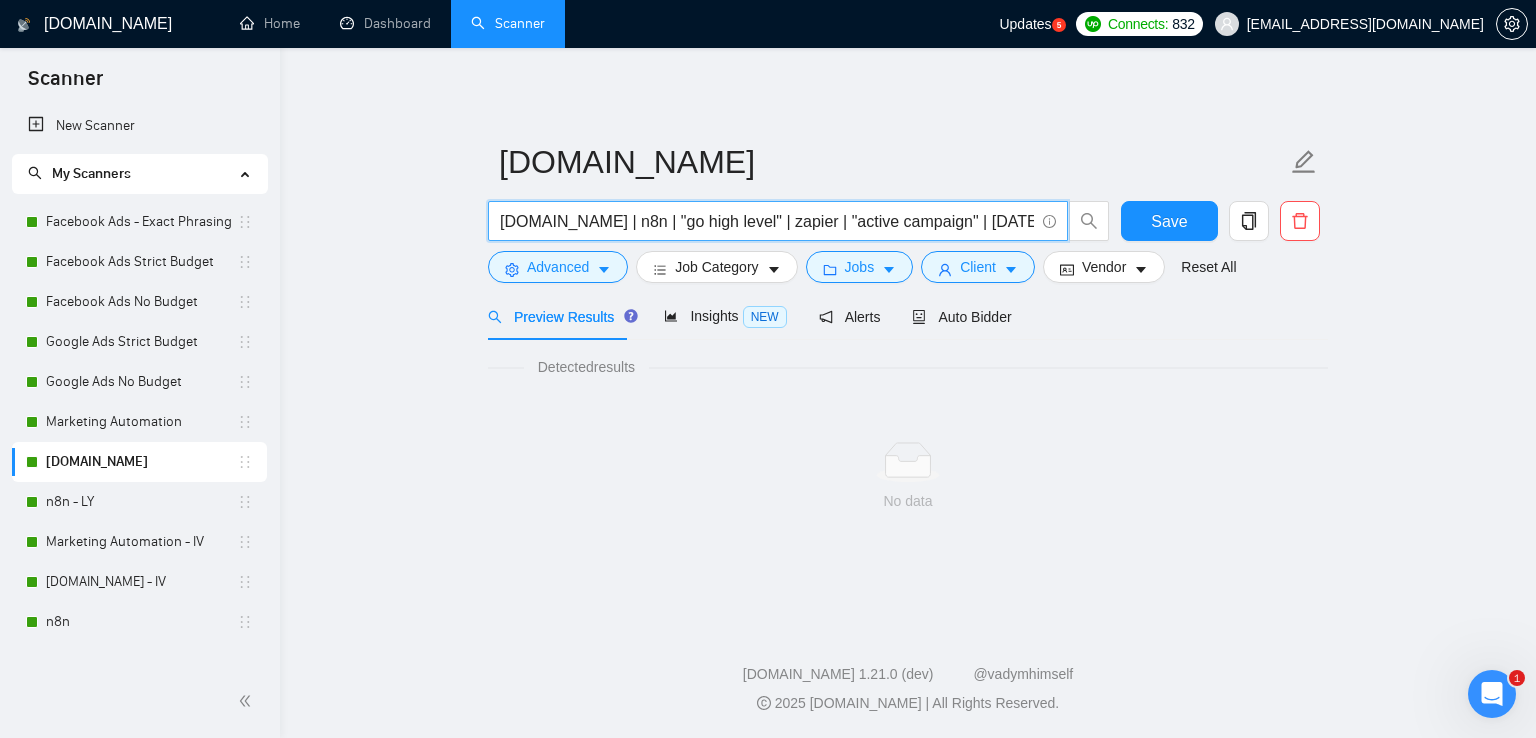 click on "[DOMAIN_NAME] [DOMAIN_NAME] | n8n | "go high level" | zapier | "active campaign" | [DATE][DOMAIN_NAME] | airtable | clickup | clickfunnels Save Advanced   Job Category   Jobs   Client   Vendor   Reset All Preview Results Insights NEW Alerts Auto Bidder Detected   results   No data" at bounding box center (908, 320) 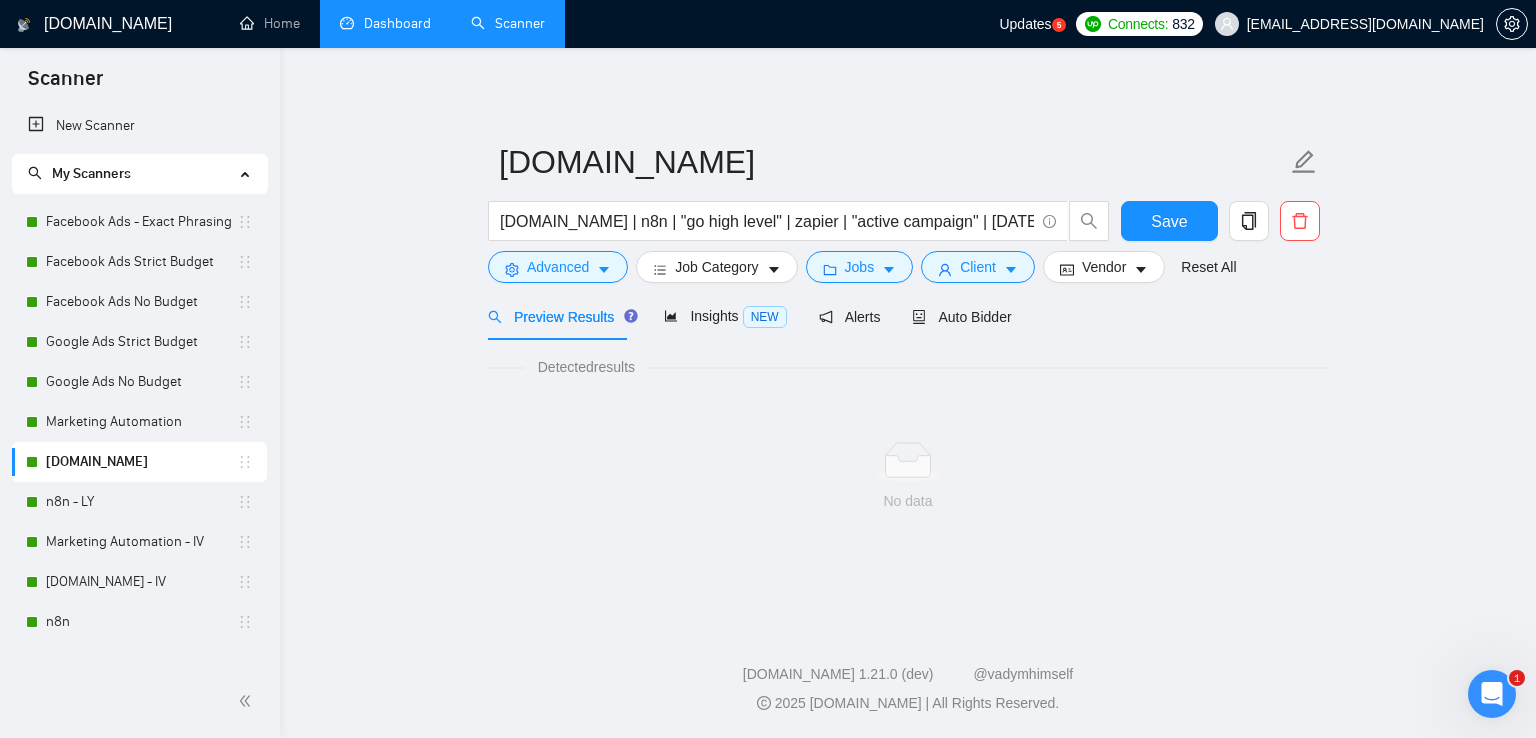 click on "Dashboard" at bounding box center (385, 23) 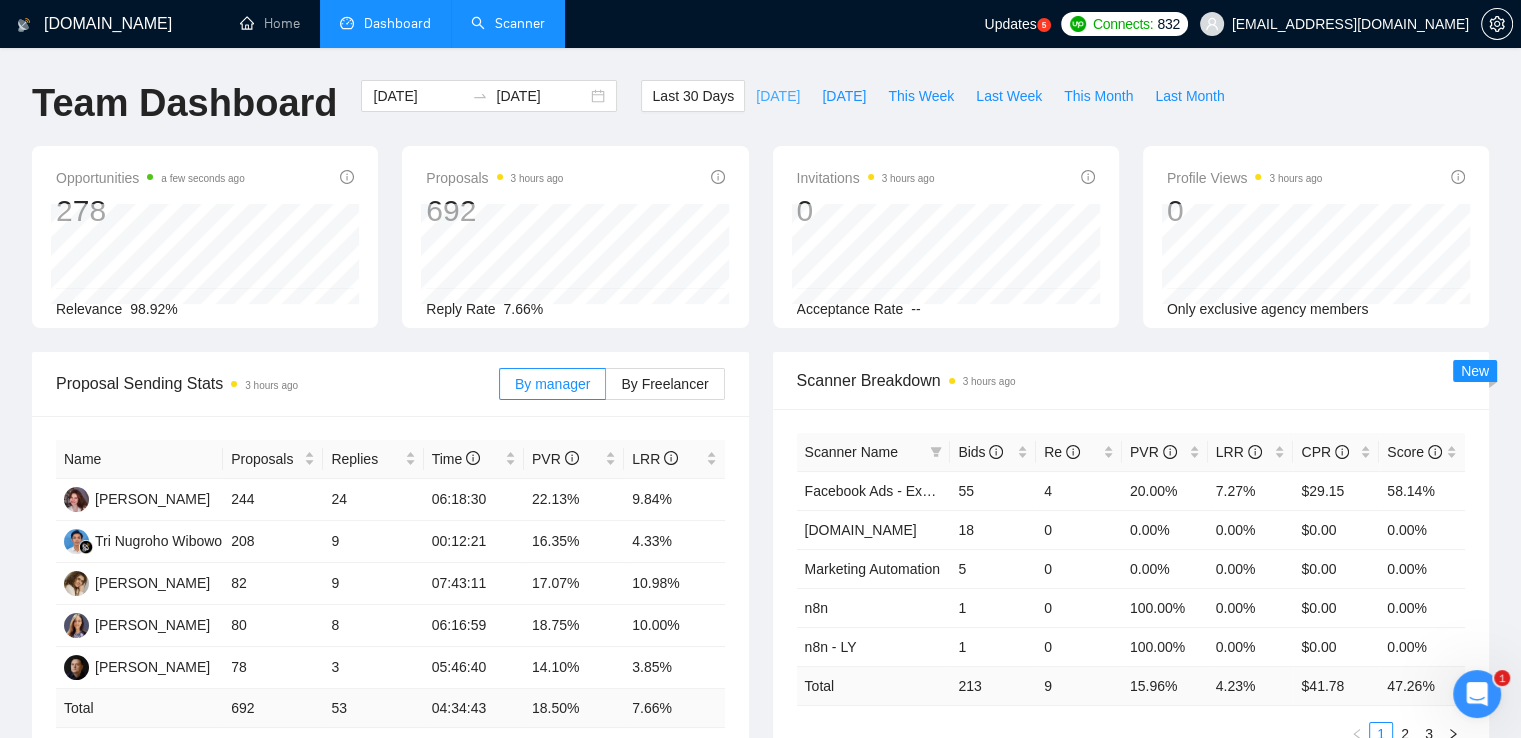 click on "[DATE]" at bounding box center [778, 96] 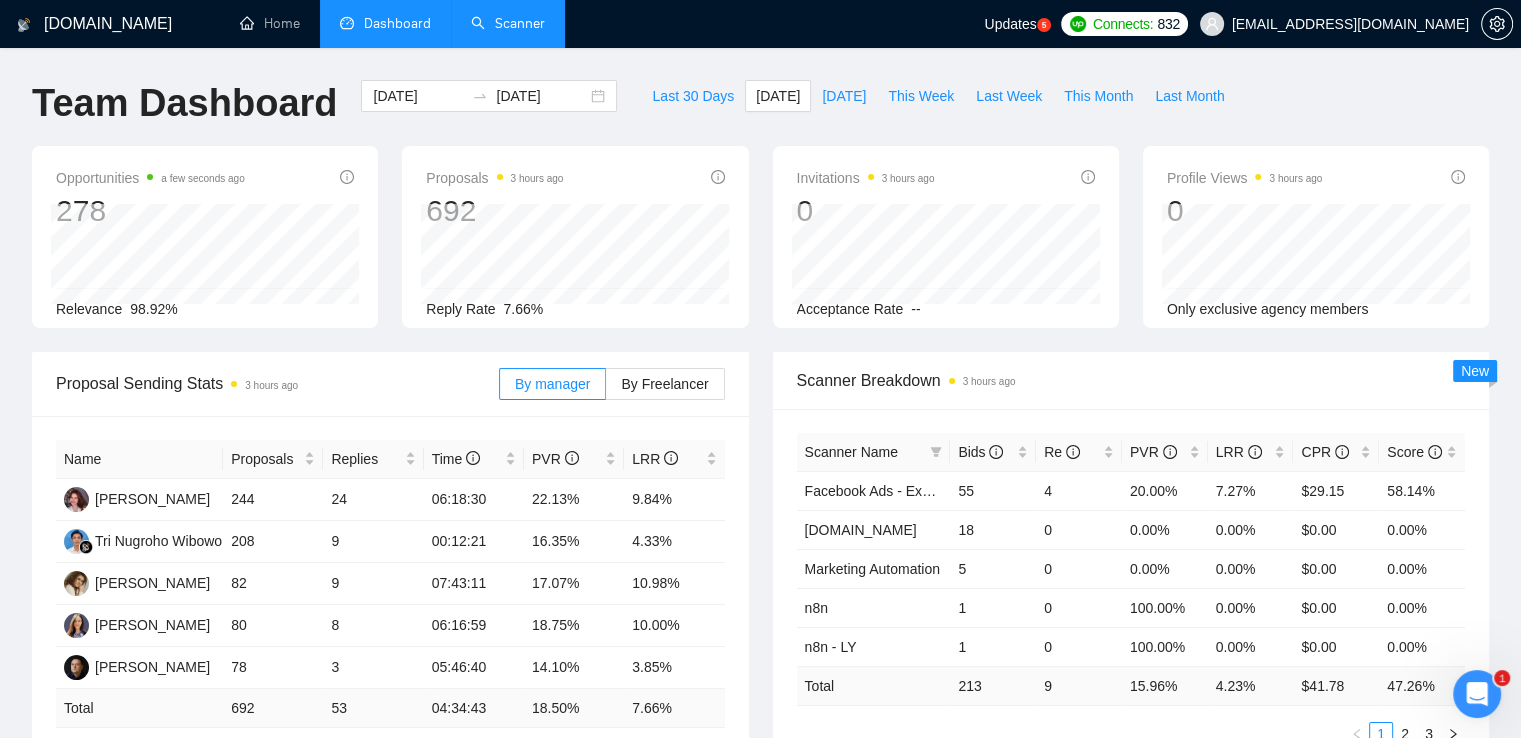 type on "[DATE]" 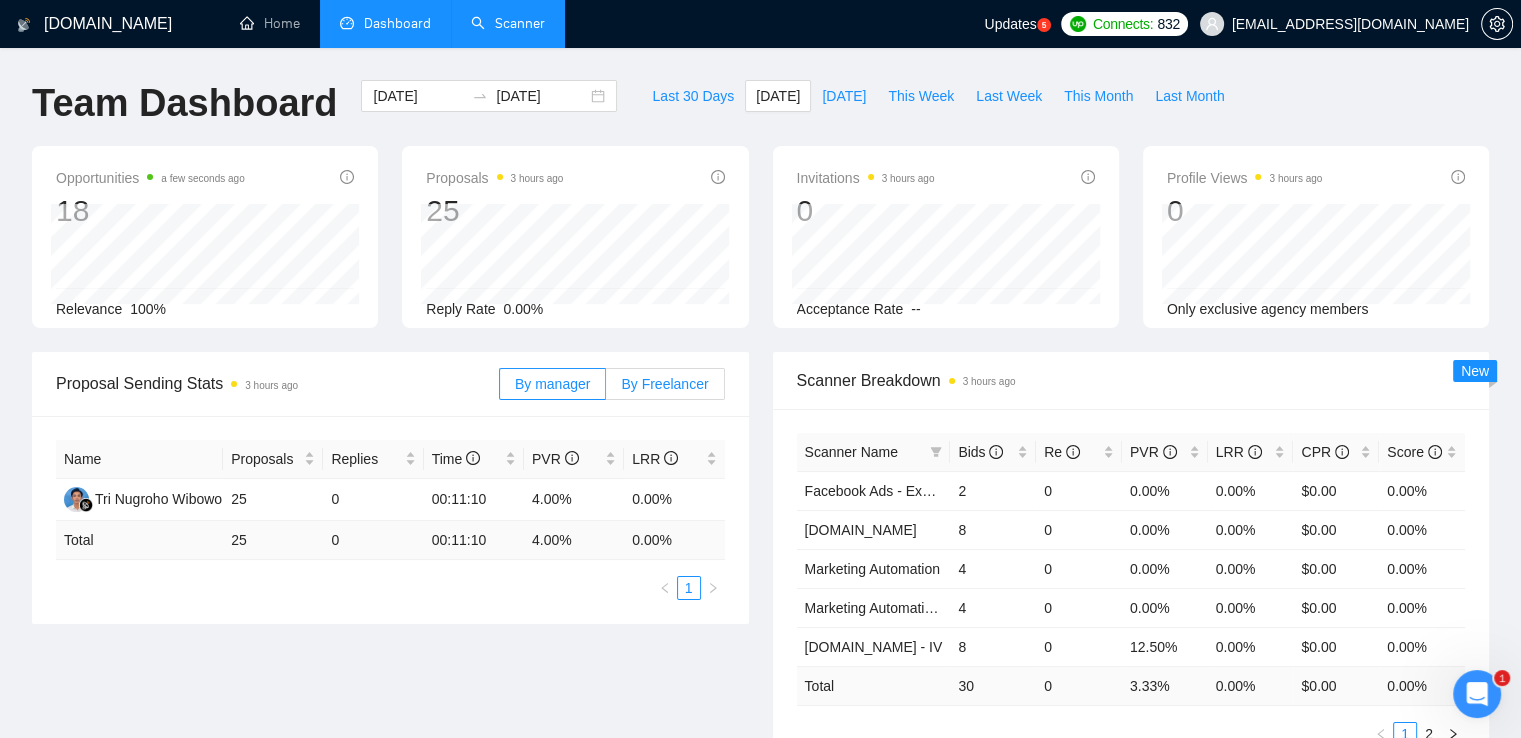 click on "By Freelancer" at bounding box center (664, 384) 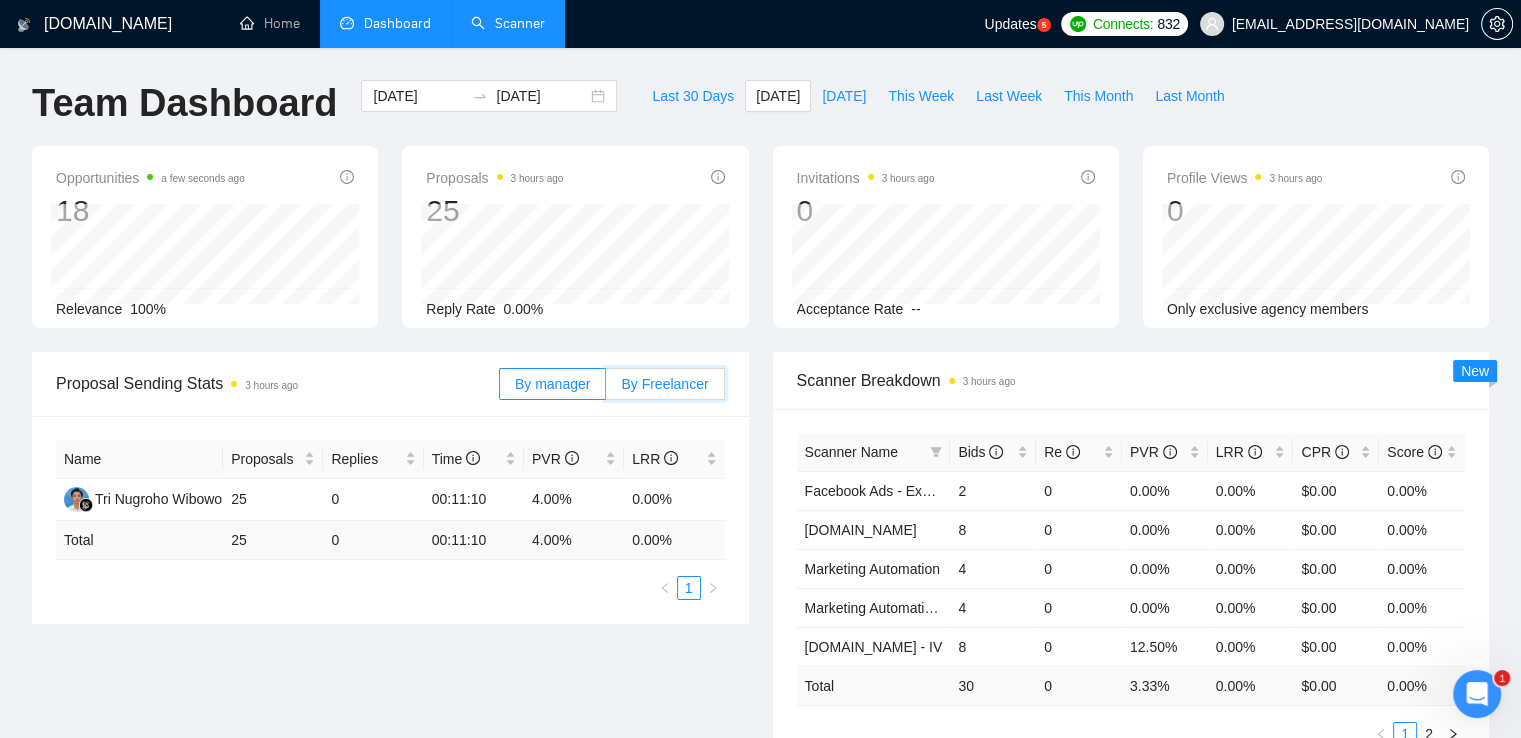 click on "By Freelancer" at bounding box center (606, 389) 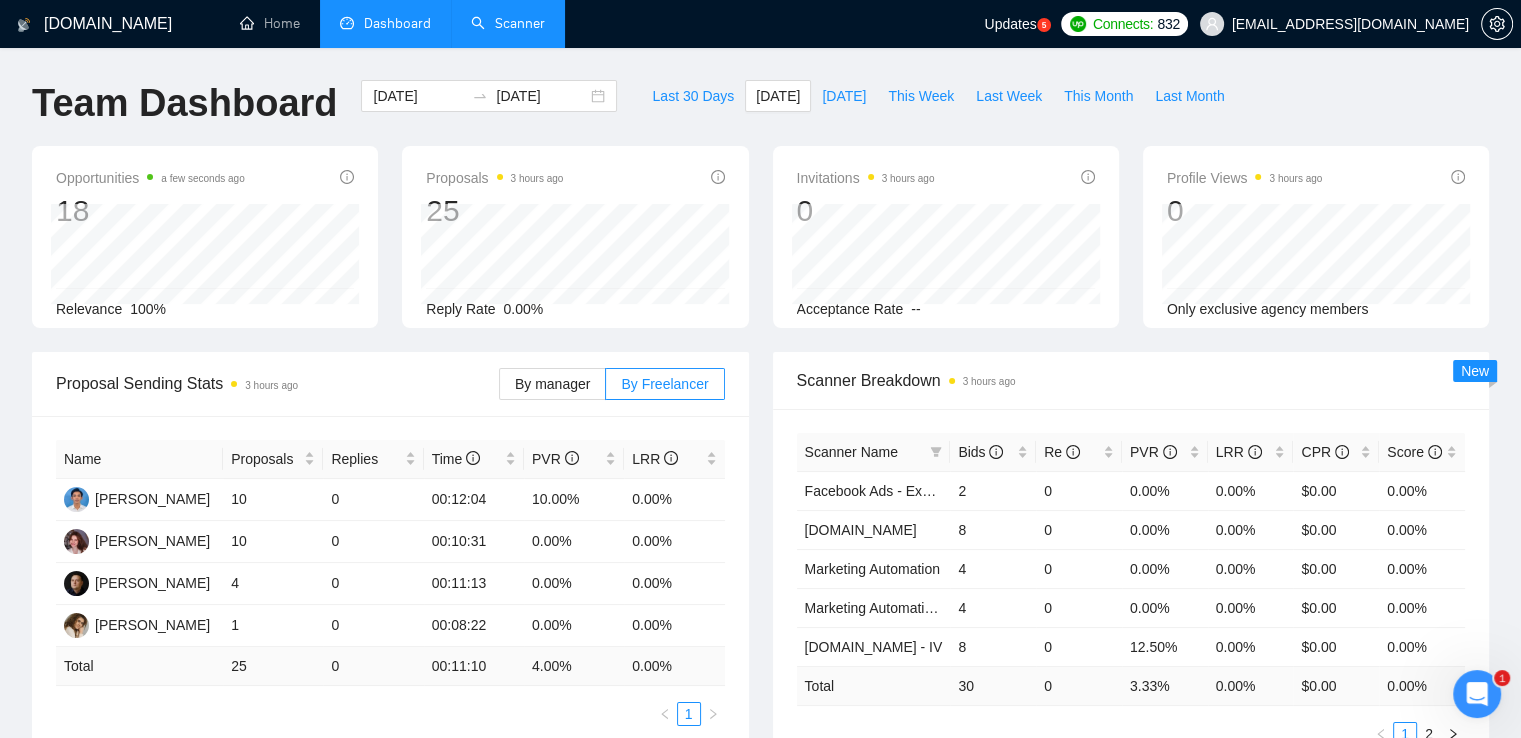 click on "Scanner" at bounding box center [508, 23] 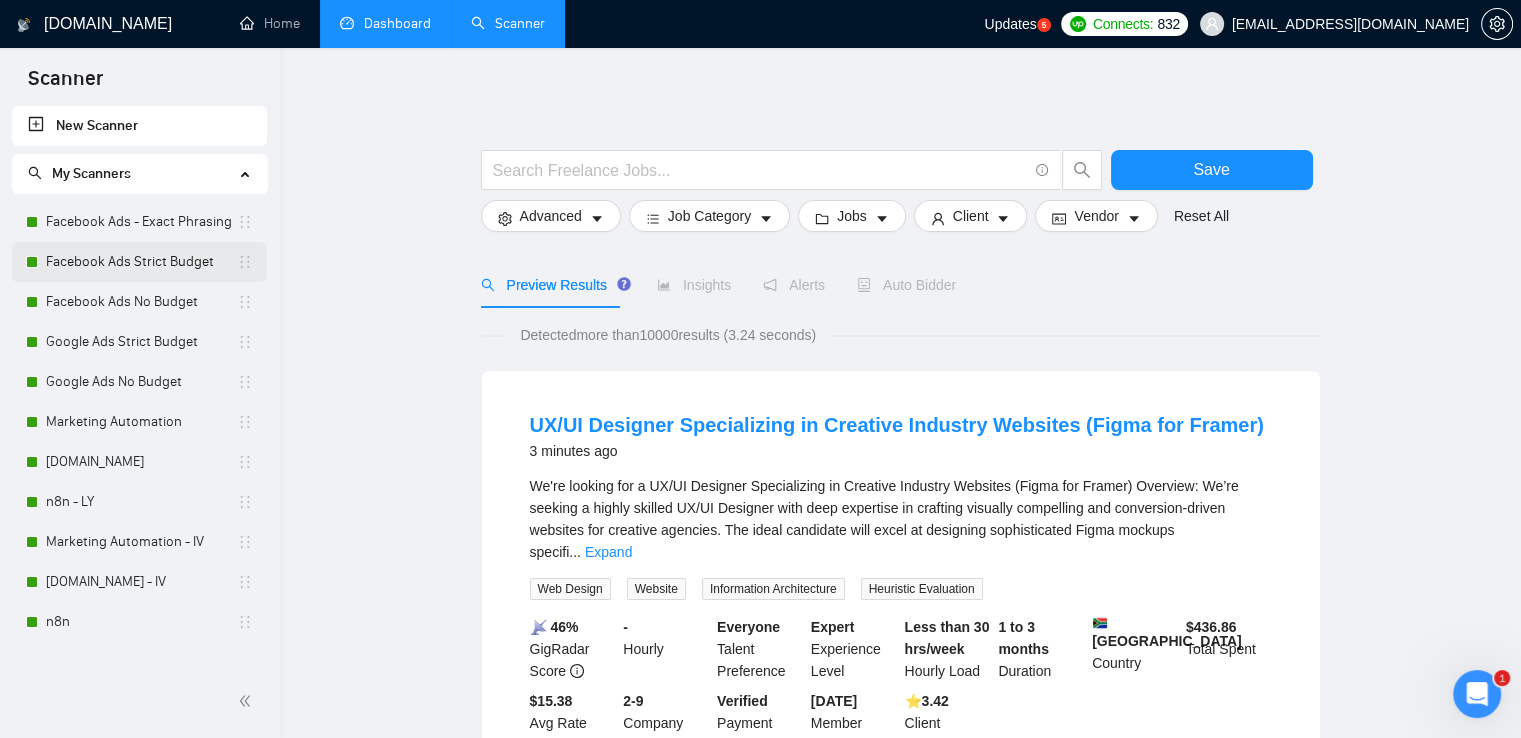 click on "Facebook Ads Strict Budget" at bounding box center (141, 262) 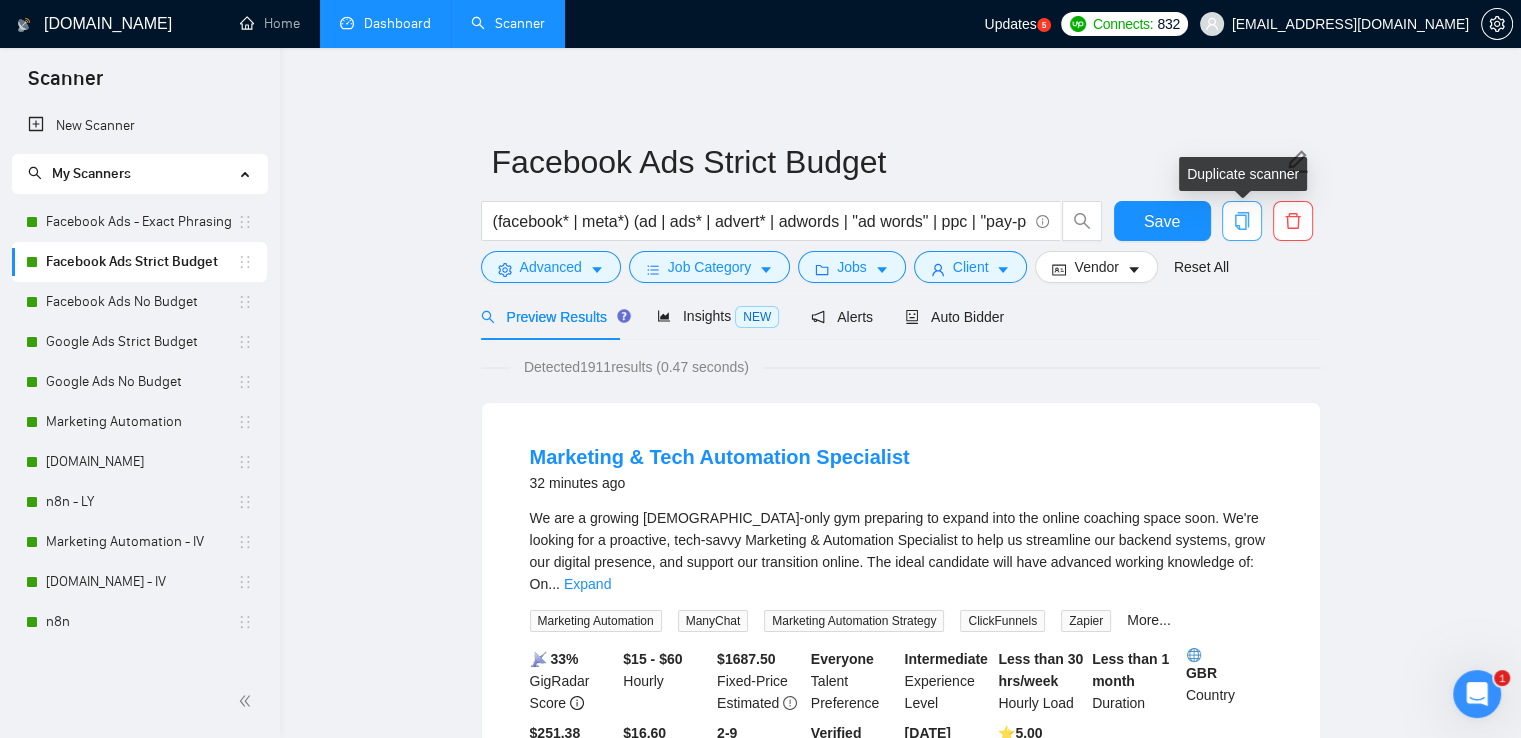 click 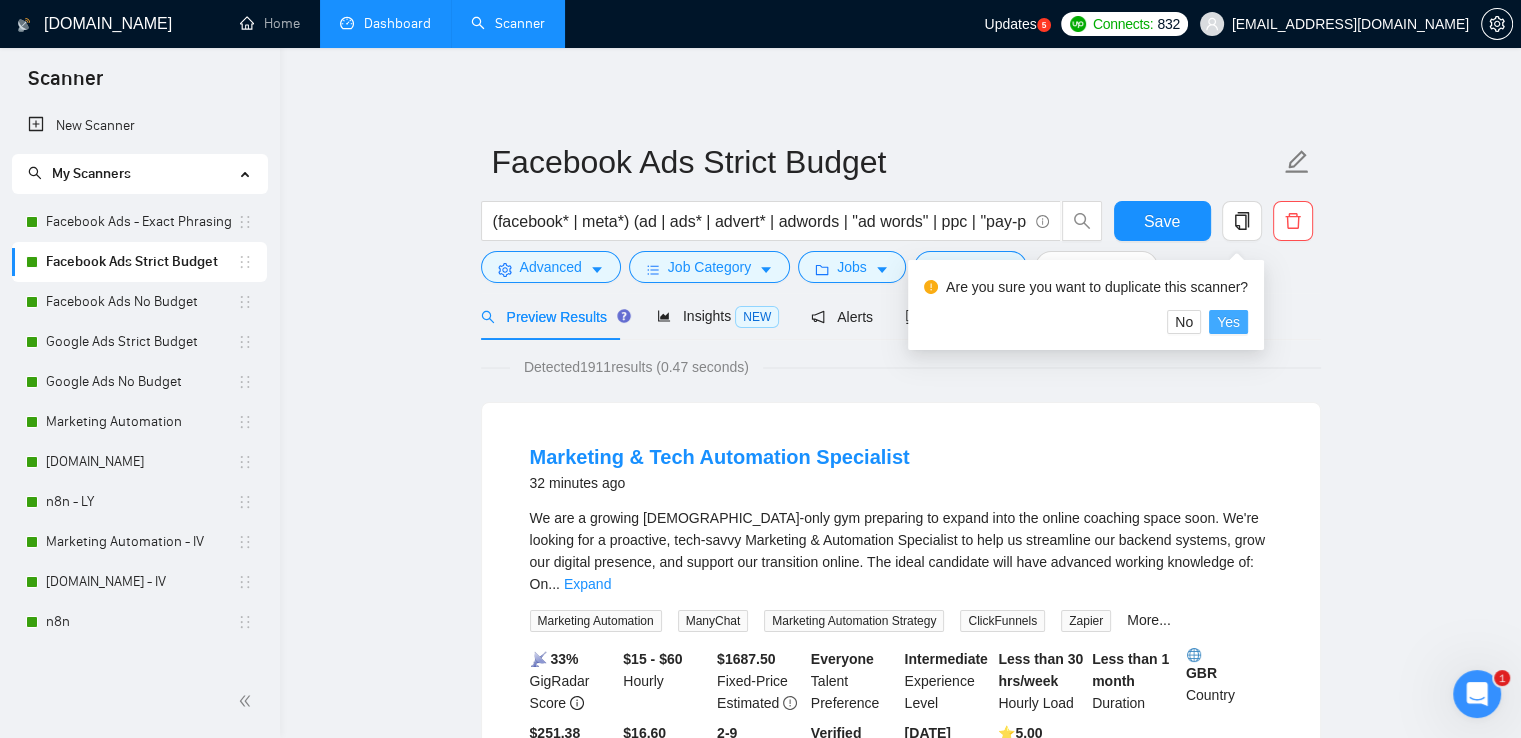 click on "Yes" at bounding box center (1228, 322) 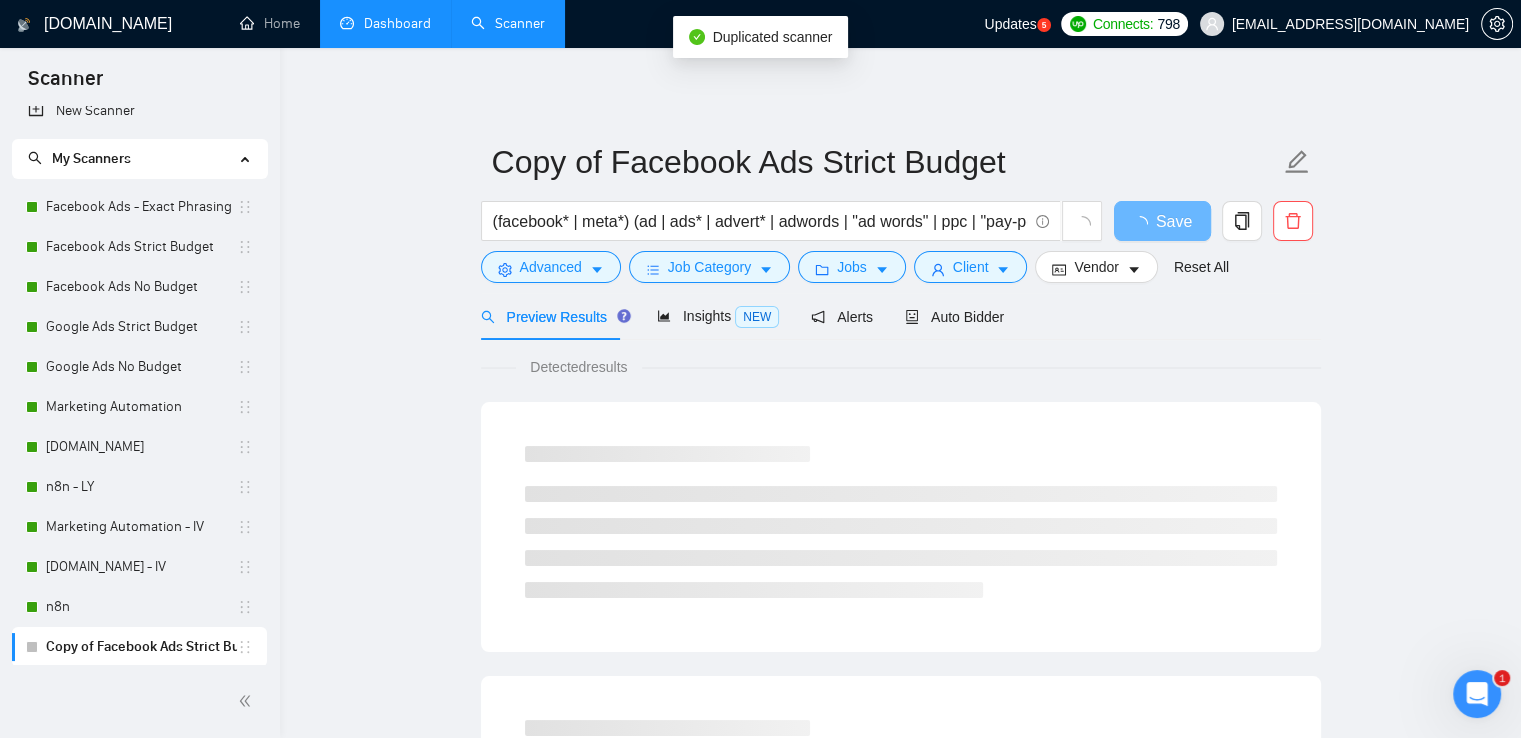 scroll, scrollTop: 17, scrollLeft: 0, axis: vertical 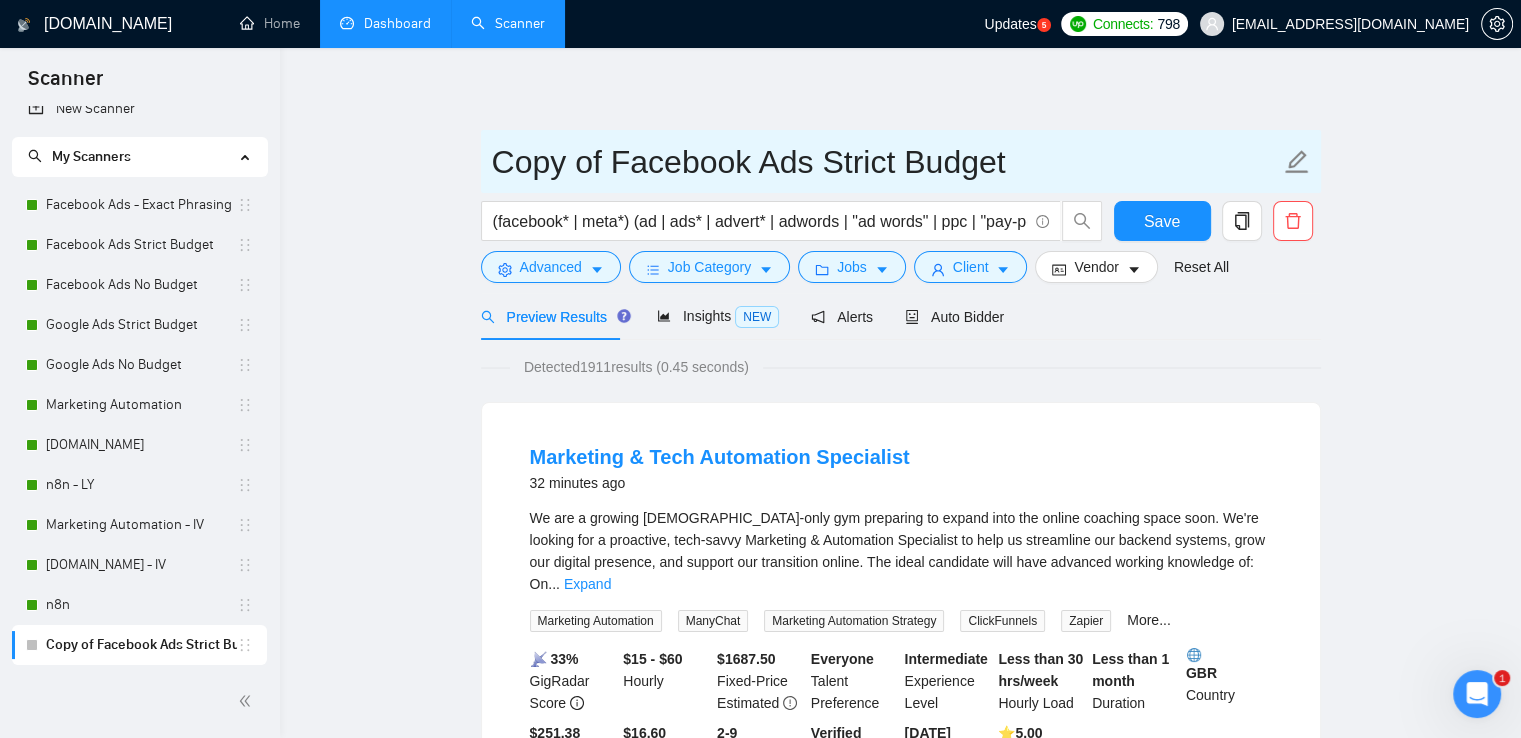 click on "Copy of Facebook Ads Strict Budget" at bounding box center (886, 162) 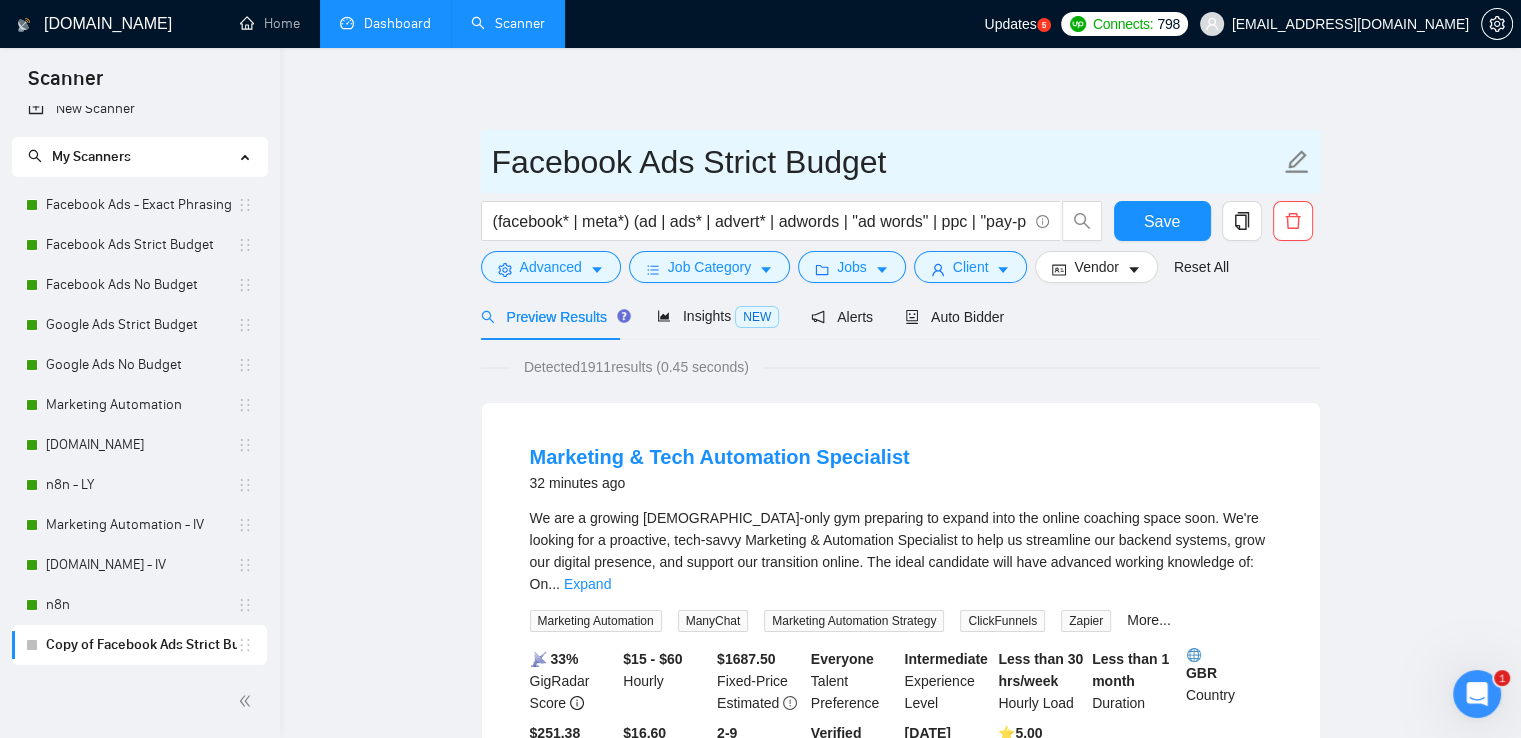 click on "Facebook Ads Strict Budget" at bounding box center [886, 162] 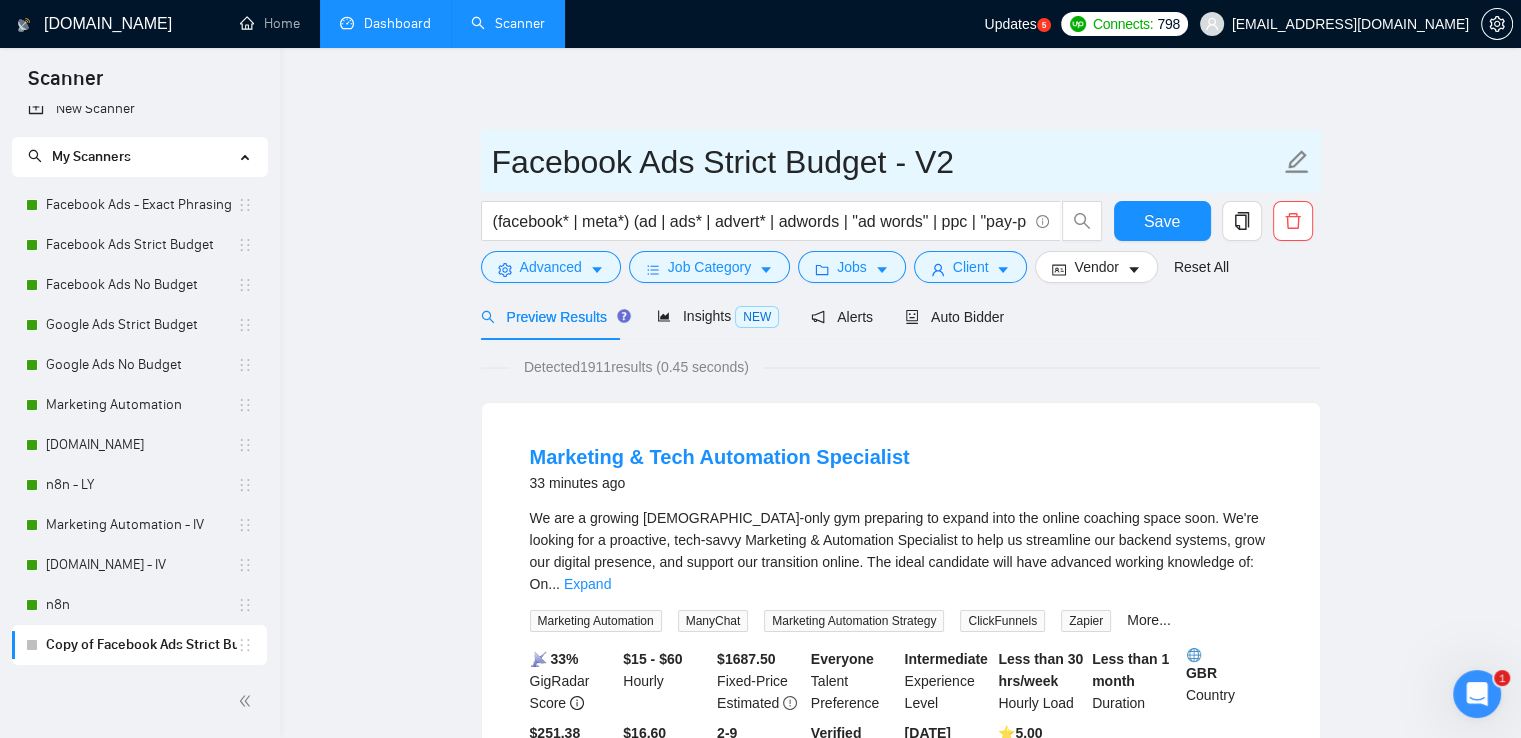 type on "Facebook Ads Strict Budget - V2" 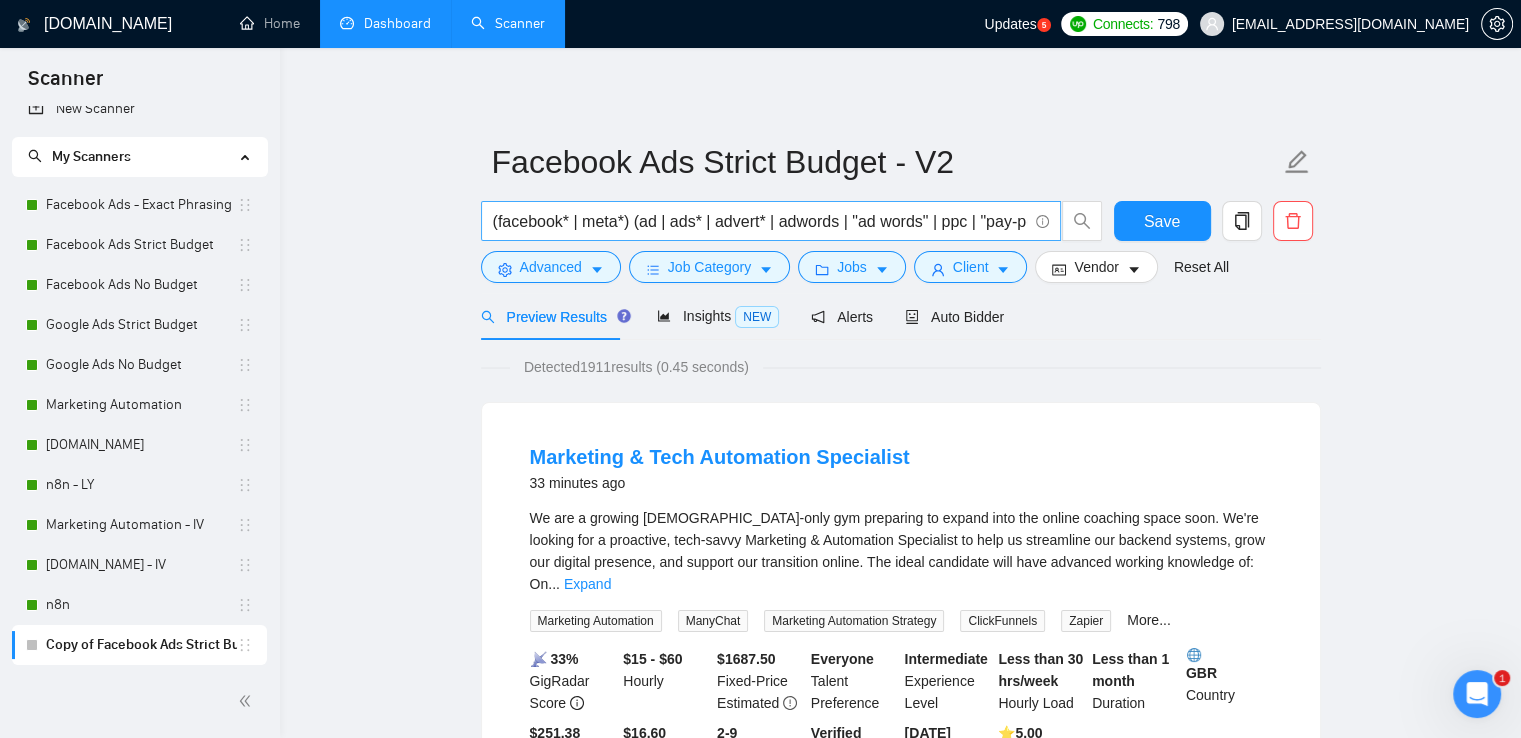 click on "(facebook* | meta*) (ad | ads* | advert* | adwords | "ad words" | ppc | "pay-per-click" | "Pay Per Click")" at bounding box center [760, 221] 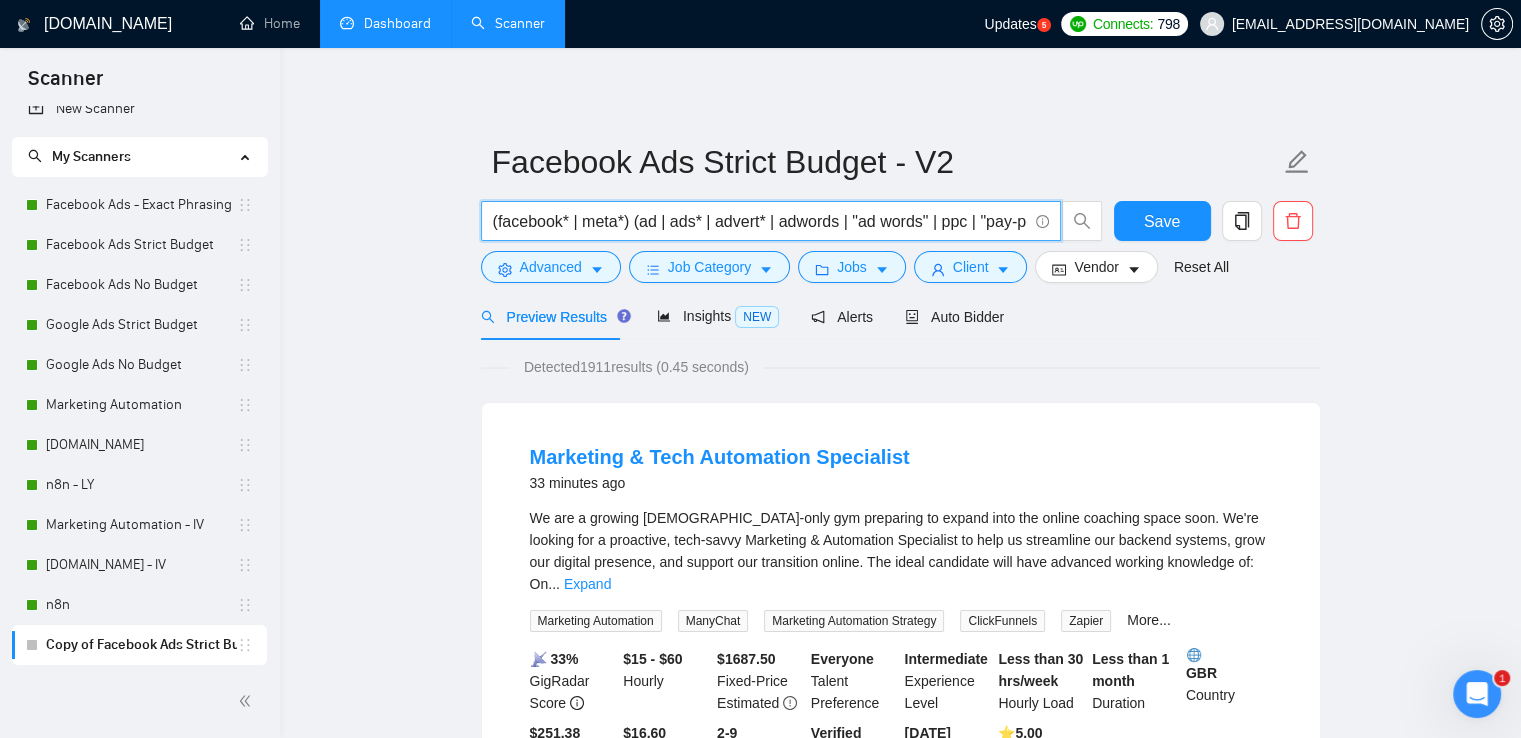 click on "(facebook* | meta*) (ad | ads* | advert* | adwords | "ad words" | ppc | "pay-per-click" | "Pay Per Click")" at bounding box center [760, 221] 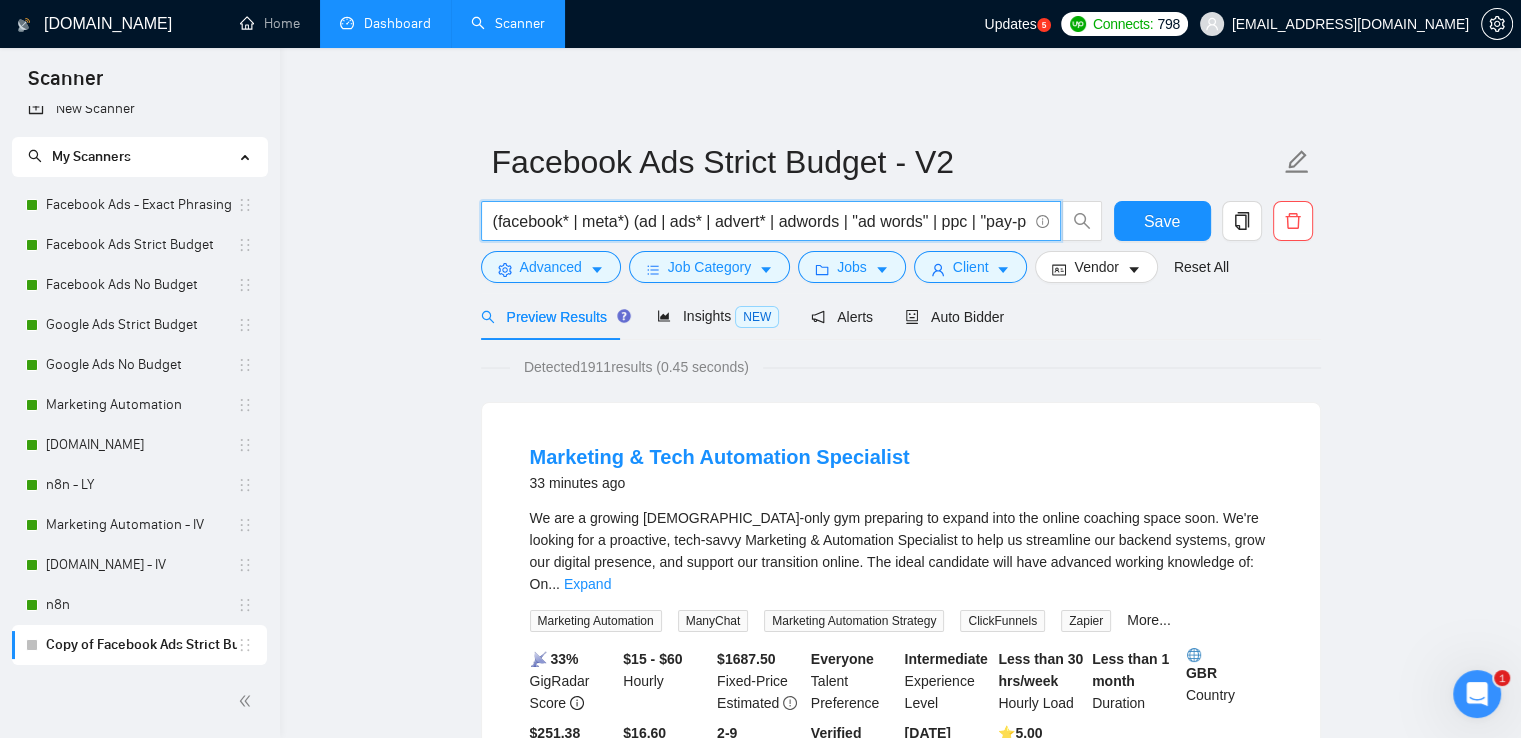 paste on ""facebook ads" | "facebook advertising" | "meta ads" | "facebook campaign" | "facebook marketer" | "facebook media buyer") (expert | strategist | consultant | specialist | management" 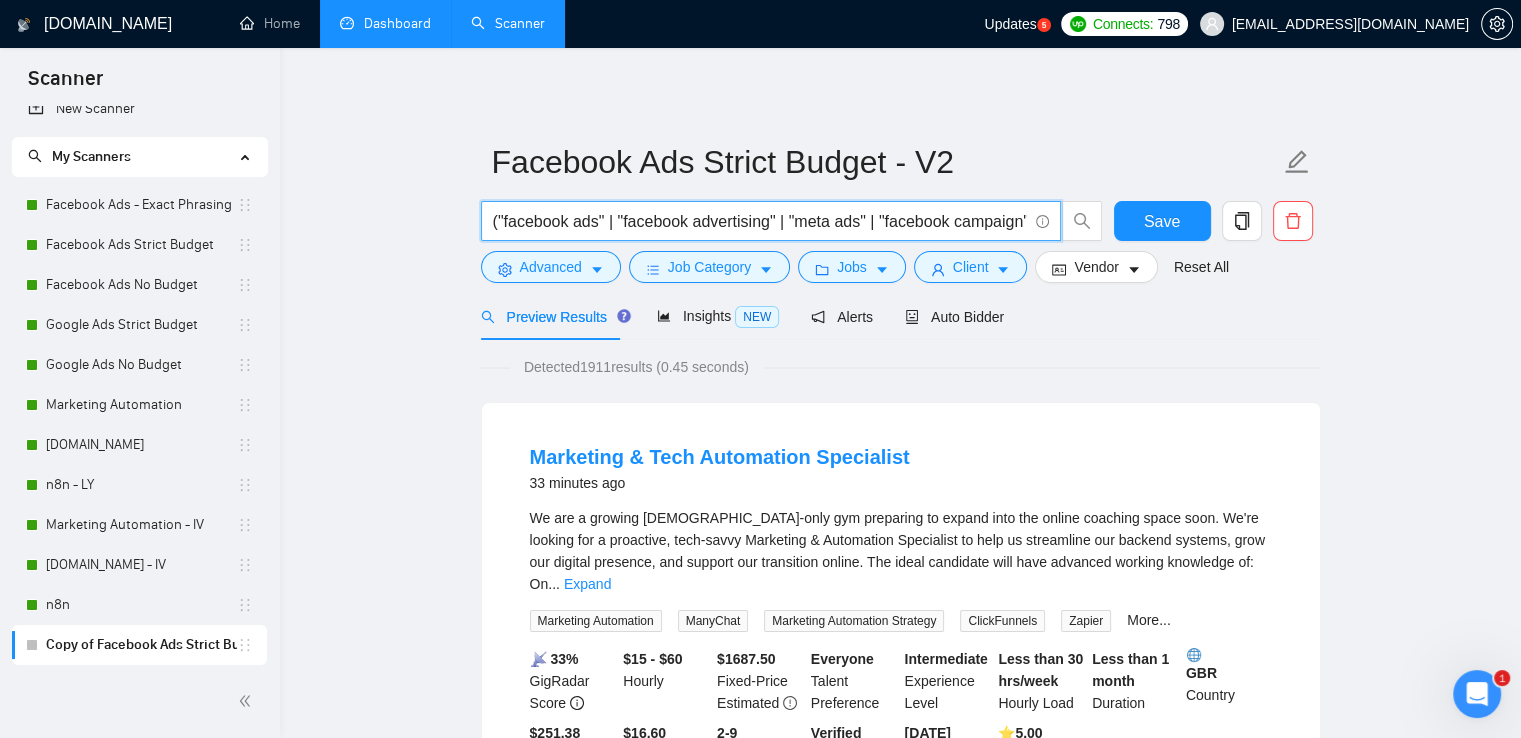 scroll, scrollTop: 0, scrollLeft: 752, axis: horizontal 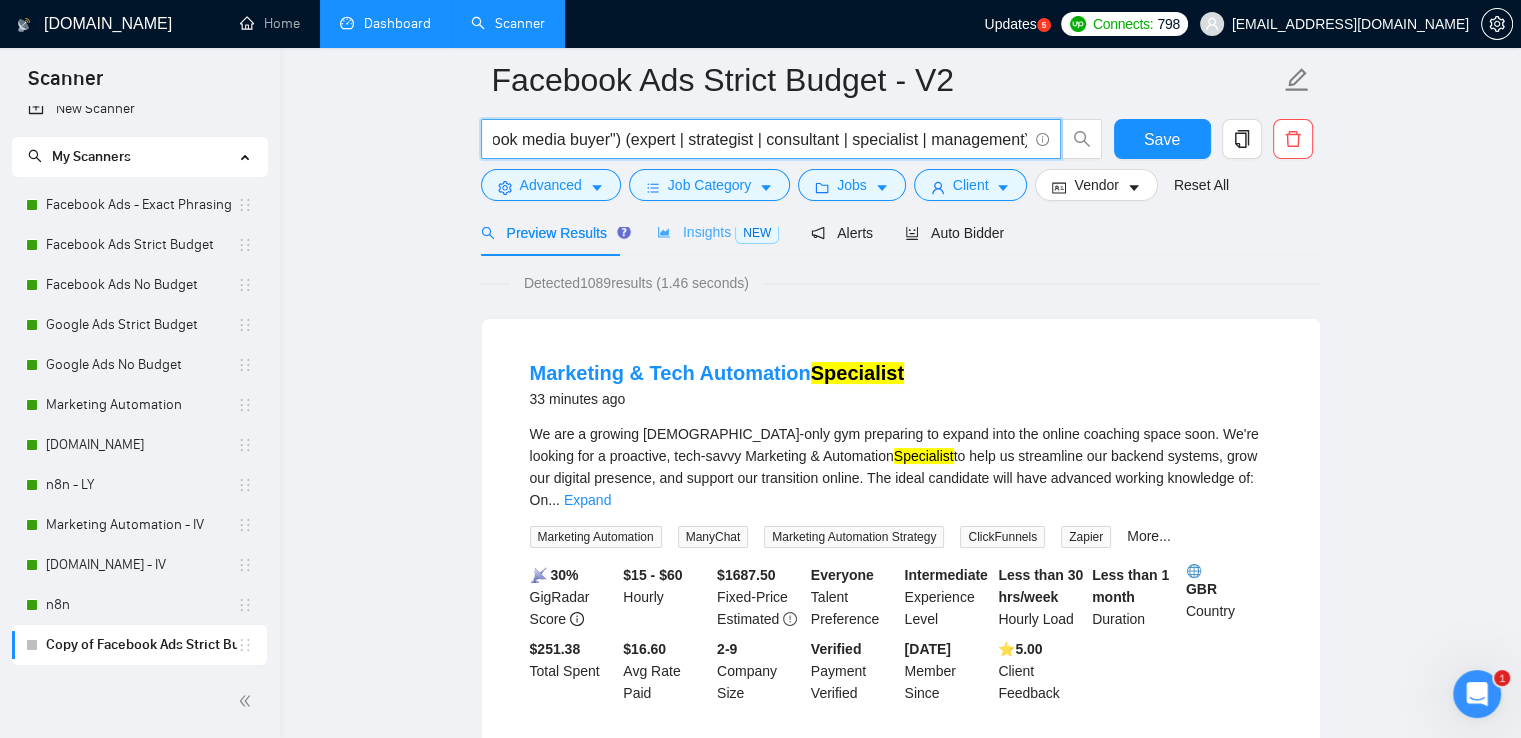 type on "("facebook ads" | "facebook advertising" | "meta ads" | "facebook campaign" | "facebook marketer" | "facebook media buyer") (expert | strategist | consultant | specialist | management)" 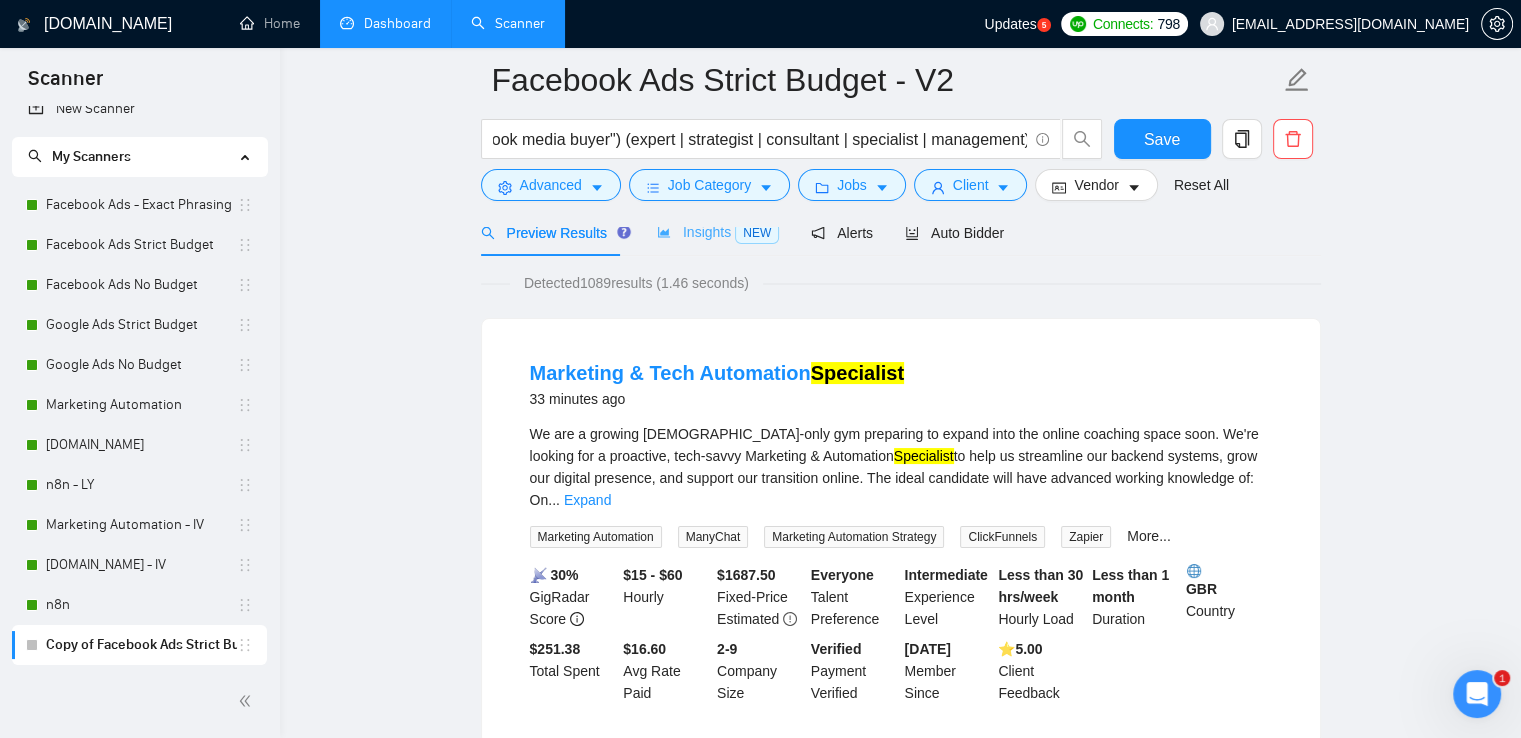 click on "Insights NEW" at bounding box center [718, 232] 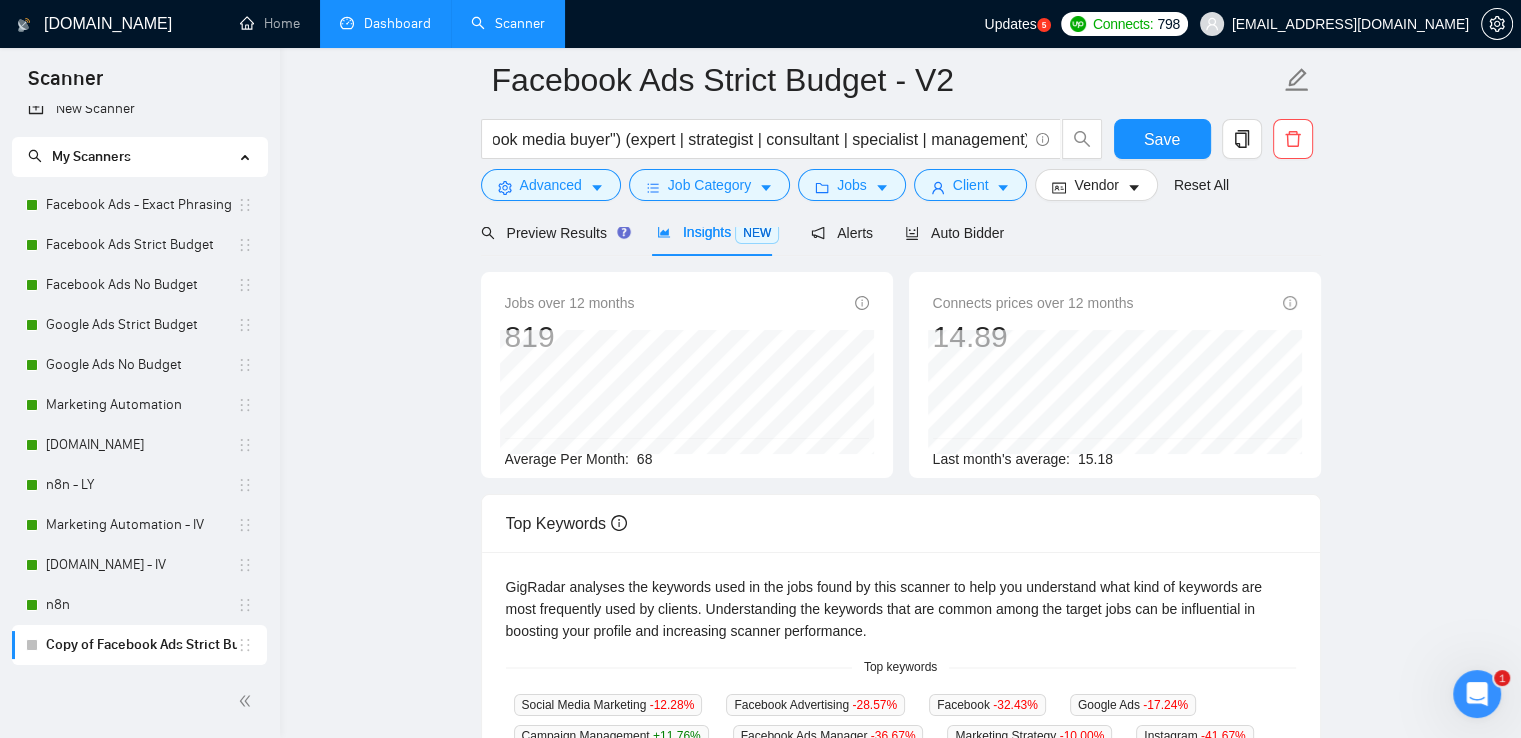scroll, scrollTop: 0, scrollLeft: 0, axis: both 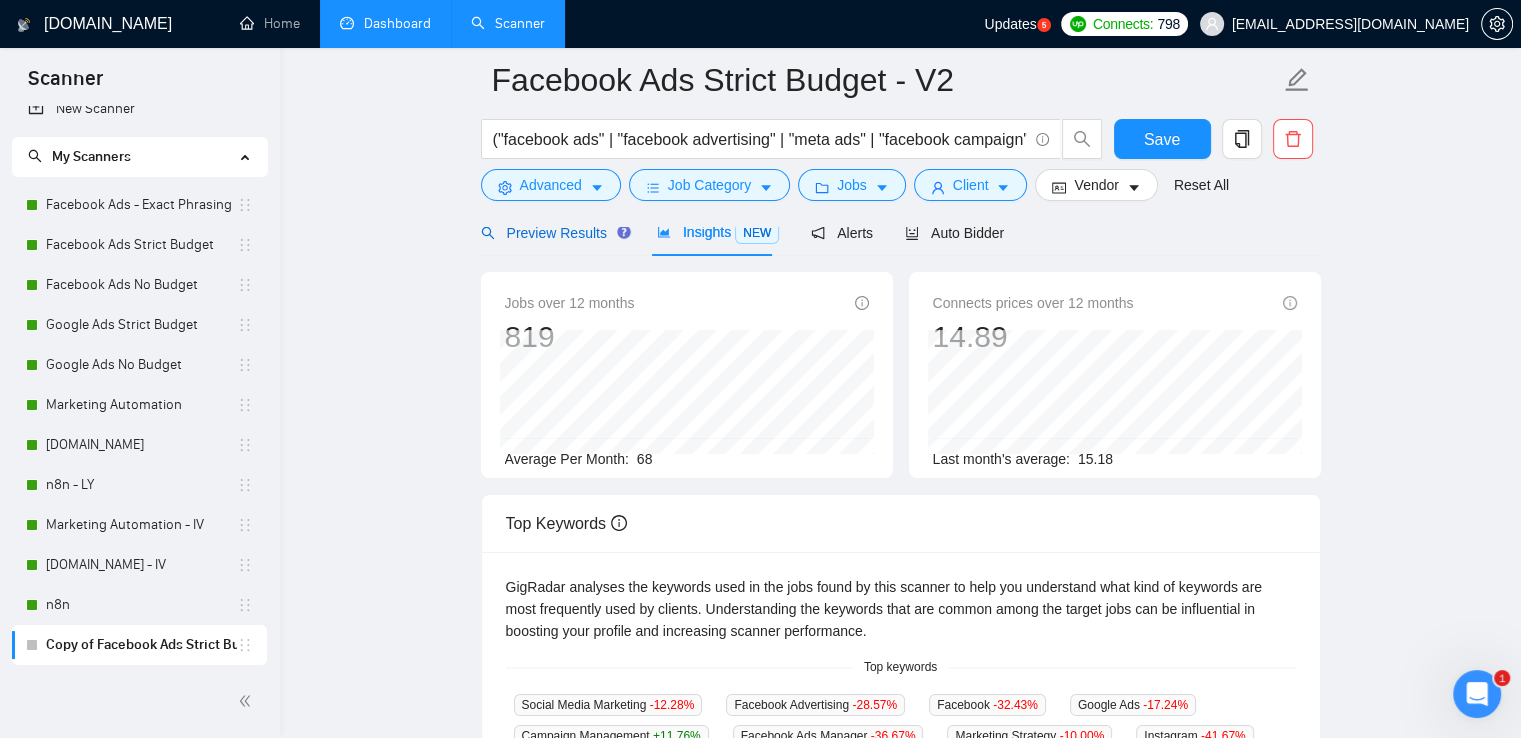 click on "Preview Results" at bounding box center [553, 233] 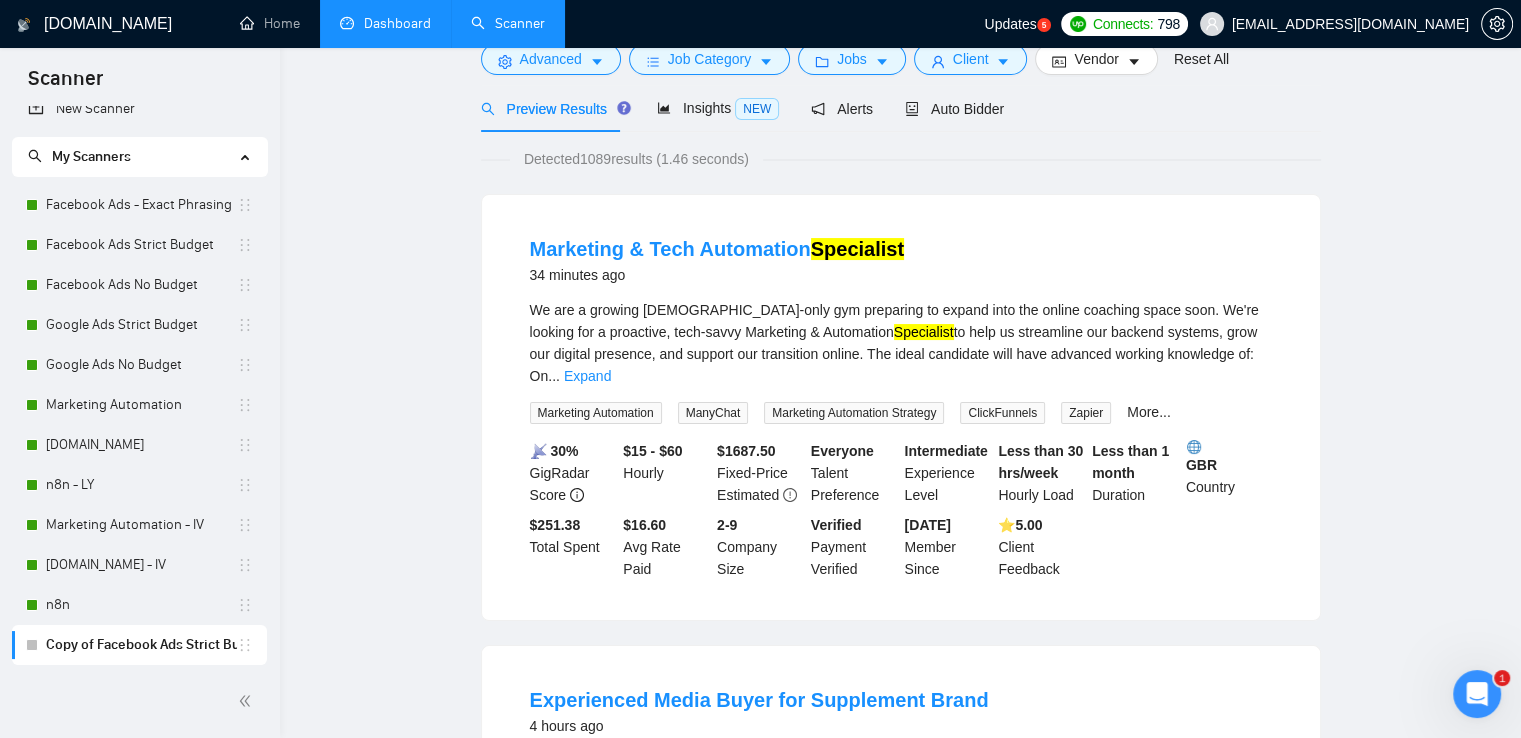 scroll, scrollTop: 0, scrollLeft: 0, axis: both 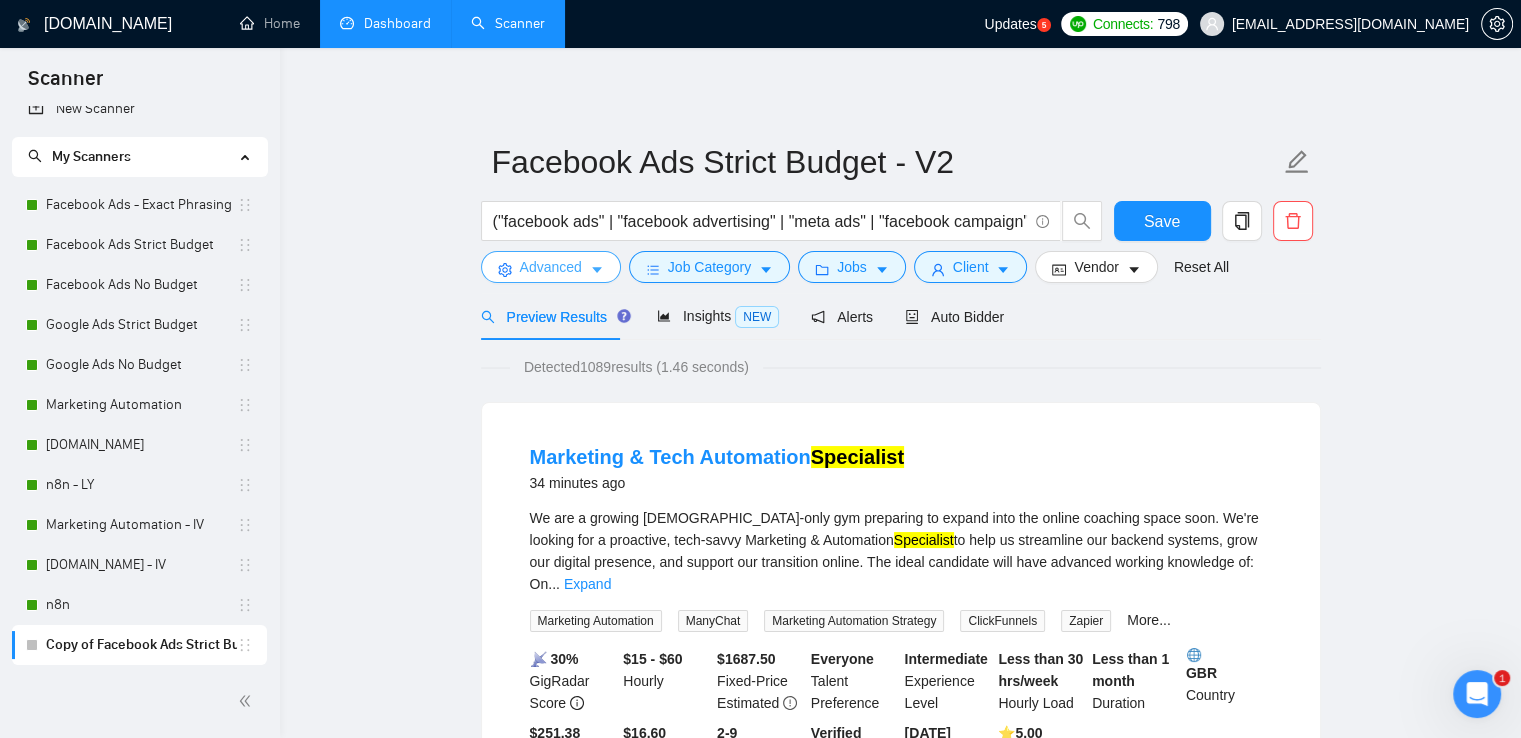 click on "Advanced" at bounding box center (551, 267) 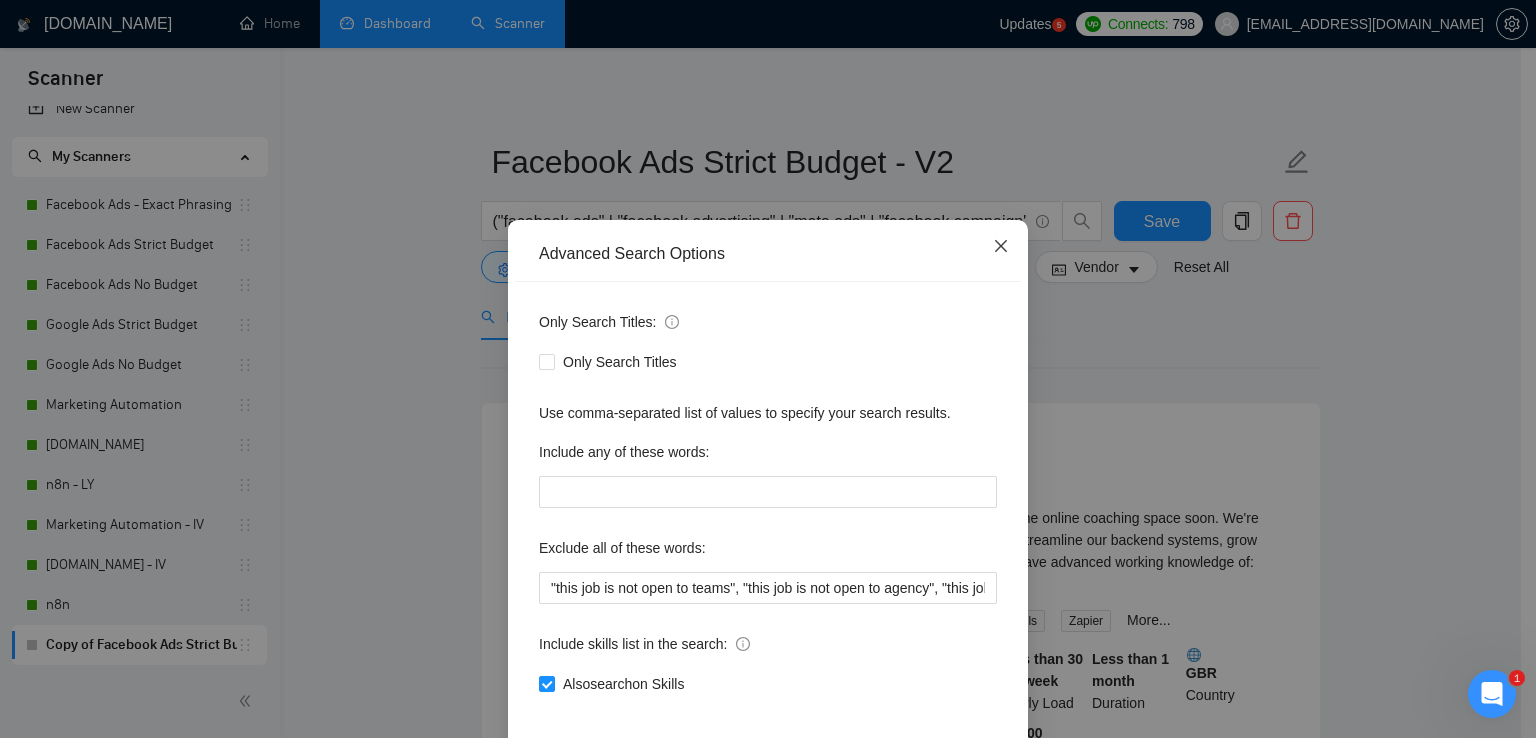 click 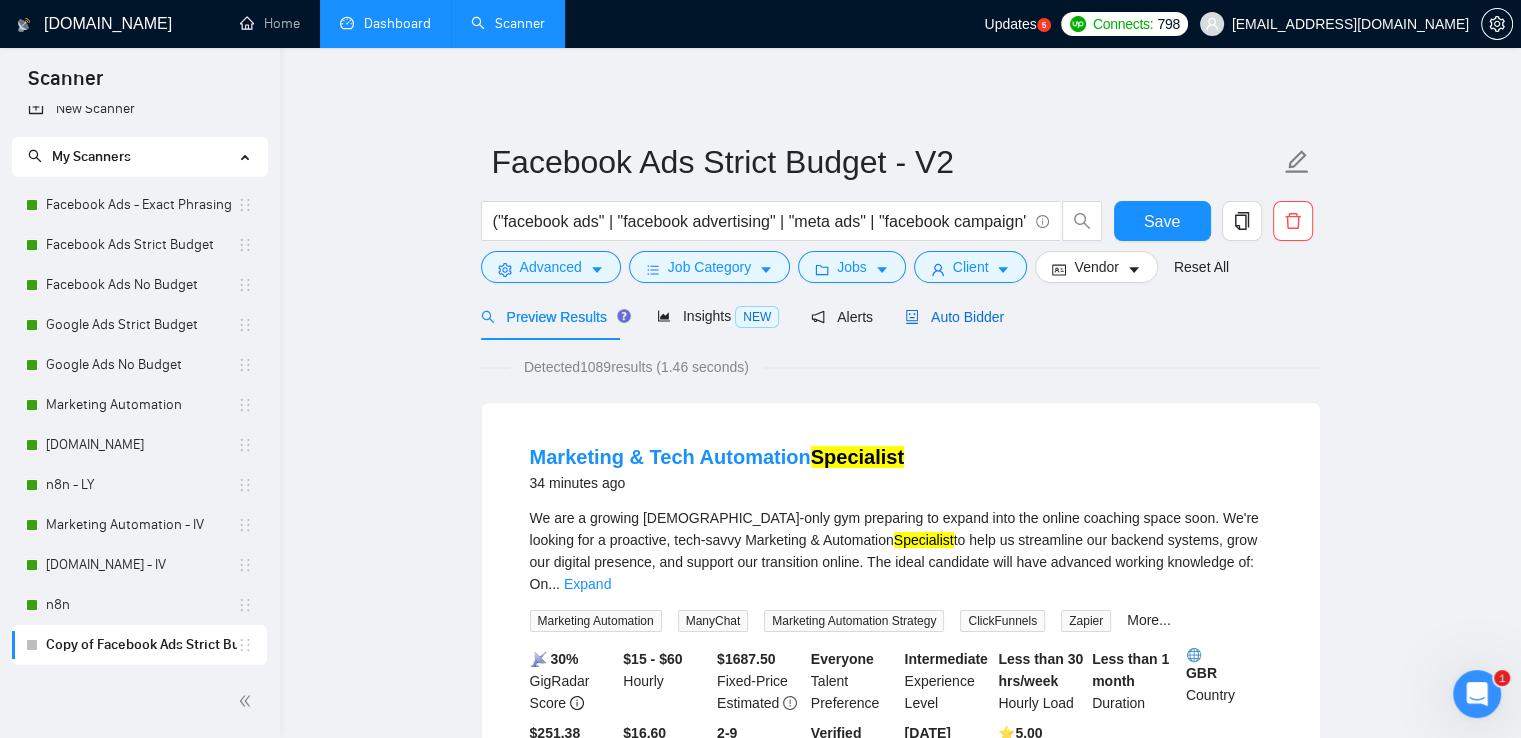 click on "Auto Bidder" at bounding box center [954, 317] 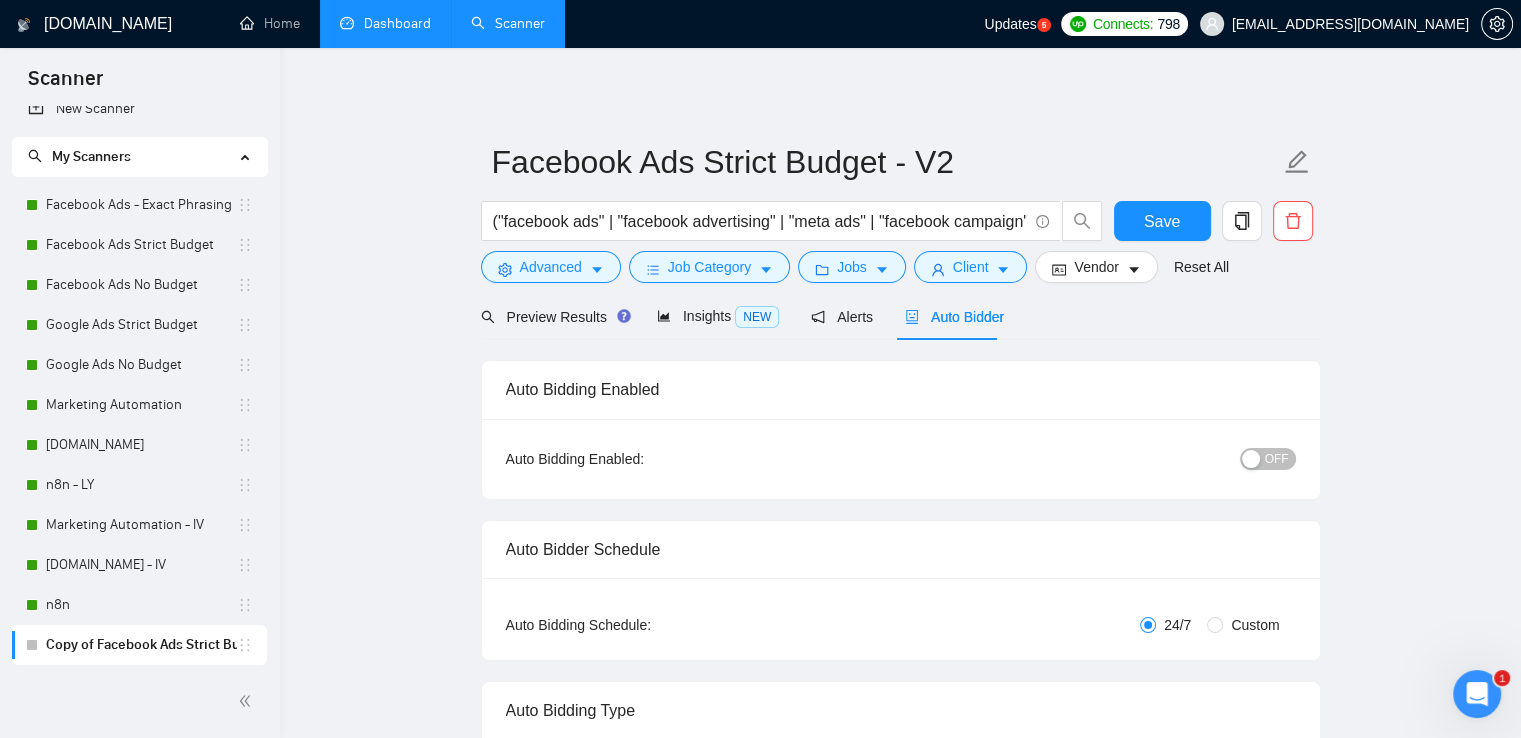 type 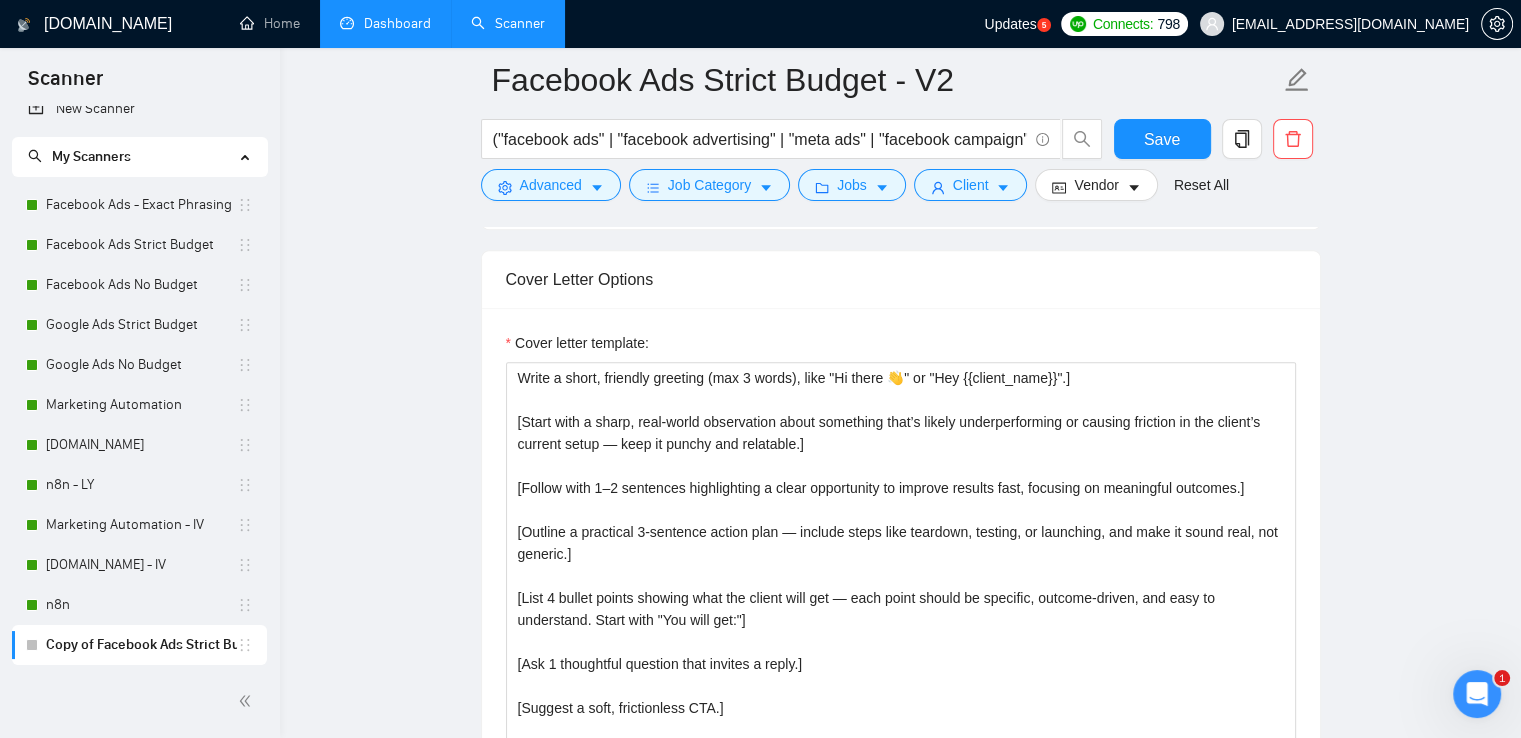 scroll, scrollTop: 1900, scrollLeft: 0, axis: vertical 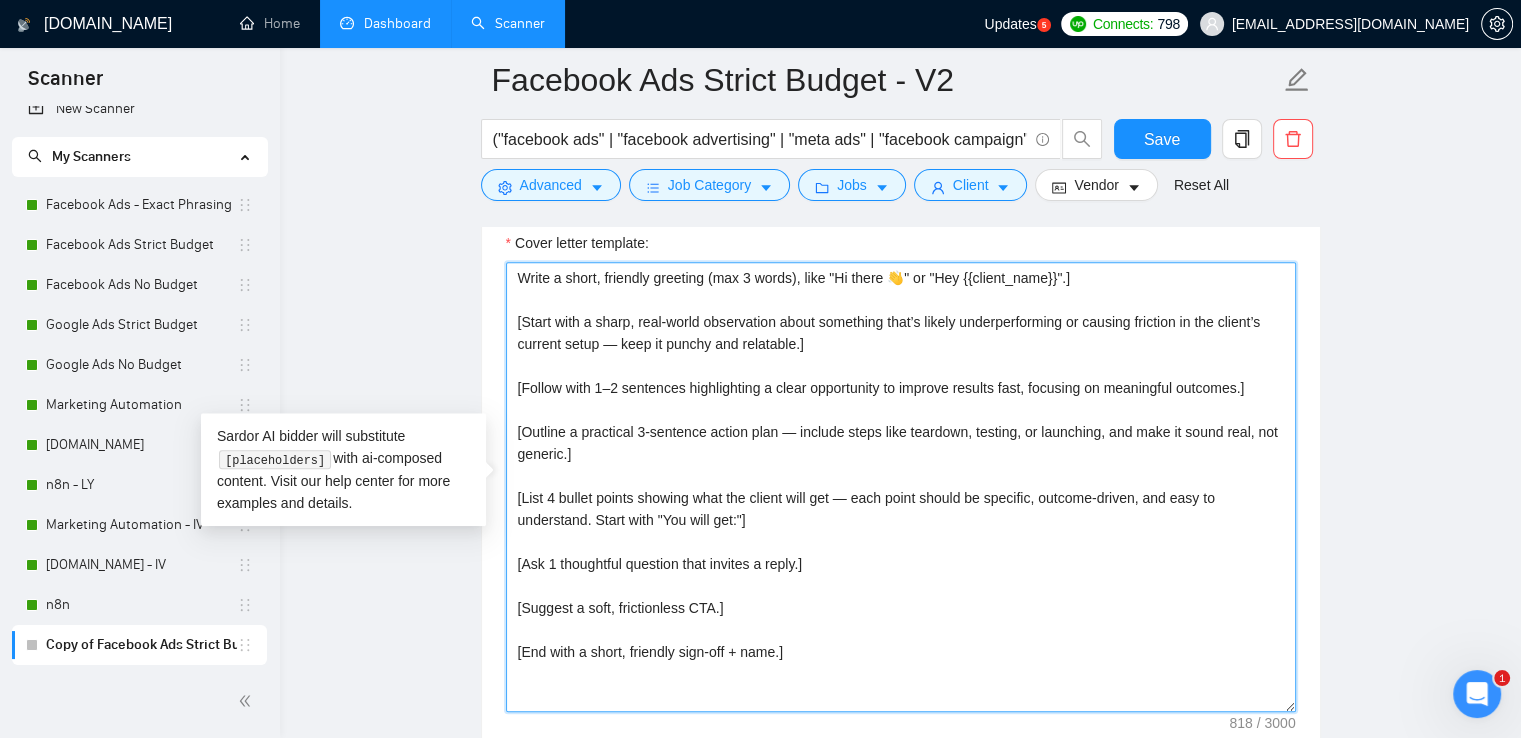 drag, startPoint x: 516, startPoint y: 321, endPoint x: 1284, endPoint y: 406, distance: 772.68945 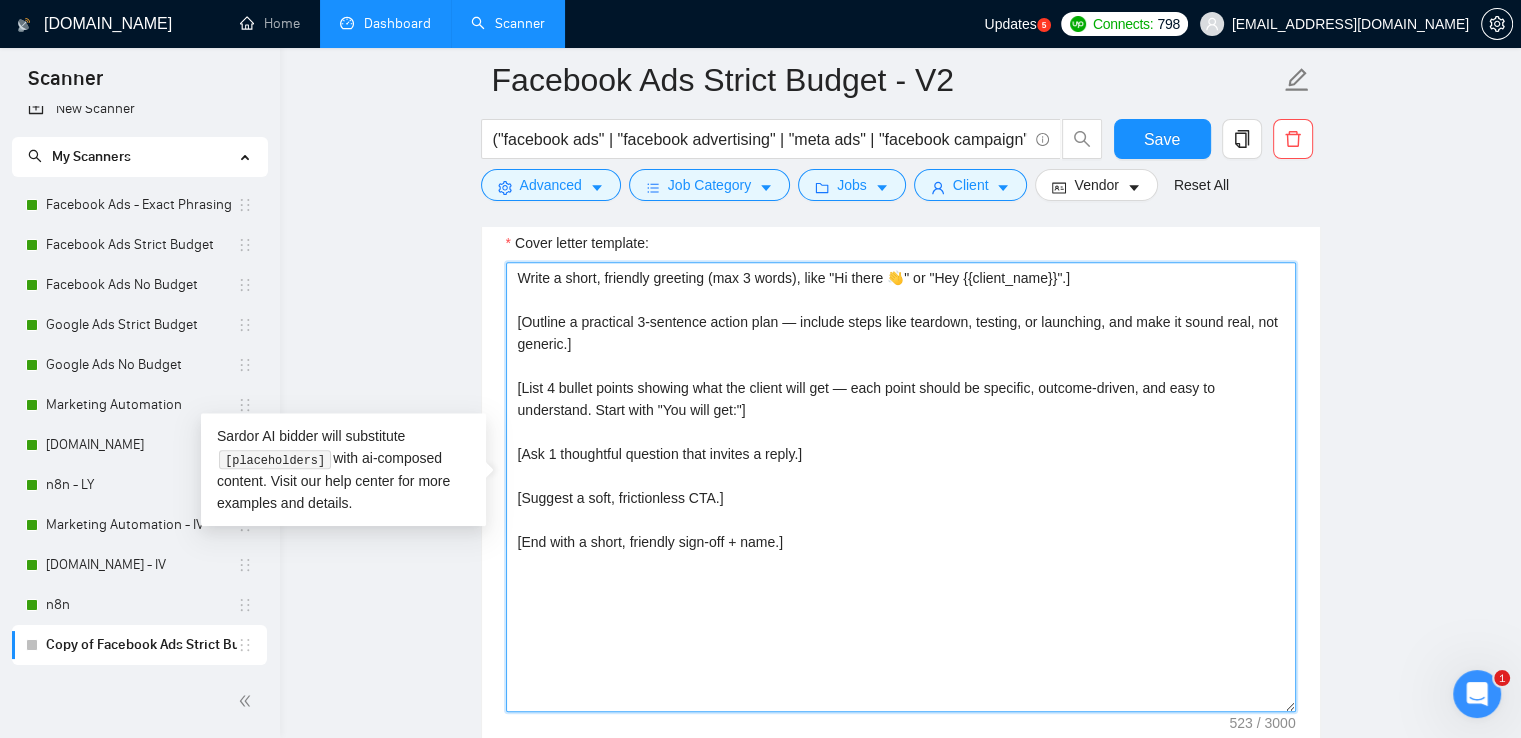 drag, startPoint x: 780, startPoint y: 543, endPoint x: 800, endPoint y: 509, distance: 39.446167 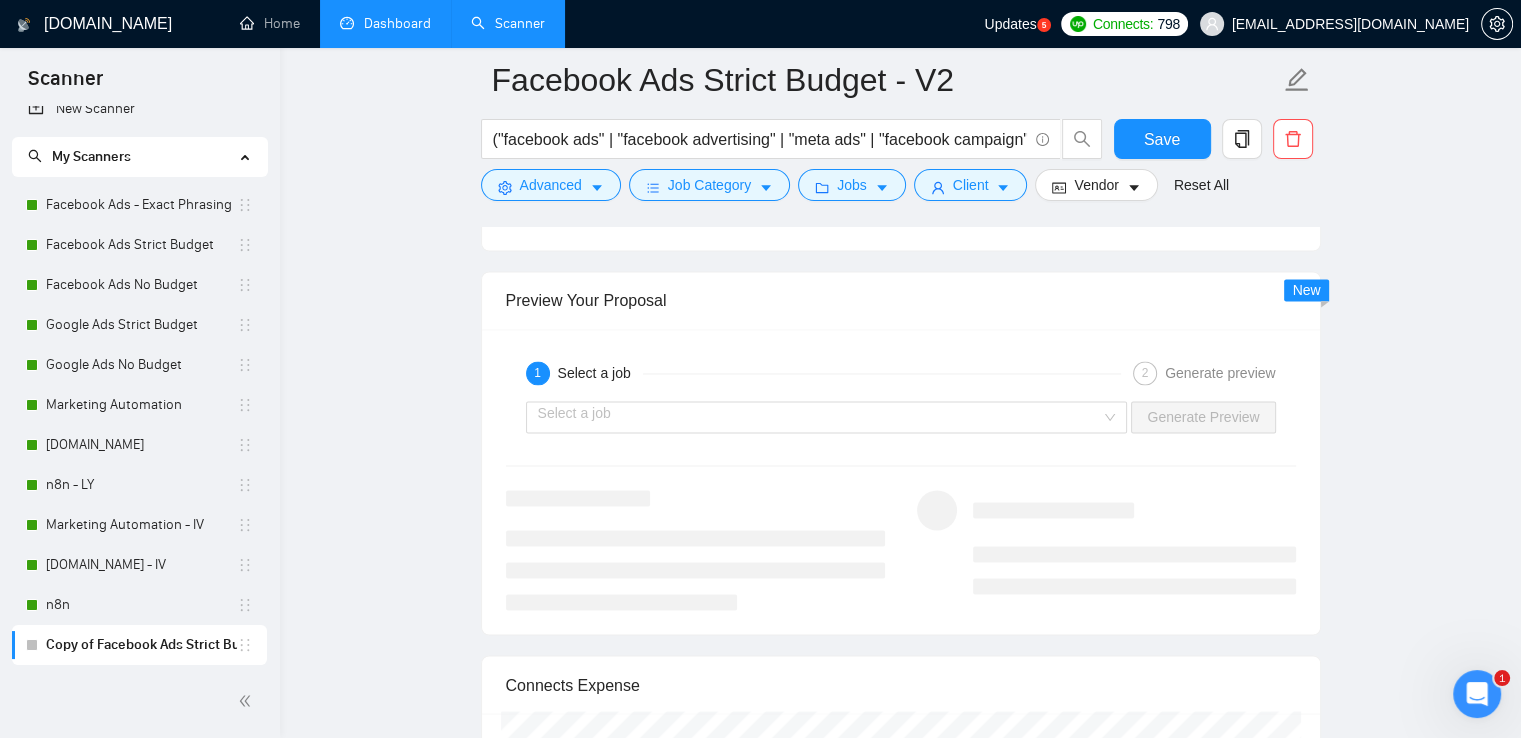 scroll, scrollTop: 3400, scrollLeft: 0, axis: vertical 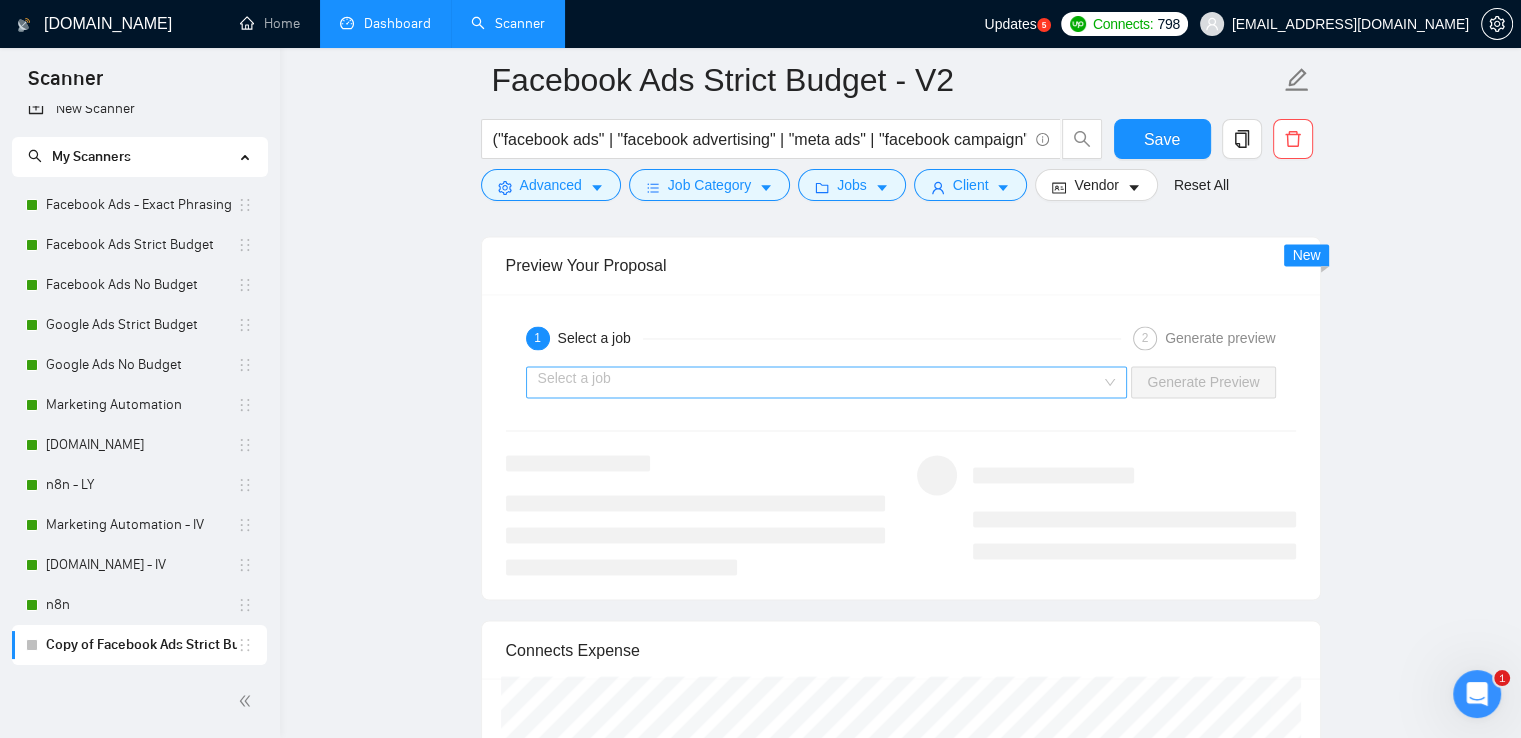 type on "Write a short, friendly greeting (max 3 words), like "Hi there 👋" or "Hey {{client_name}}".]
[Outline a practical 3-sentence action plan — include steps like teardown, testing, or launching, and make it sound real, not generic.]
[List 4 bullet points showing what the client will get — each point should be specific, outcome-driven, and easy to understand. Start with "You will get:"]
[Ask 1 thoughtful question that invites a reply.]
[Suggest a soft, frictionless CTA.]
[End with a short, friendly sign-off + name.]" 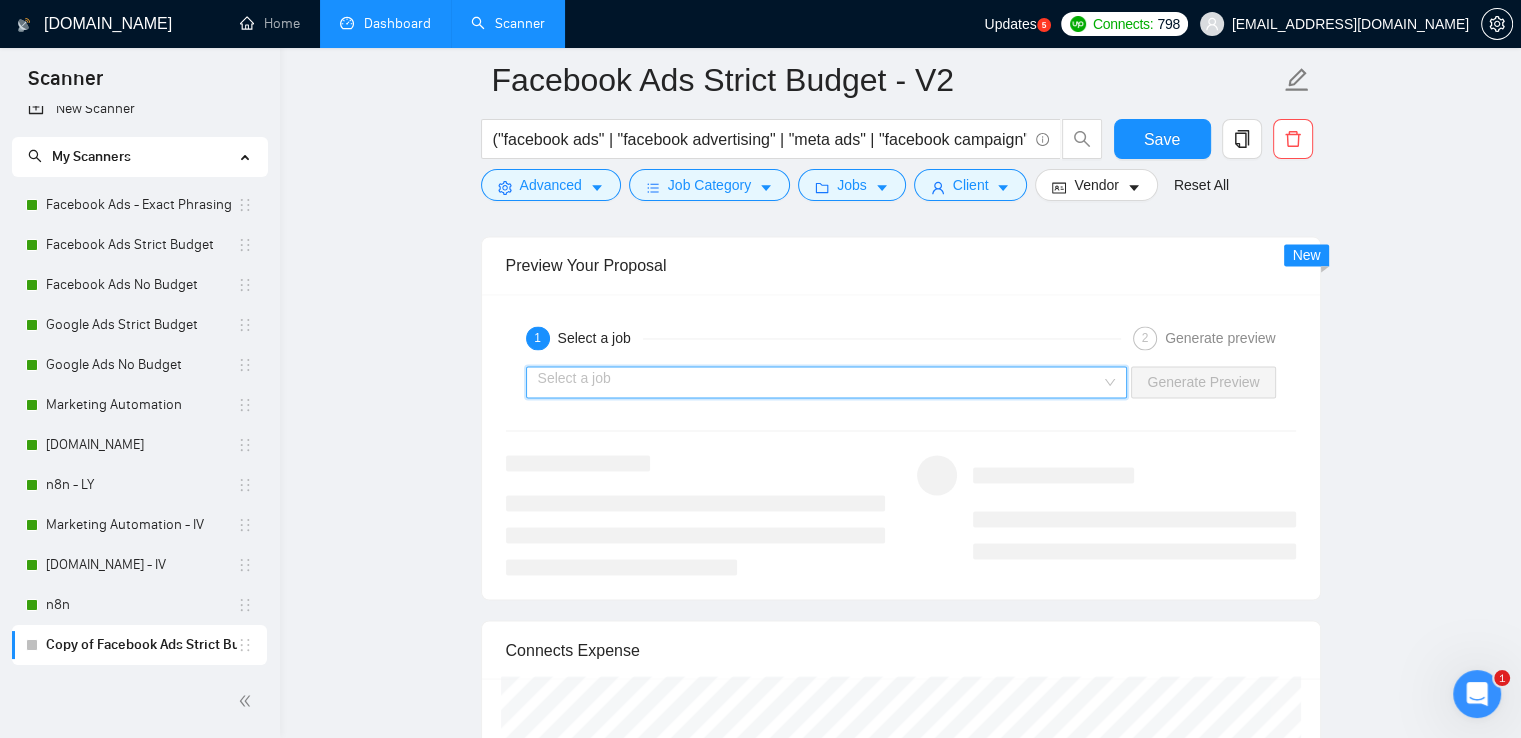 click at bounding box center [820, 382] 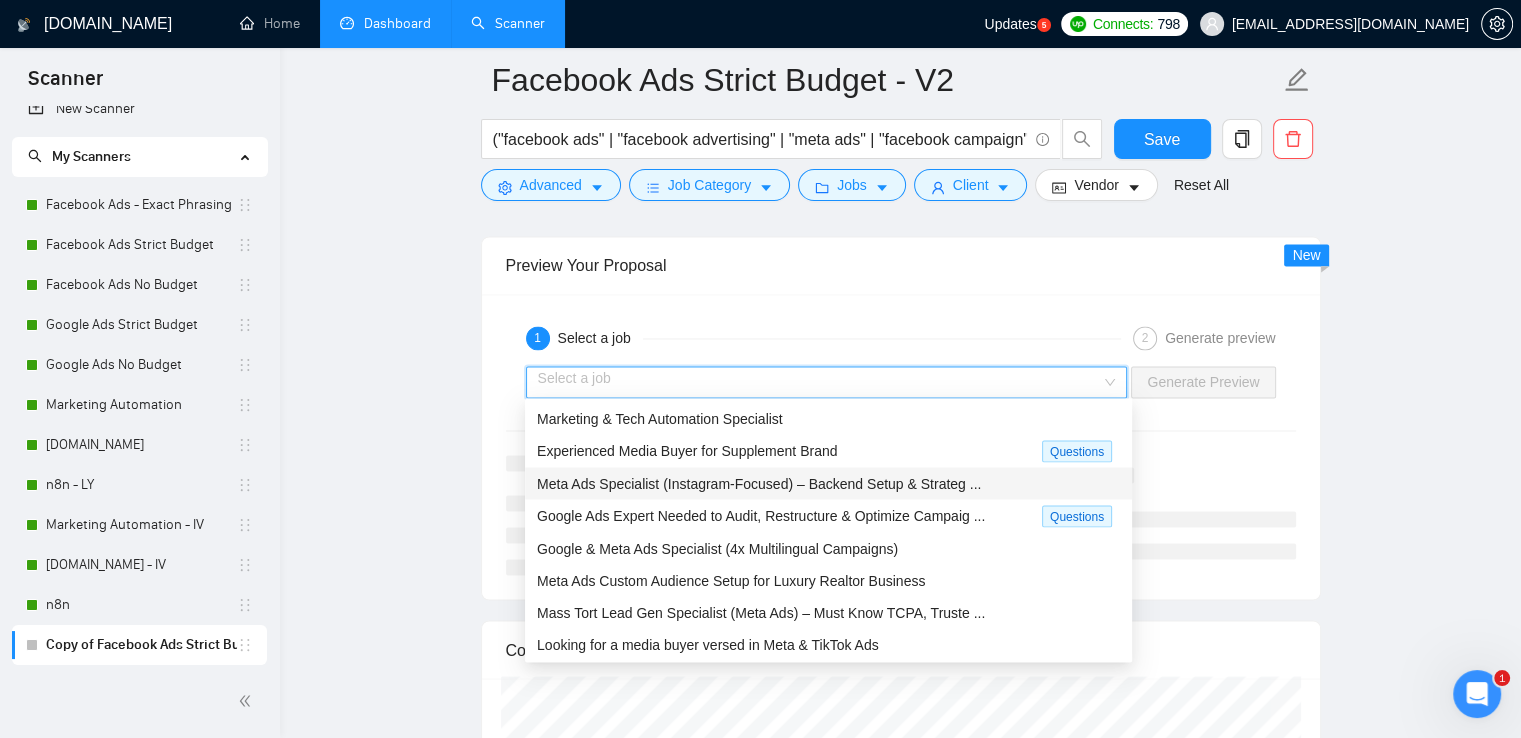 click on "Meta Ads Specialist (Instagram-Focused) – Backend Setup & Strateg ..." at bounding box center [759, 483] 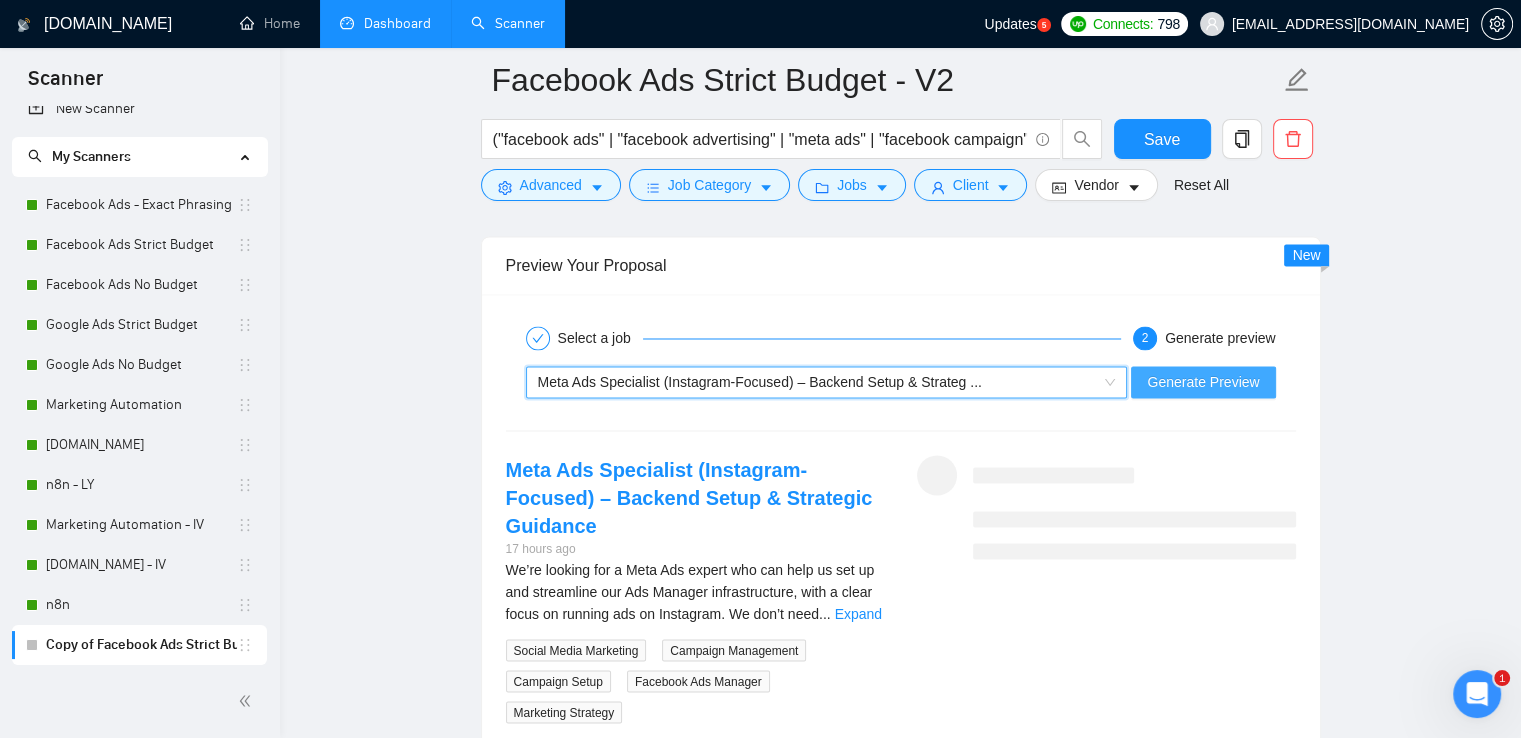 click on "Generate Preview" at bounding box center (1203, 382) 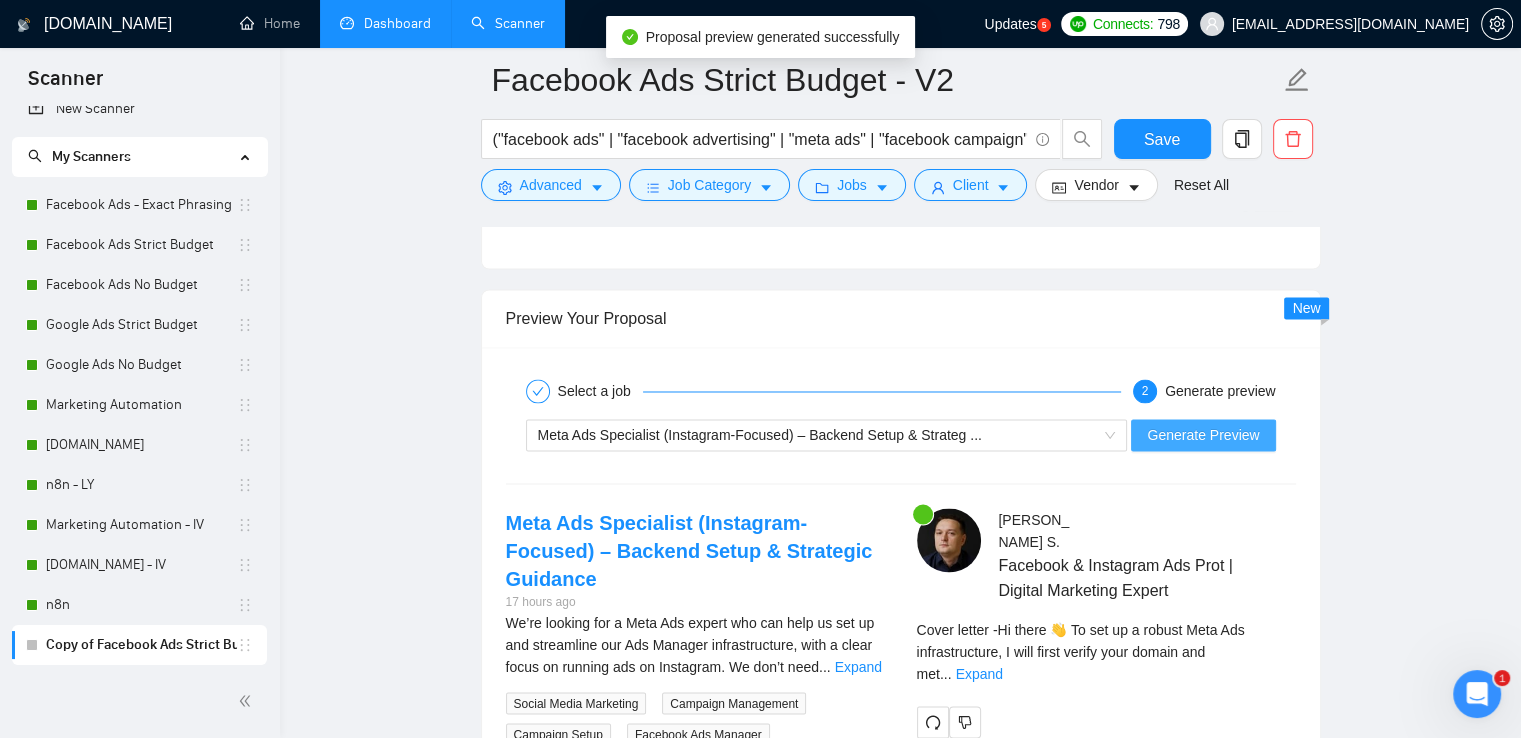scroll, scrollTop: 3547, scrollLeft: 0, axis: vertical 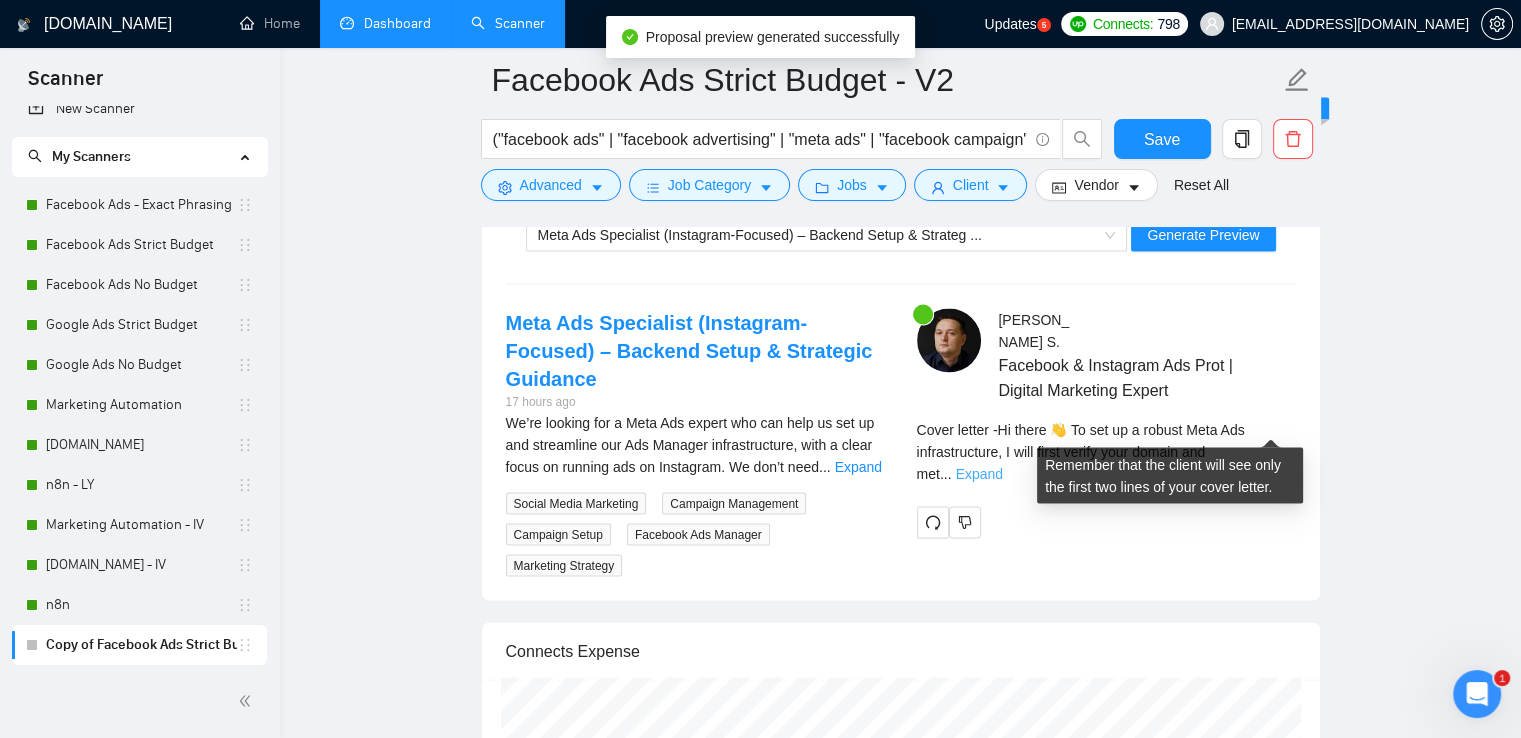 click on "Expand" at bounding box center [979, 473] 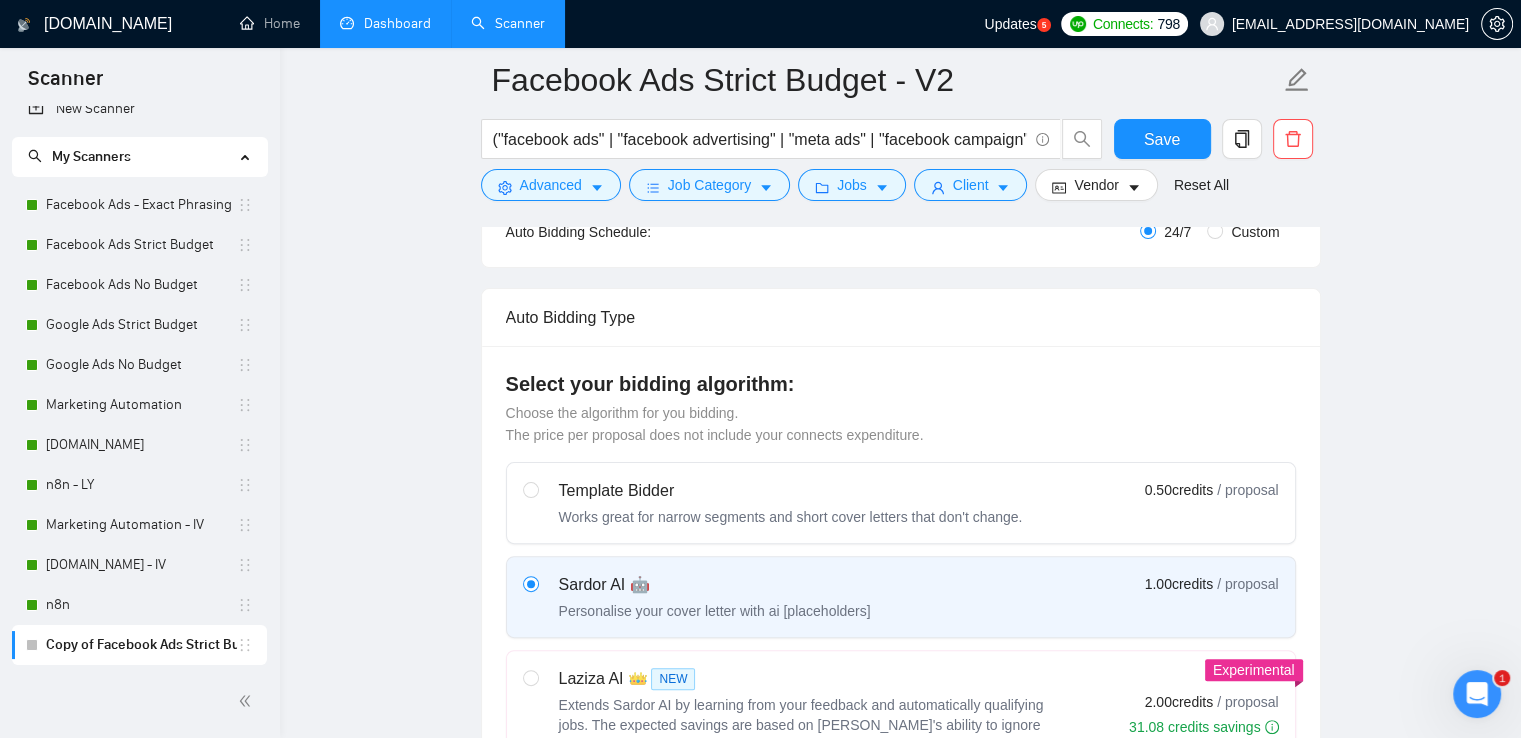 scroll, scrollTop: 147, scrollLeft: 0, axis: vertical 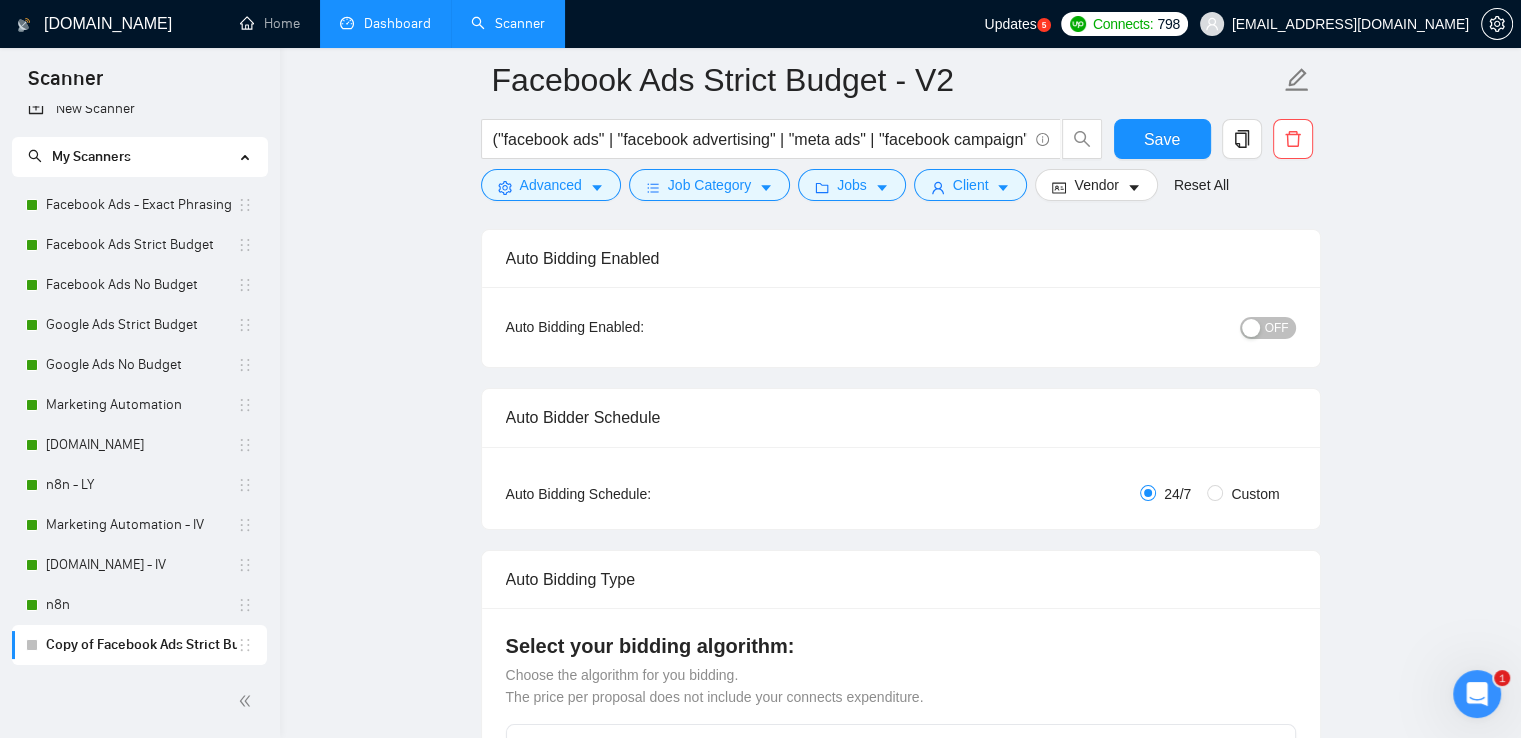 click on "OFF" at bounding box center [1277, 328] 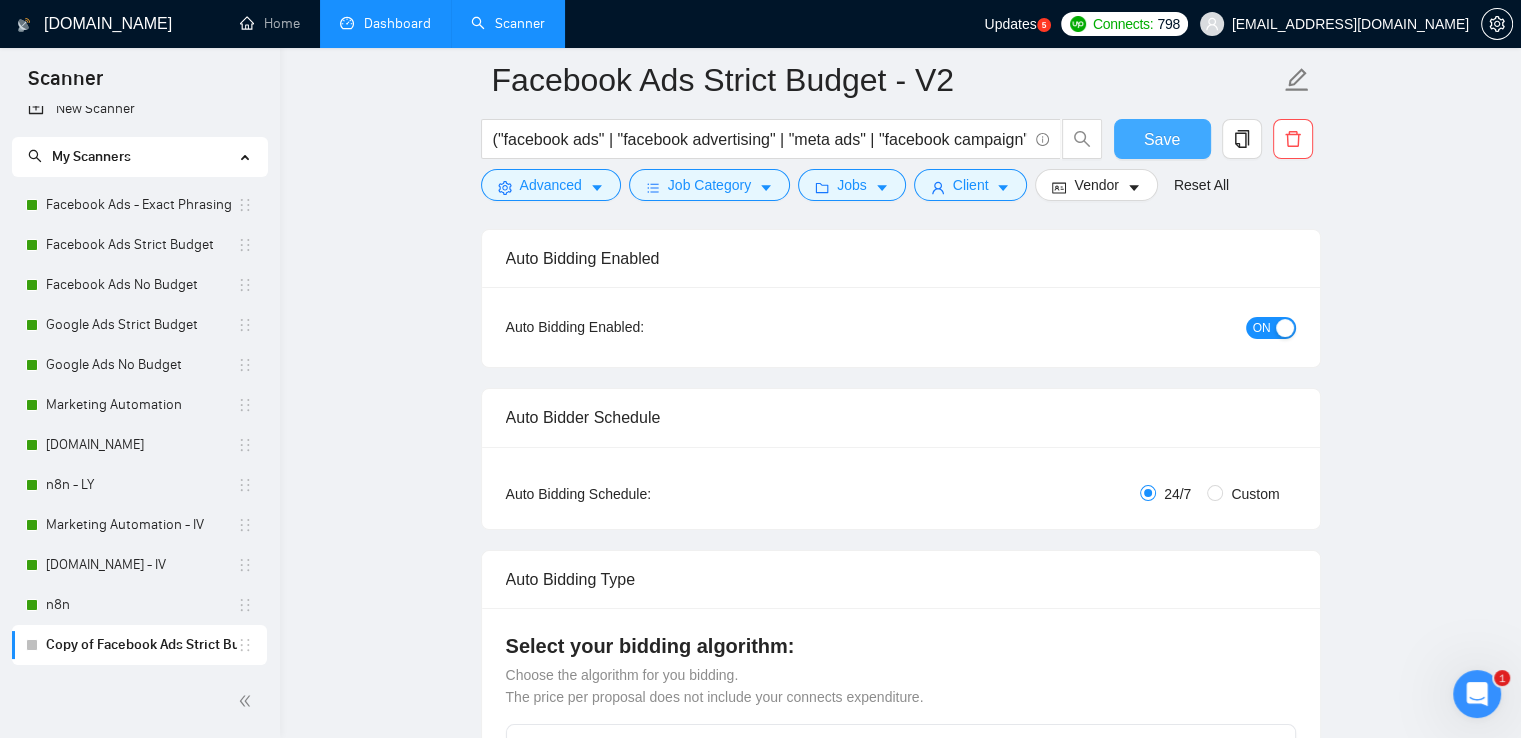 click on "Save" at bounding box center (1162, 139) 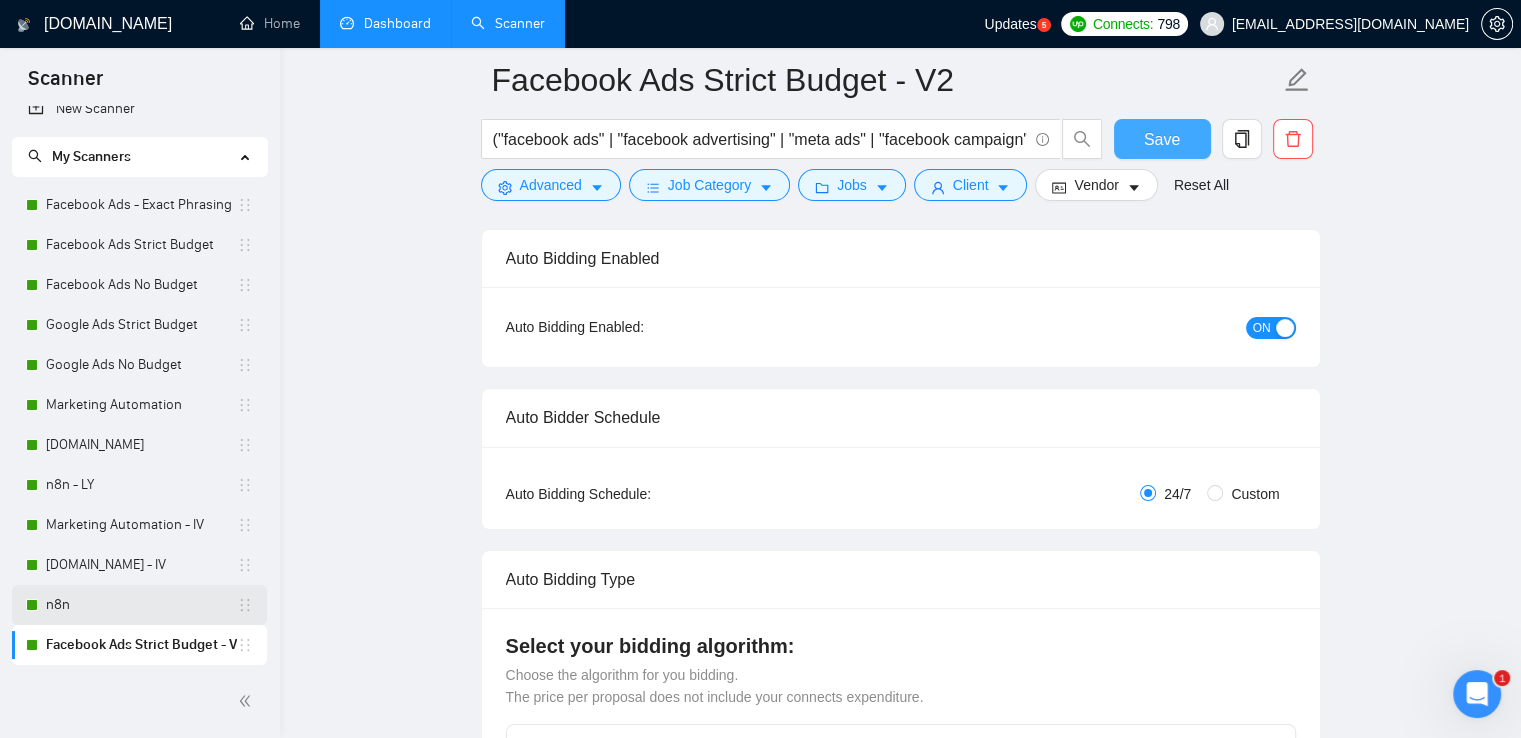 type 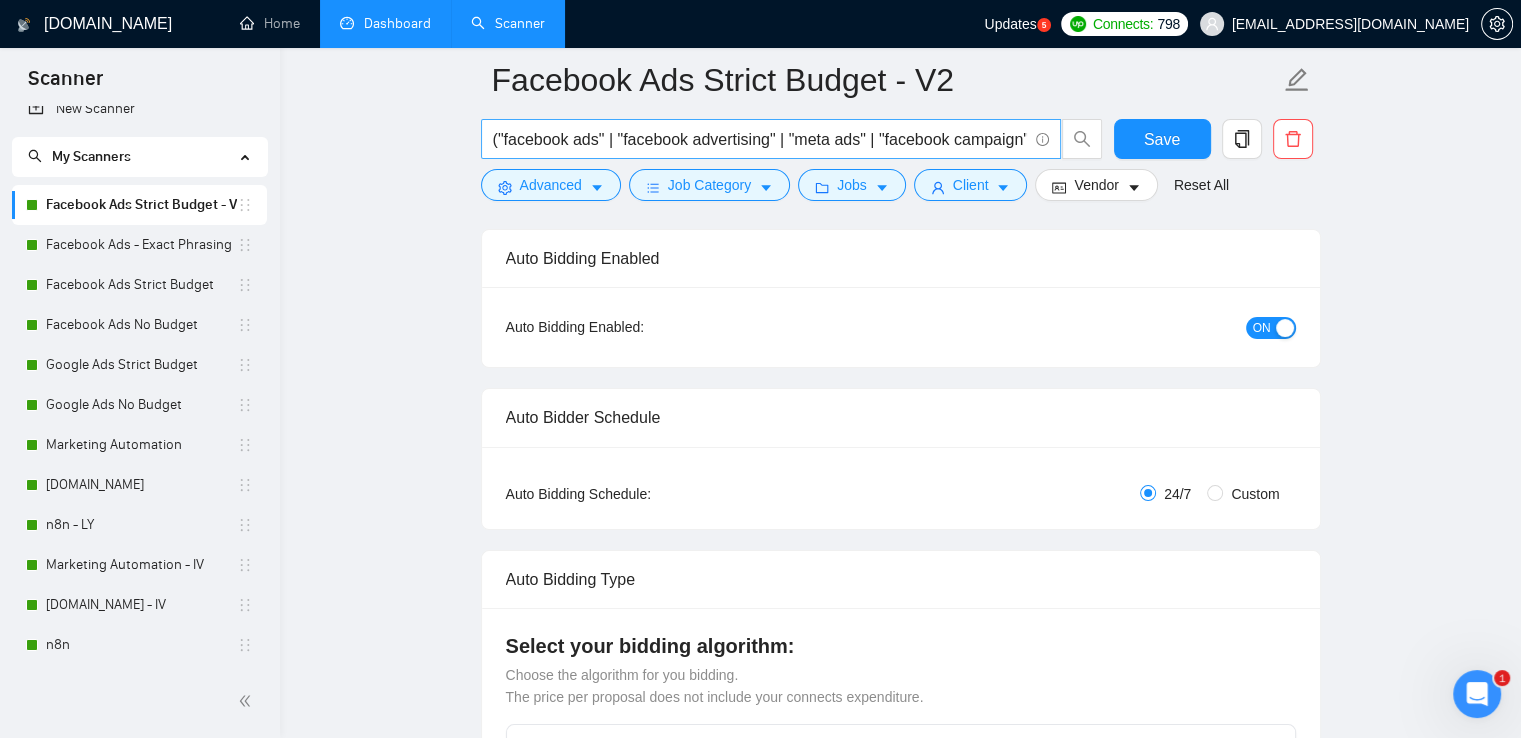 click on "("facebook ads" | "facebook advertising" | "meta ads" | "facebook campaign" | "facebook marketer" | "facebook media buyer") (expert | strategist | consultant | specialist | management)" at bounding box center [760, 139] 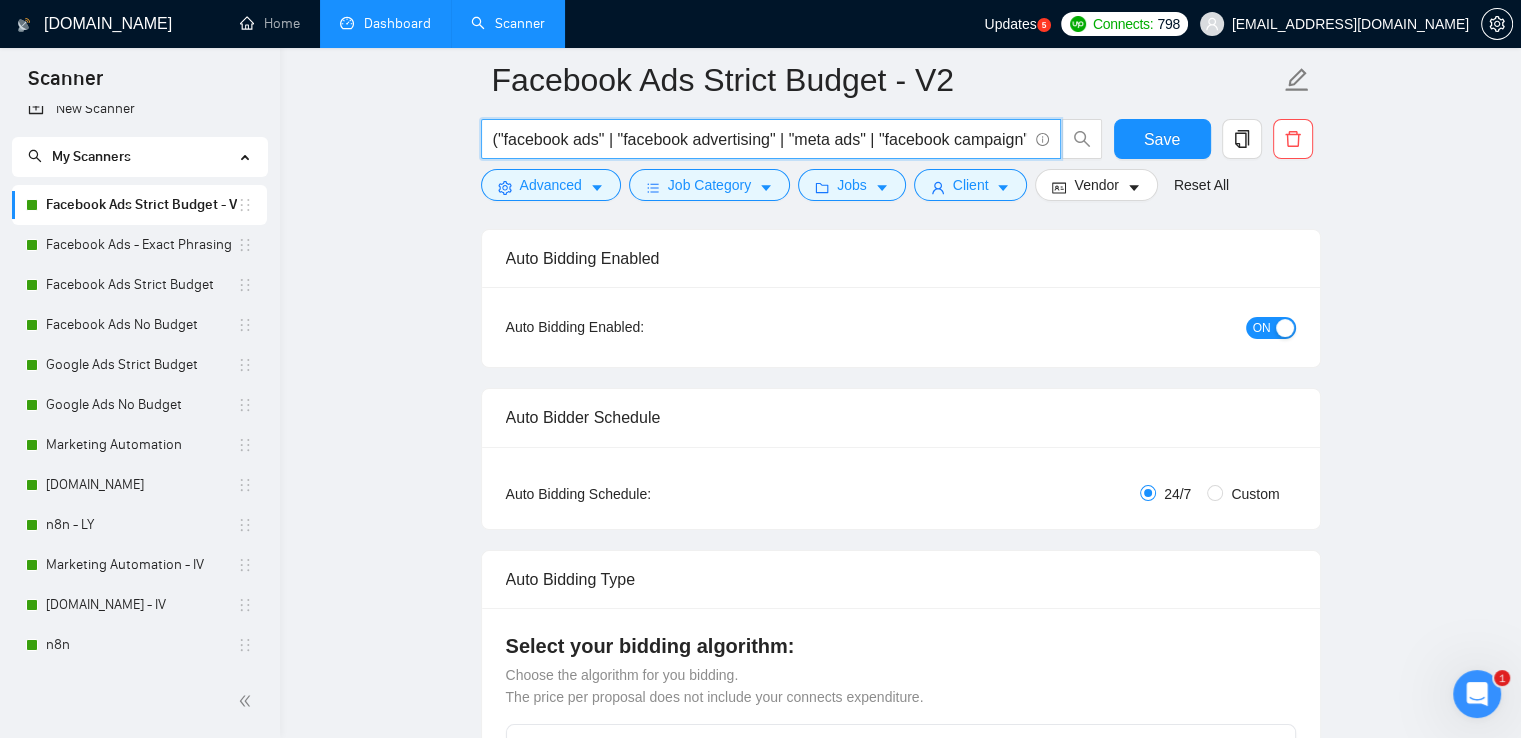 click on "("facebook ads" | "facebook advertising" | "meta ads" | "facebook campaign" | "facebook marketer" | "facebook media buyer") (expert | strategist | consultant | specialist | management)" at bounding box center (760, 139) 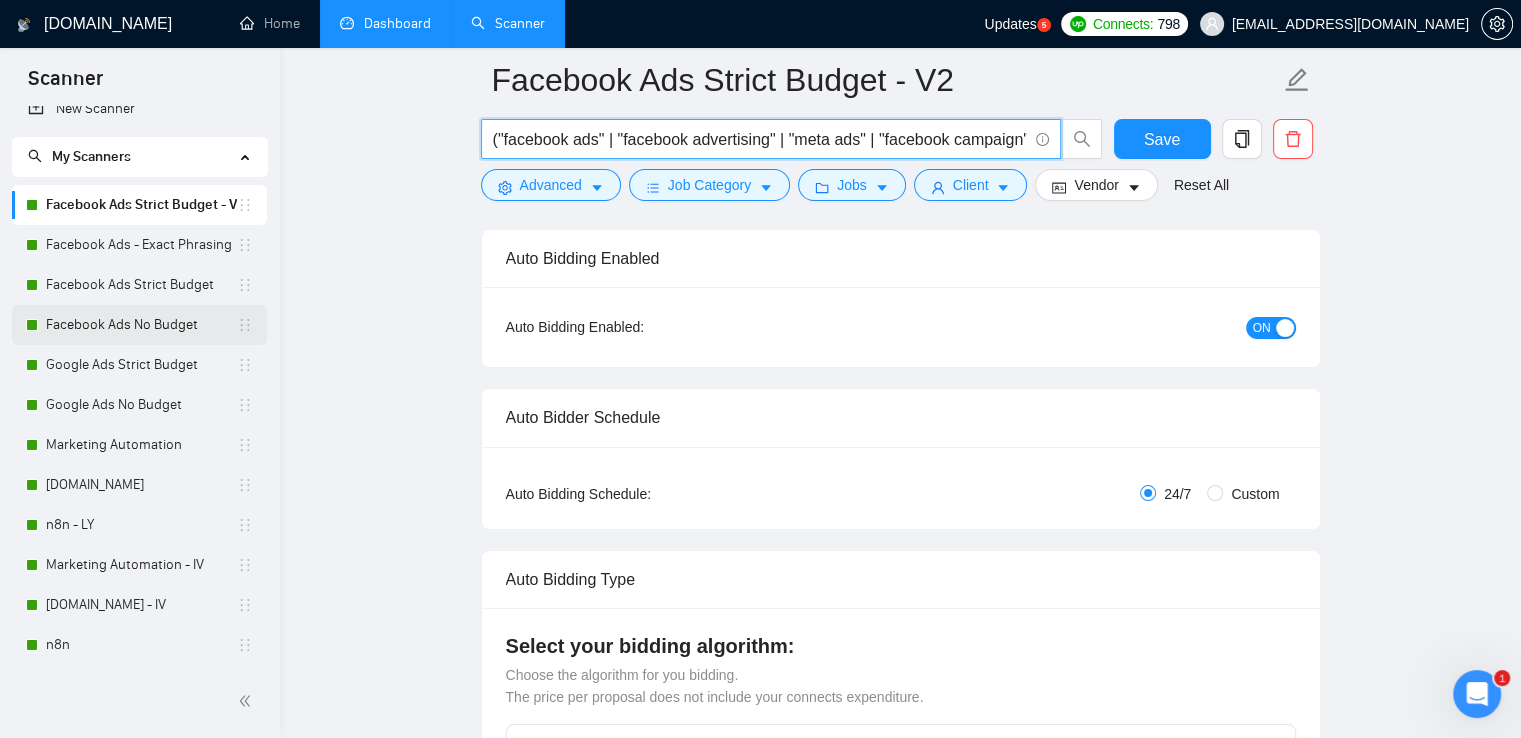 click on "Facebook Ads No Budget" at bounding box center (141, 325) 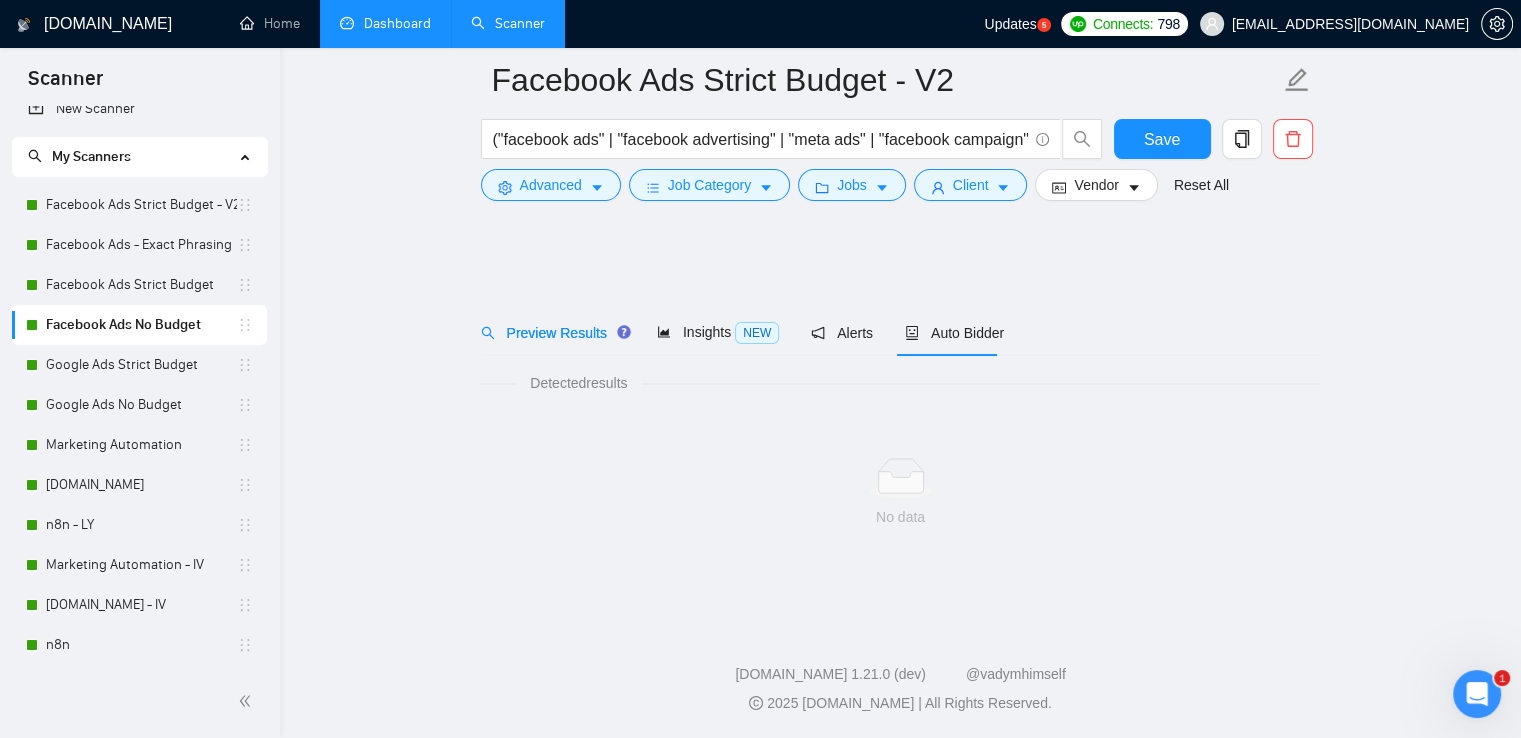 scroll, scrollTop: 0, scrollLeft: 0, axis: both 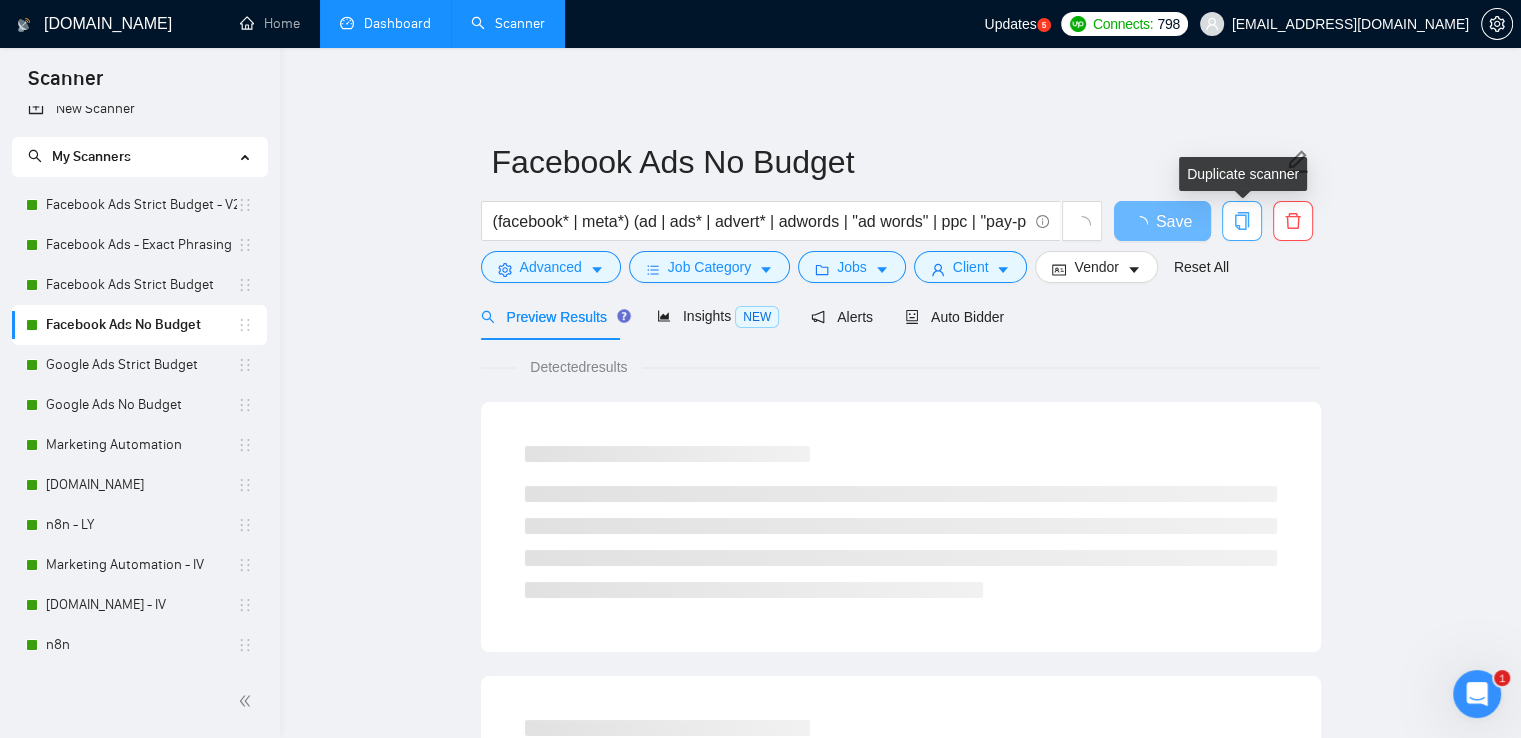 click 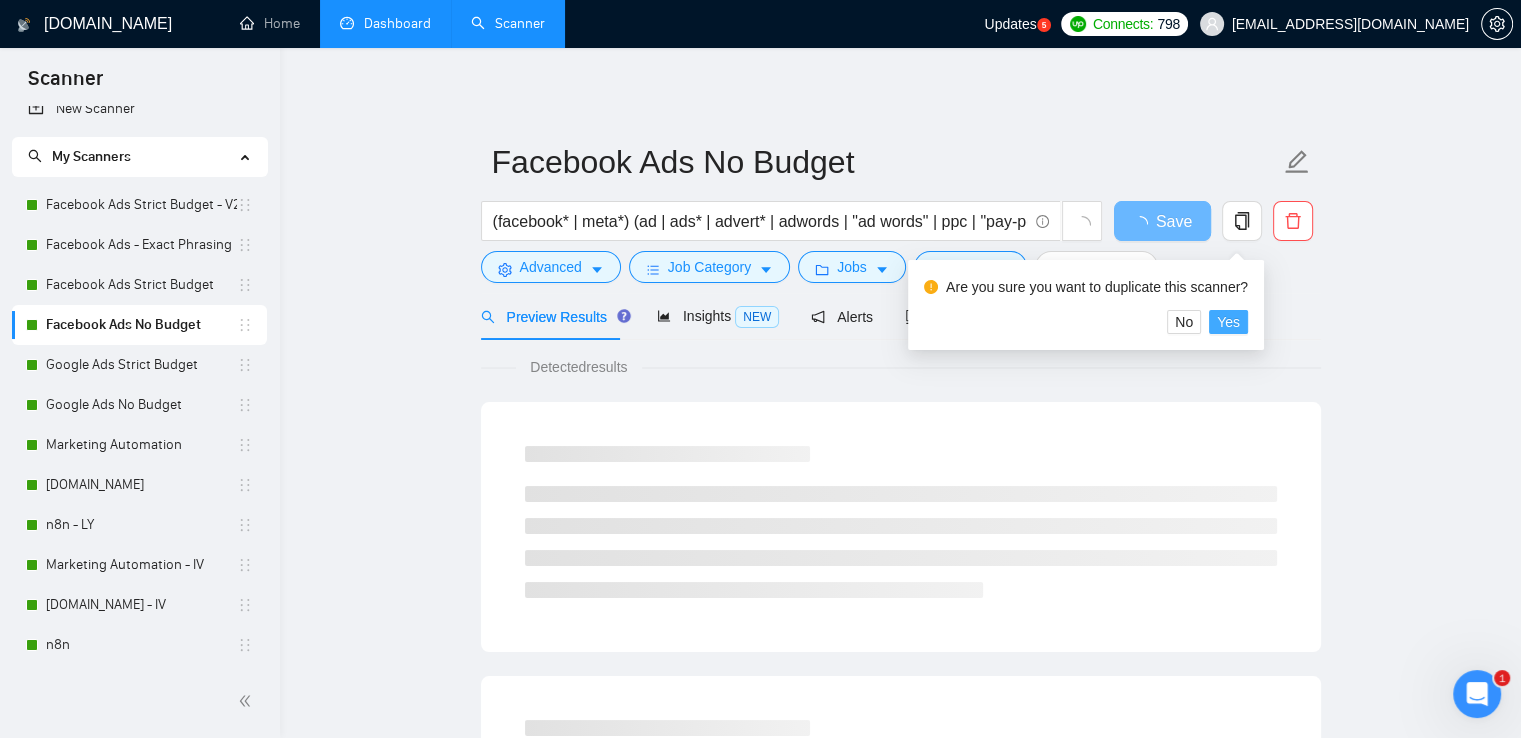 click on "Yes" at bounding box center (1228, 322) 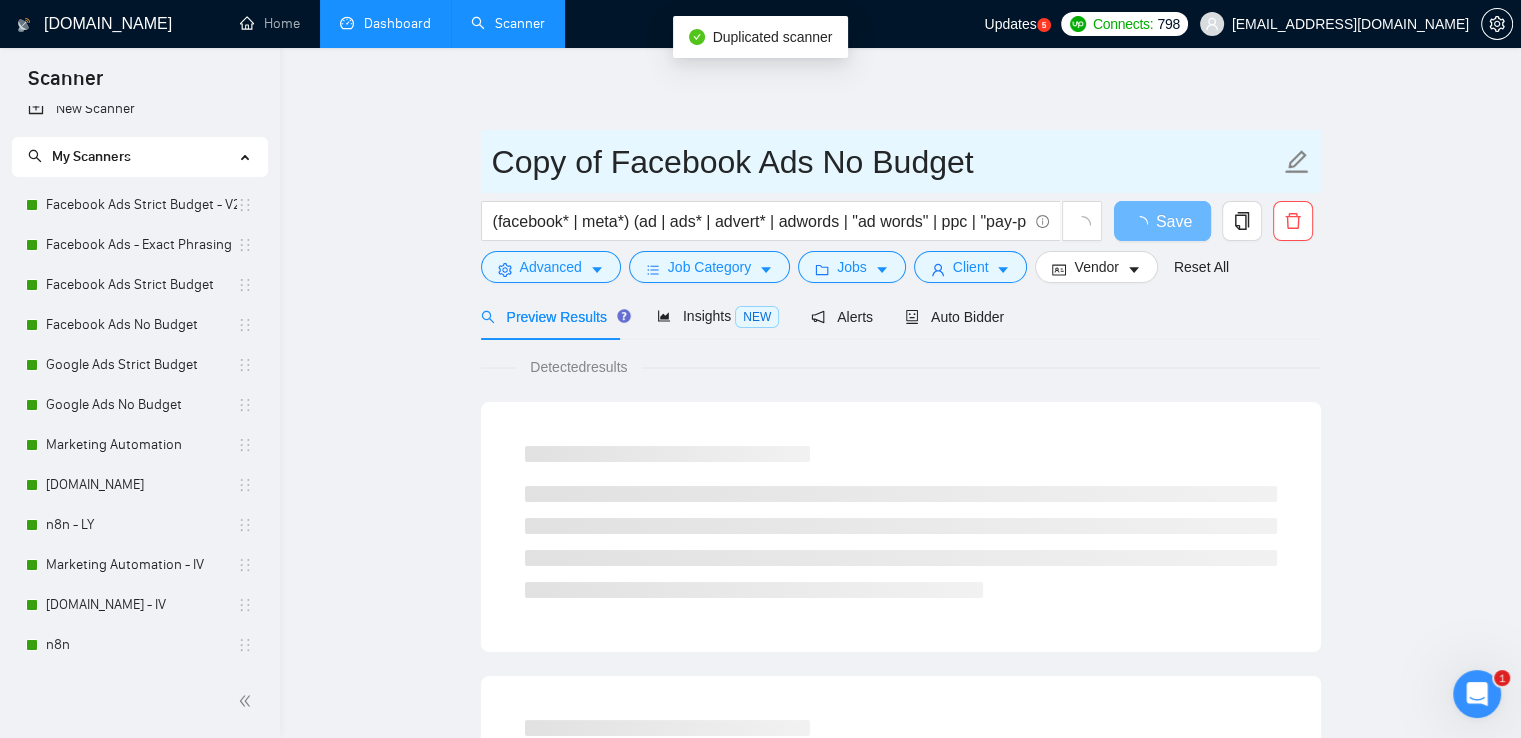 click on "Copy of Facebook Ads No Budget" at bounding box center (886, 162) 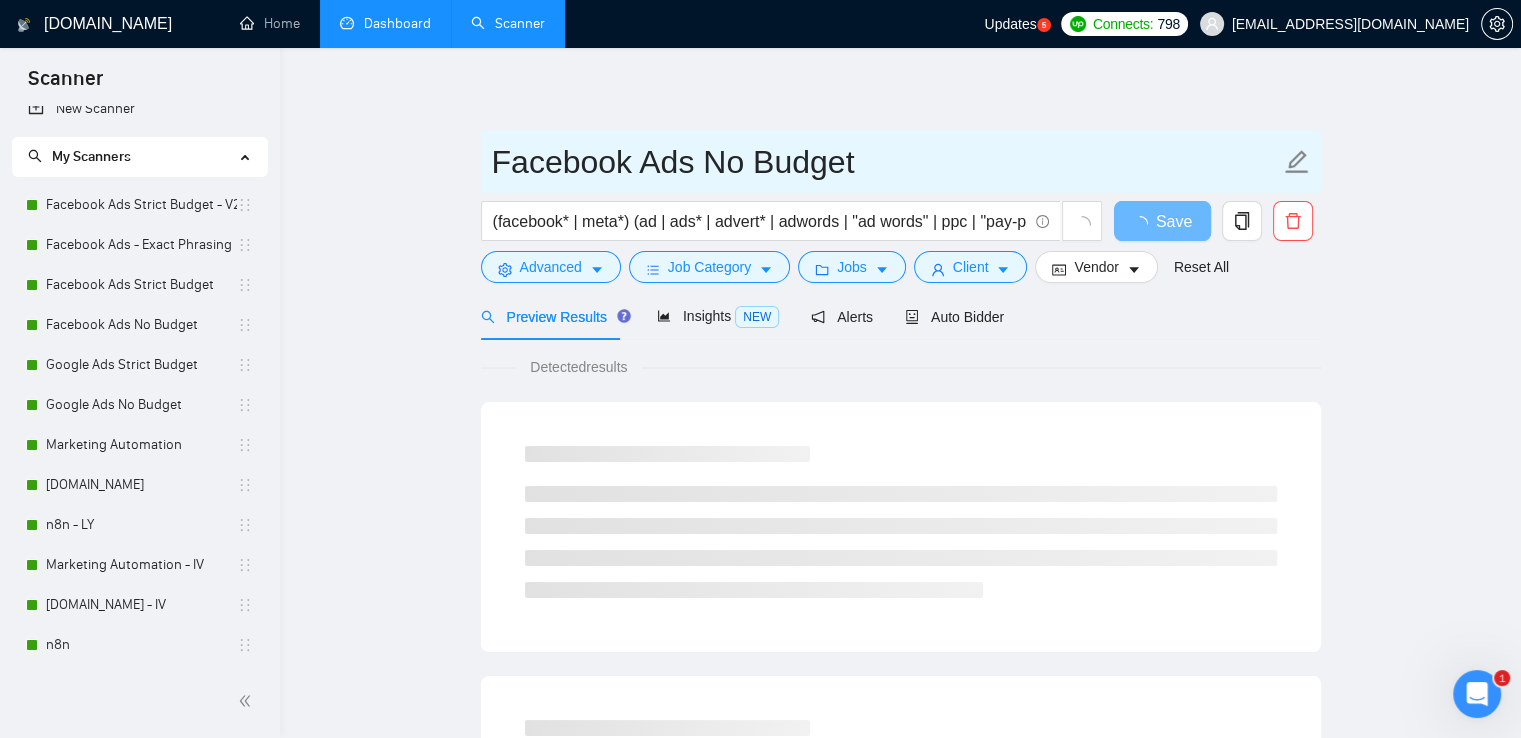 click on "Facebook Ads No Budget" at bounding box center [886, 162] 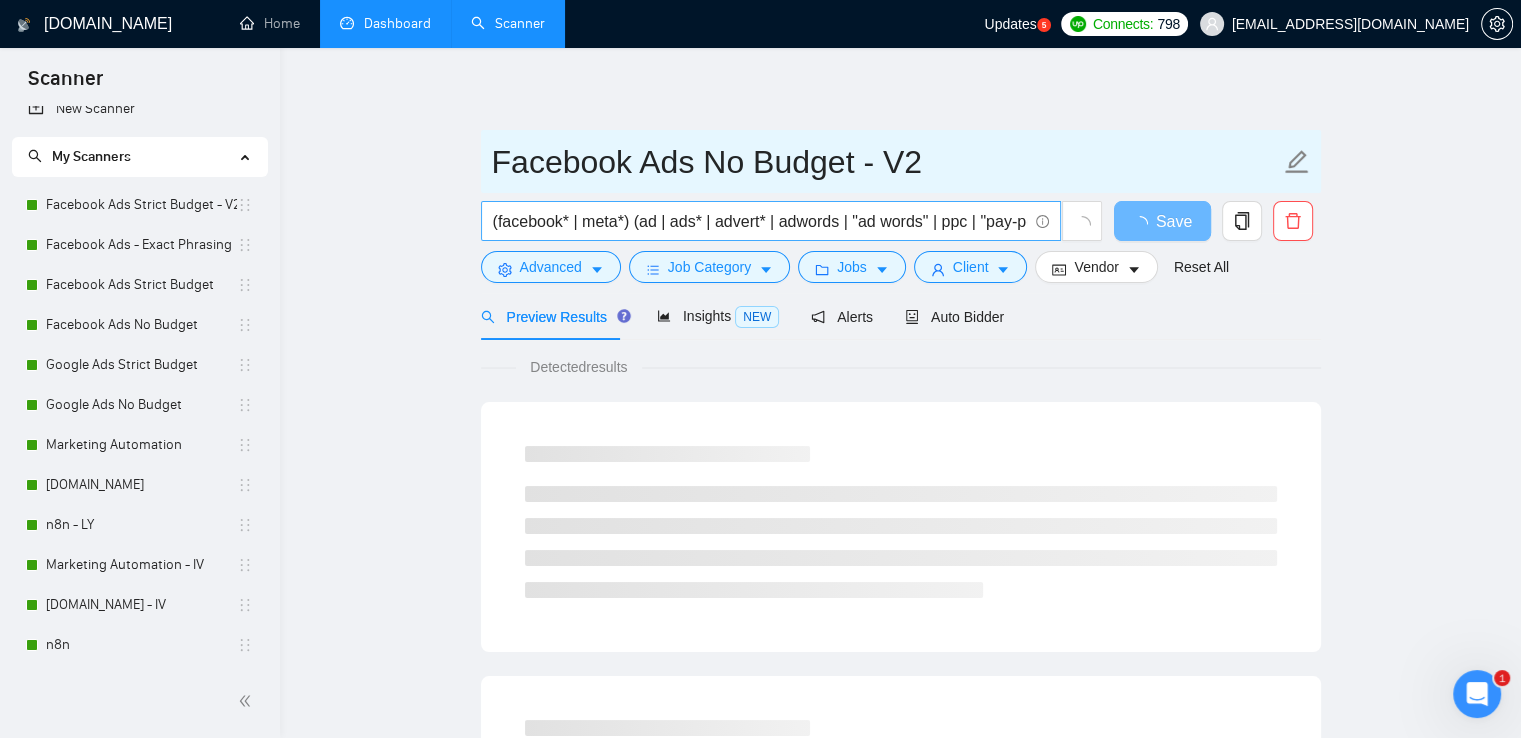 type on "Facebook Ads No Budget - V2" 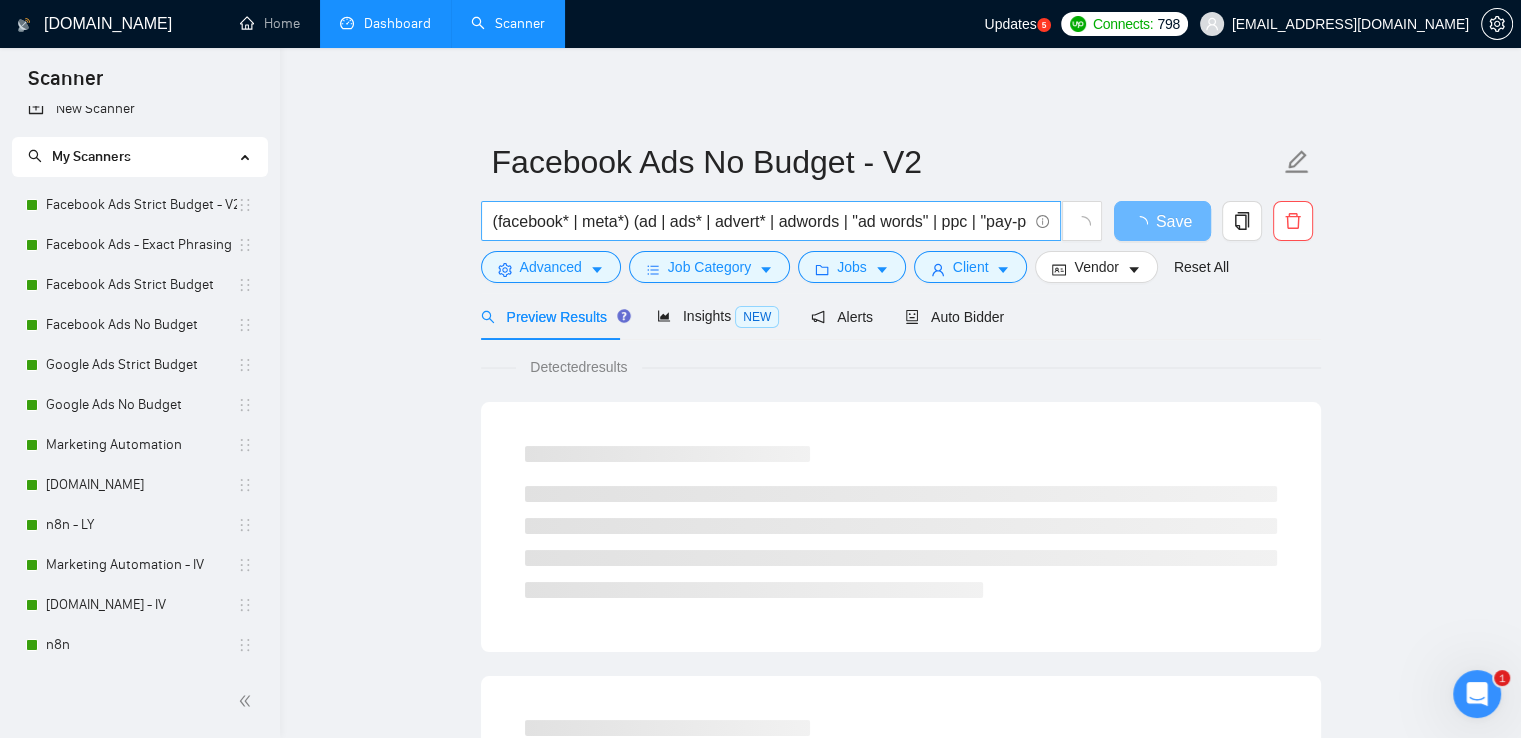 click on "(facebook* | meta*) (ad | ads* | advert* | adwords | "ad words" | ppc | "pay-per-click" | "Pay Per Click")" at bounding box center (760, 221) 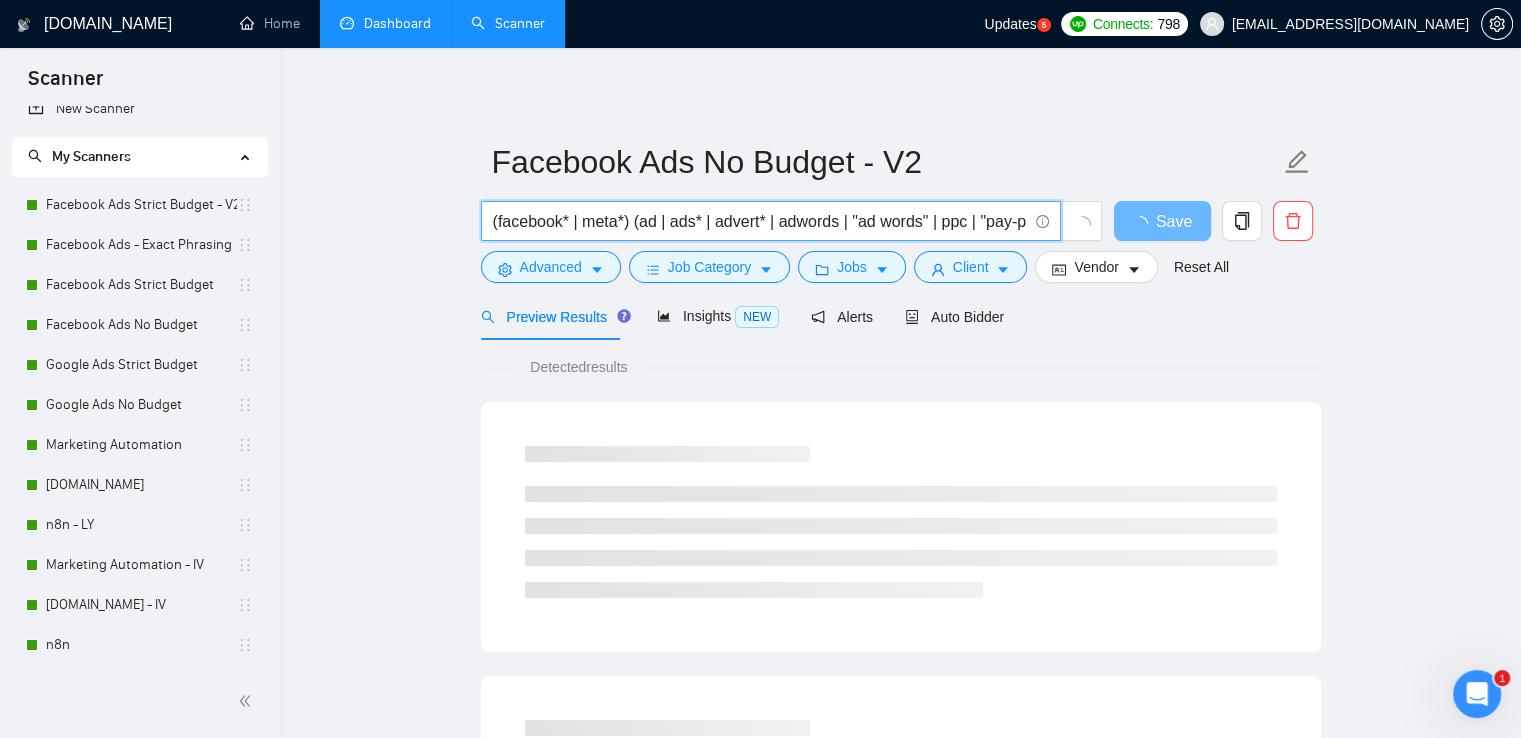 click on "(facebook* | meta*) (ad | ads* | advert* | adwords | "ad words" | ppc | "pay-per-click" | "Pay Per Click")" at bounding box center (760, 221) 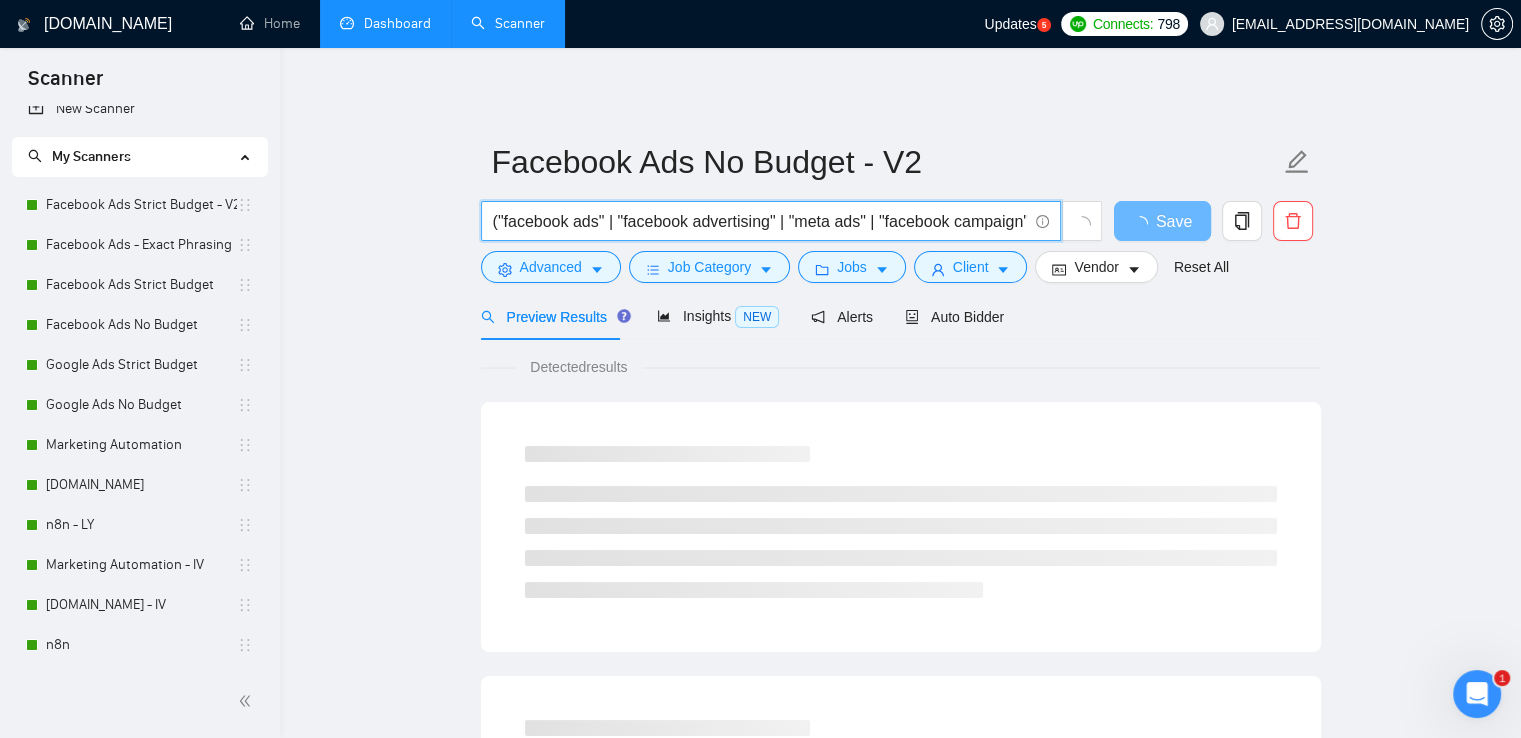 scroll, scrollTop: 0, scrollLeft: 752, axis: horizontal 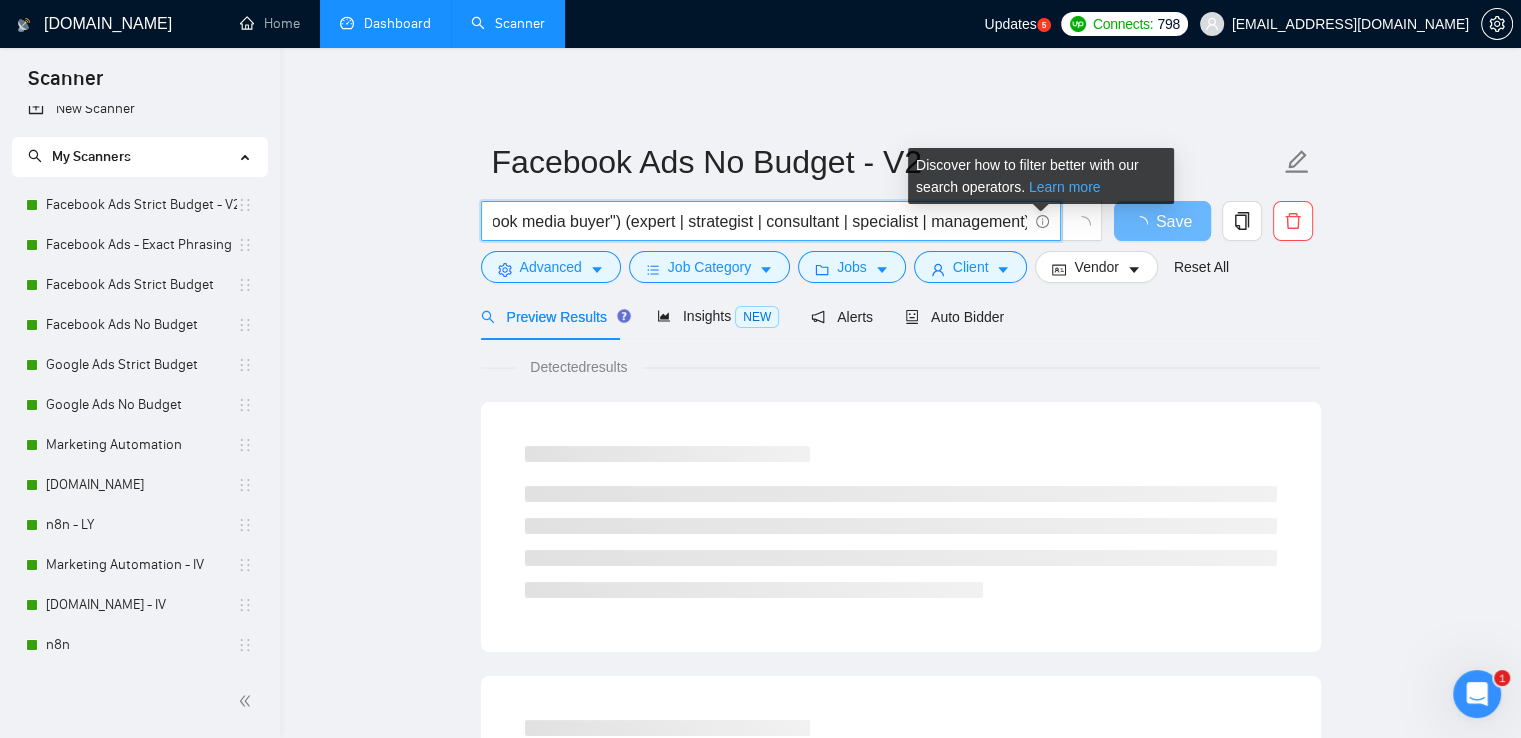 type on "("facebook ads" | "facebook advertising" | "meta ads" | "facebook campaign" | "facebook marketer" | "facebook media buyer") (expert | strategist | consultant | specialist | management)" 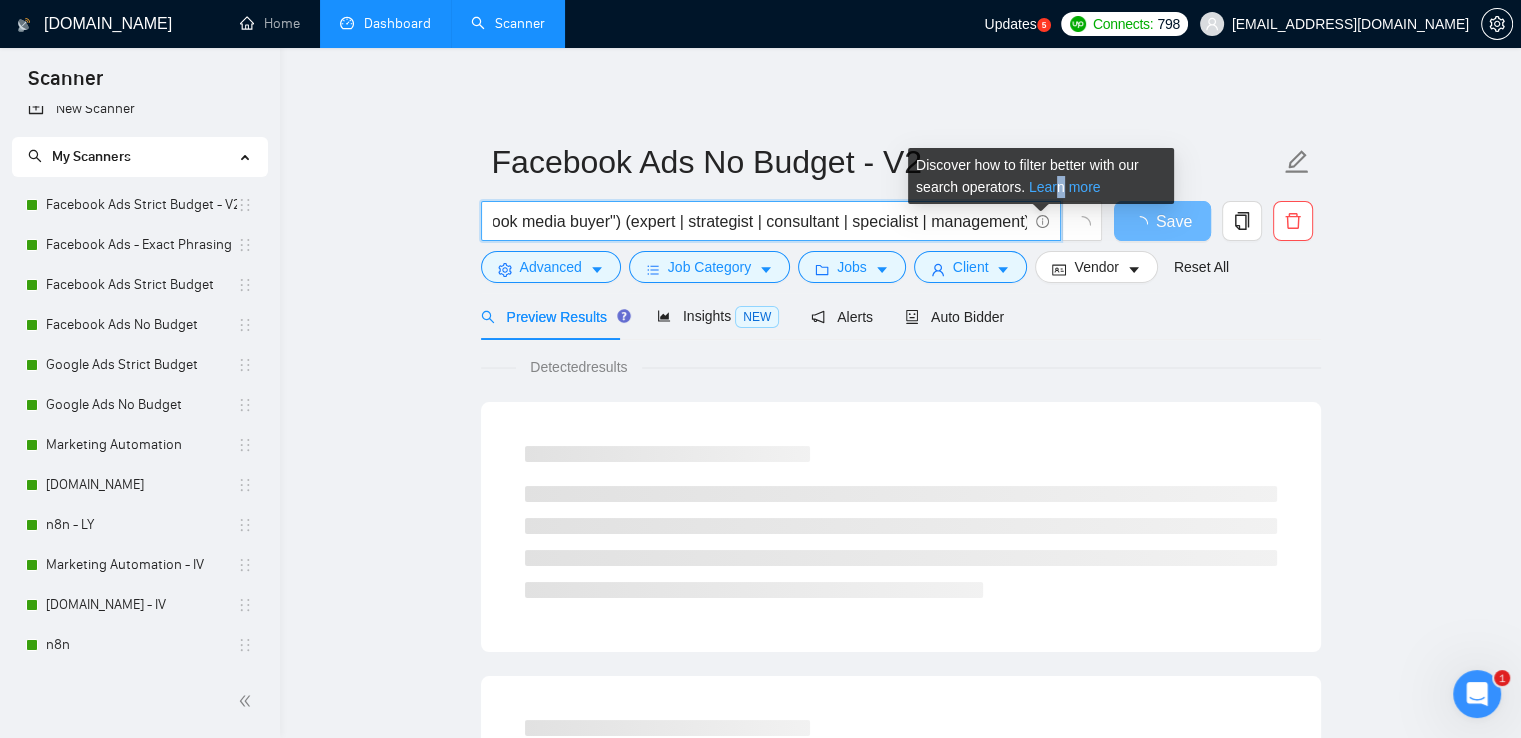 click on "Learn more" at bounding box center [1065, 187] 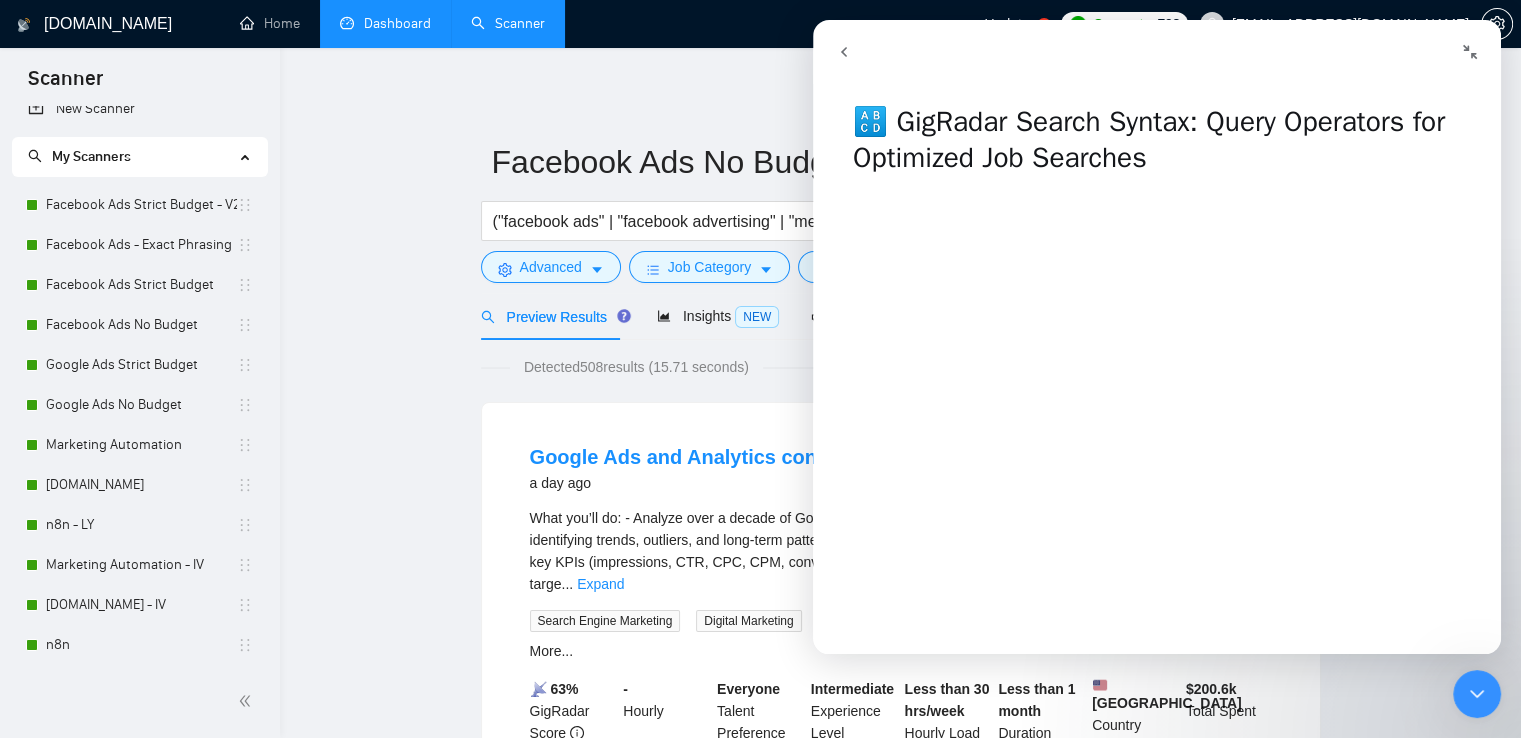 click at bounding box center (1477, 694) 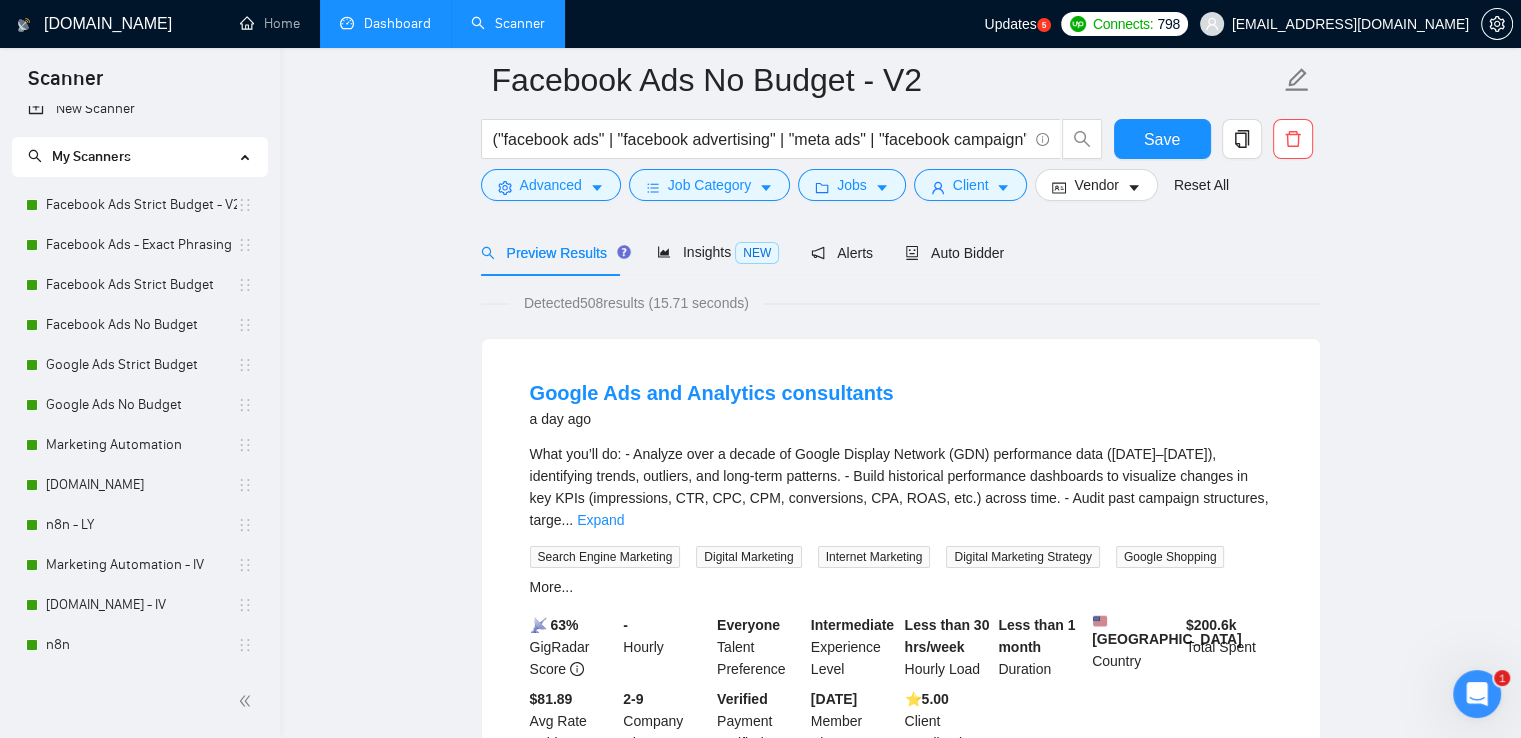 scroll, scrollTop: 100, scrollLeft: 0, axis: vertical 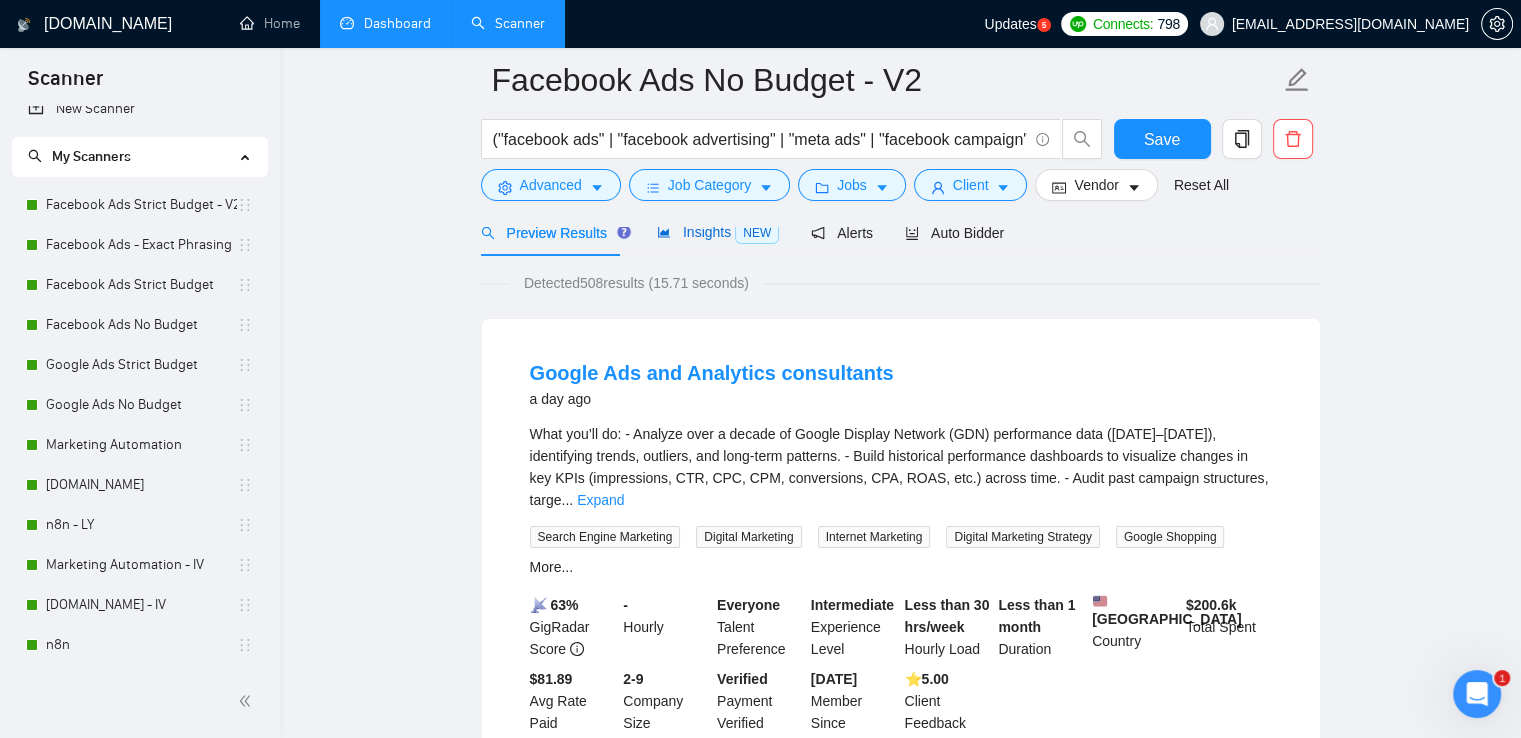 click on "Insights NEW" at bounding box center [718, 232] 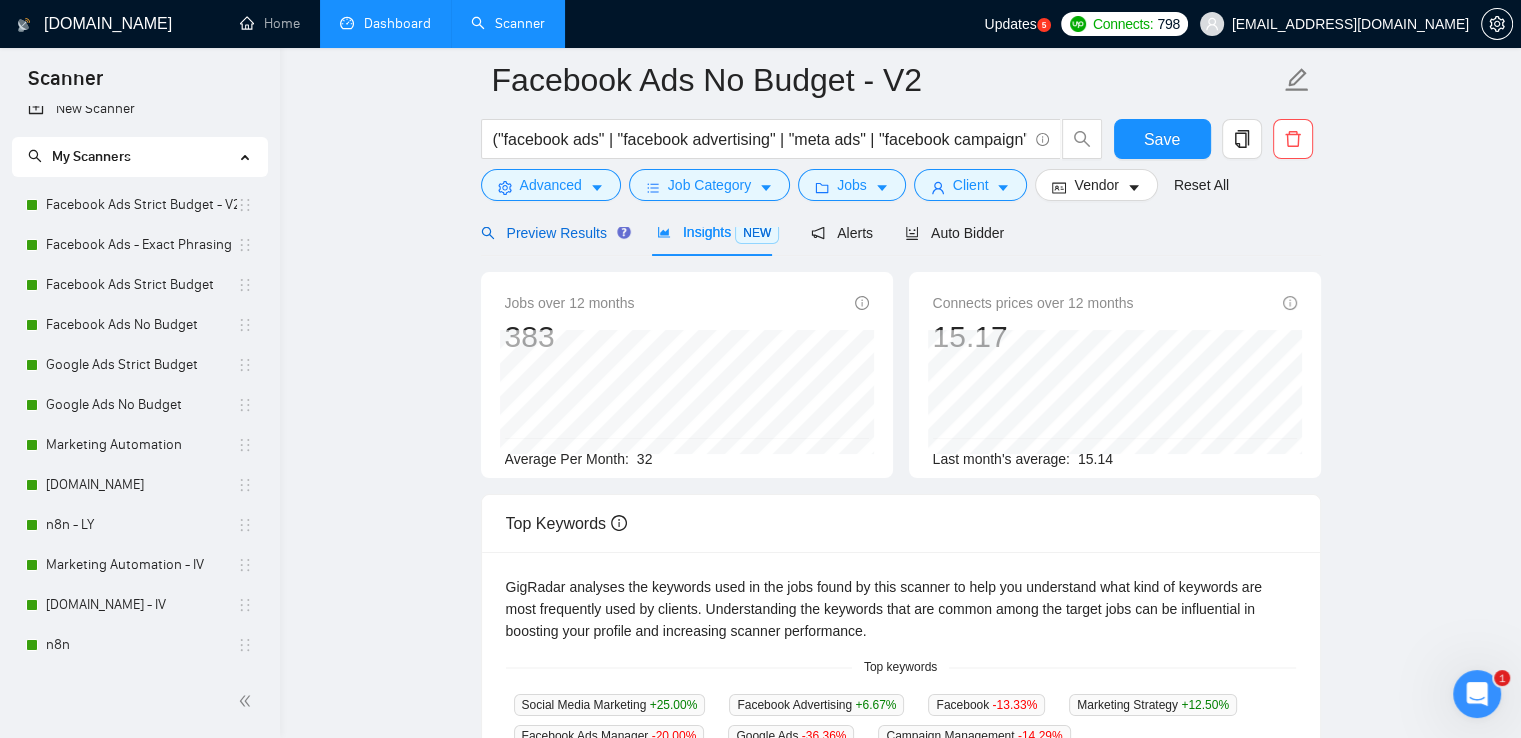 click on "Preview Results" at bounding box center [553, 233] 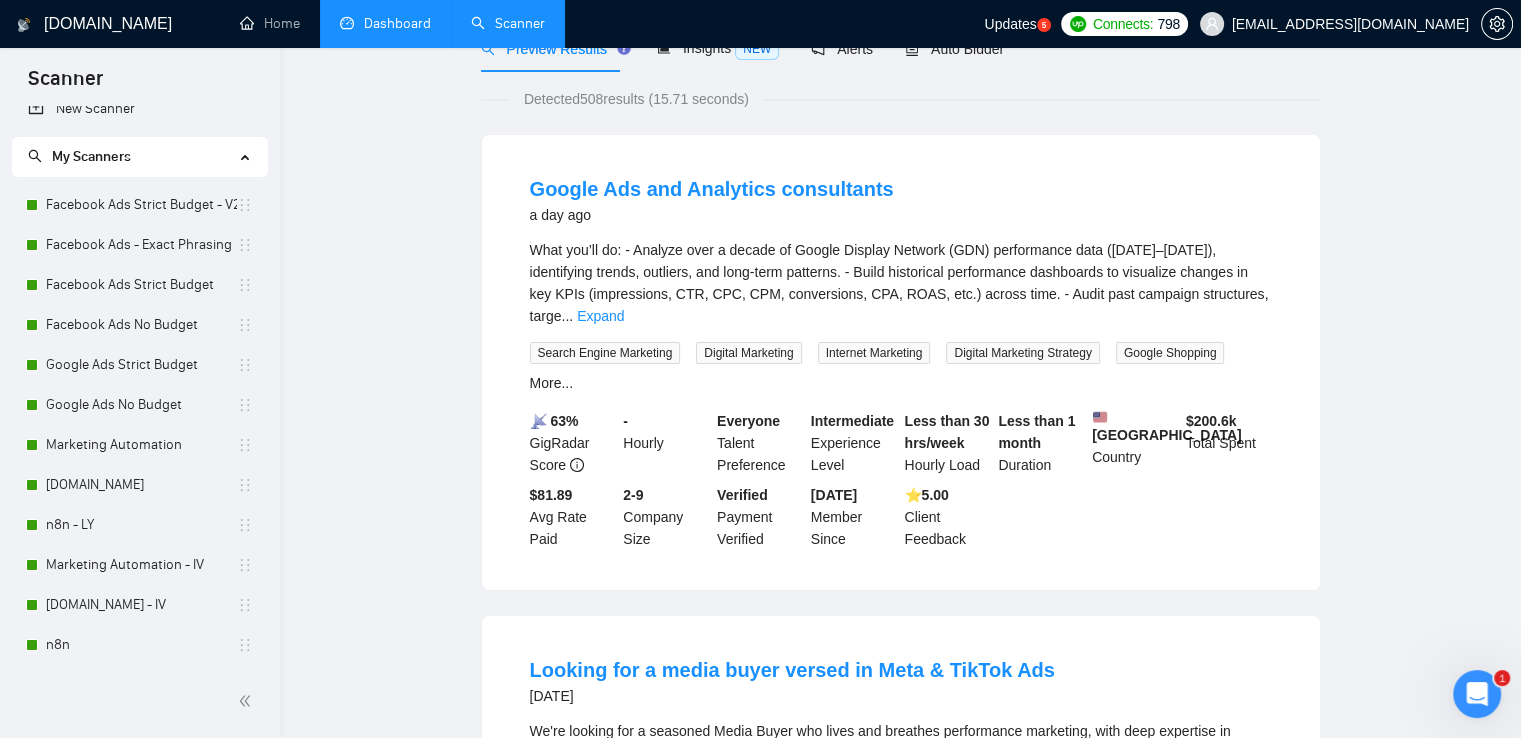 scroll, scrollTop: 0, scrollLeft: 0, axis: both 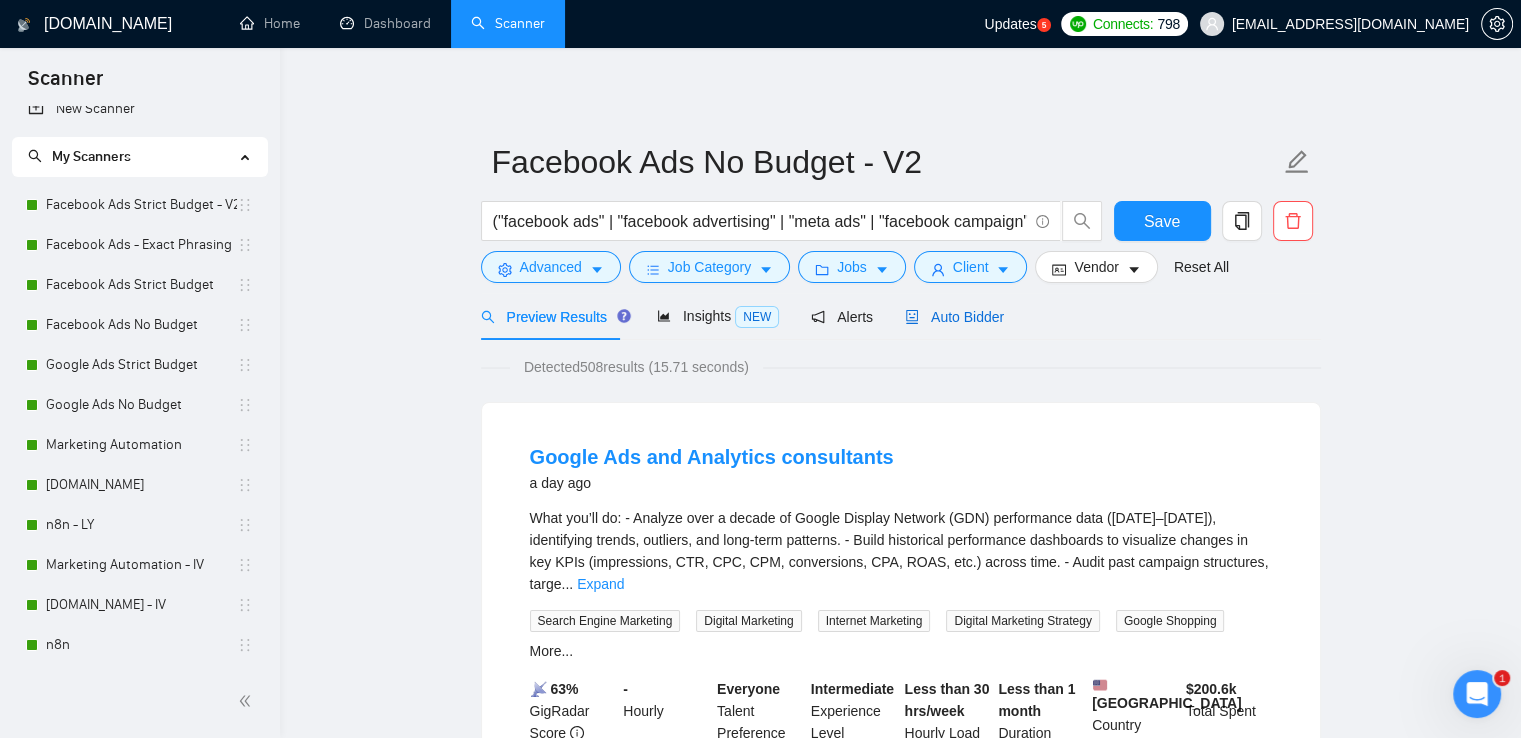 click on "Auto Bidder" at bounding box center (954, 317) 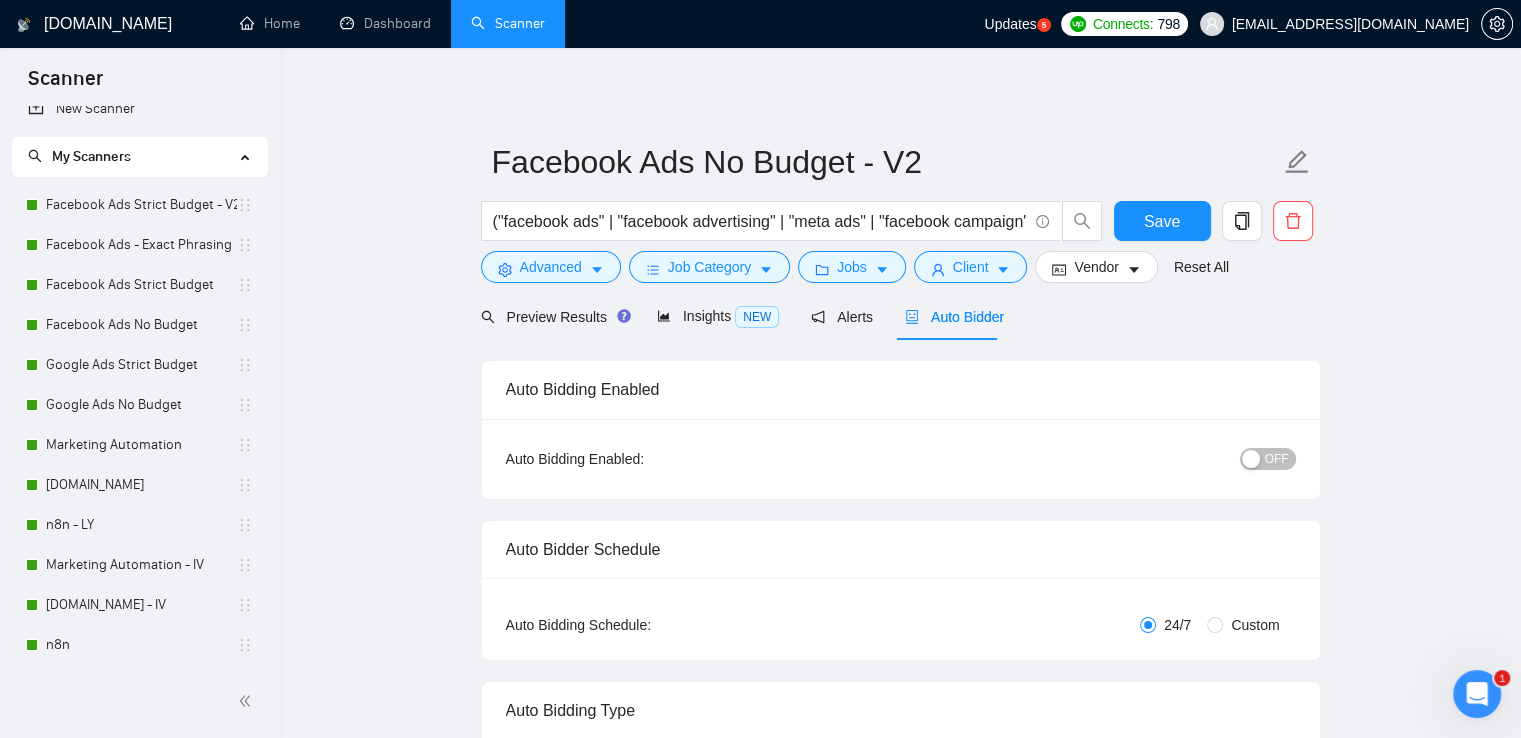 type 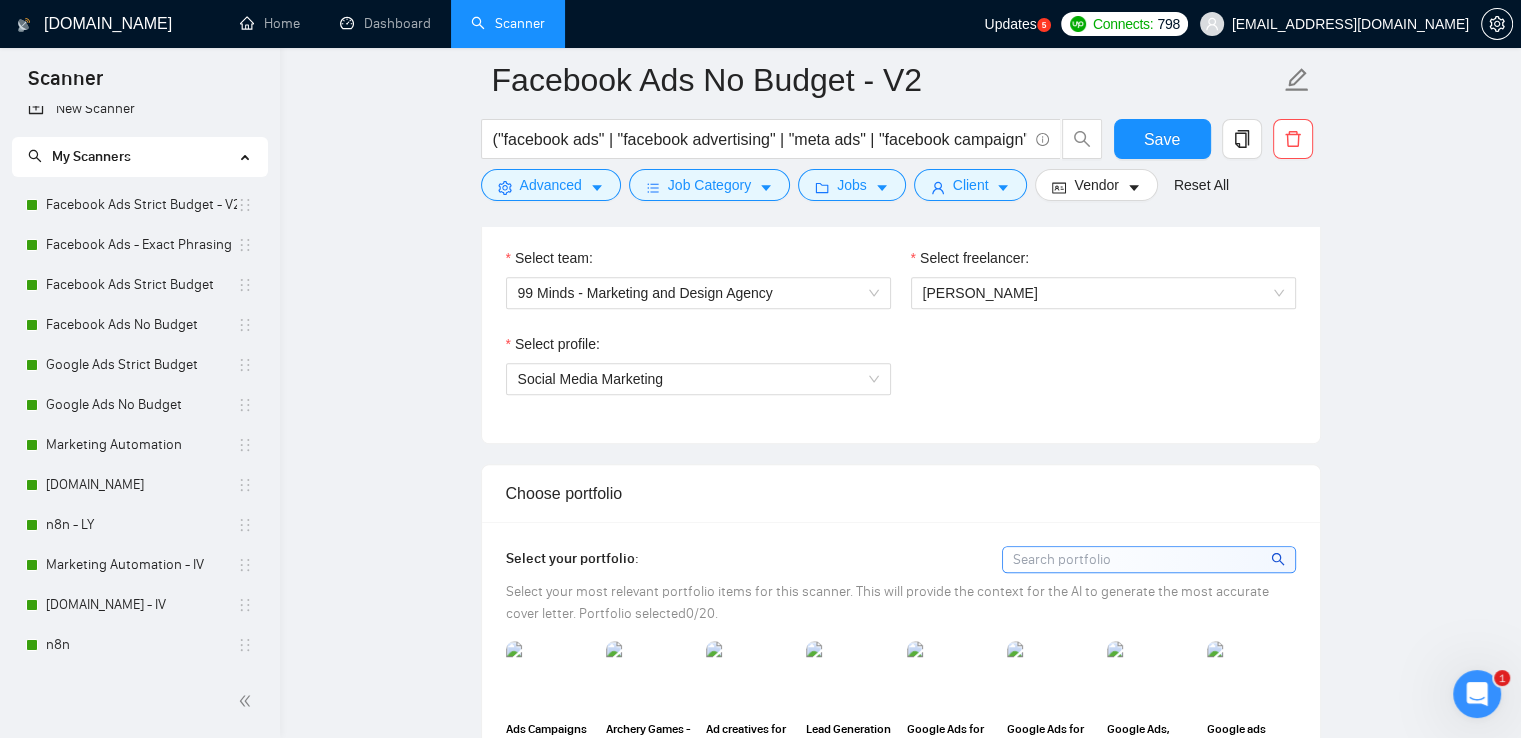 scroll, scrollTop: 900, scrollLeft: 0, axis: vertical 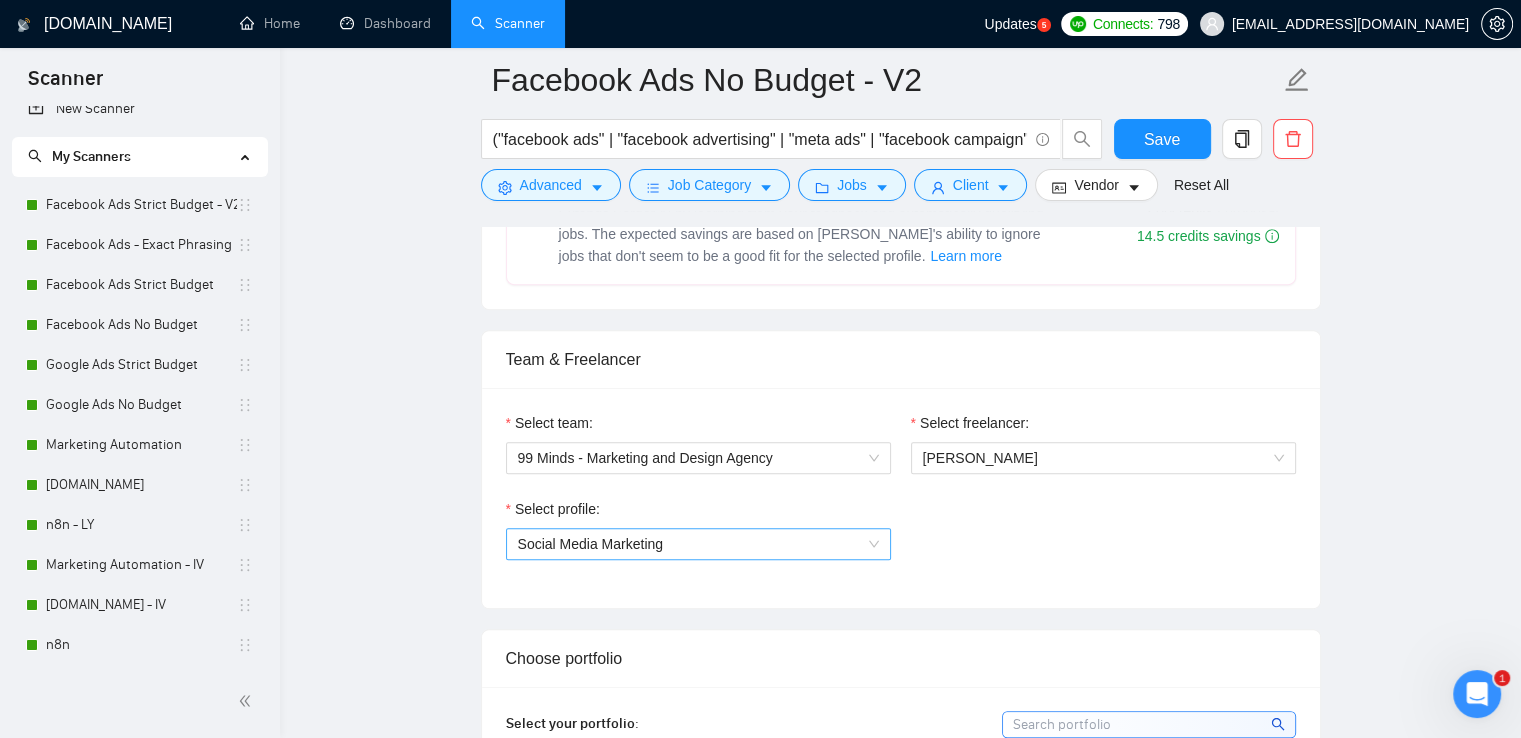 click on "Social Media Marketing" at bounding box center (698, 544) 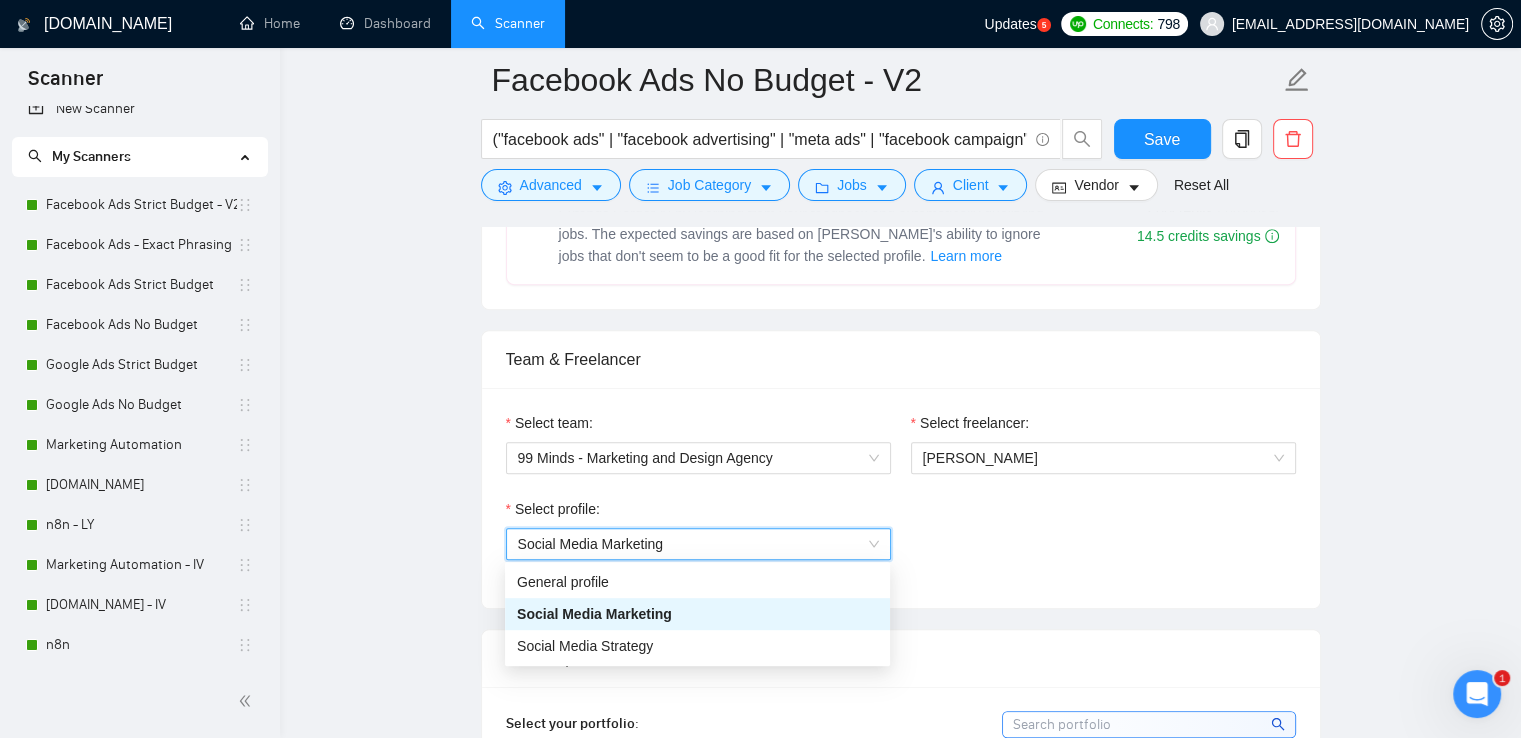 click on "Social Media Marketing" at bounding box center [698, 544] 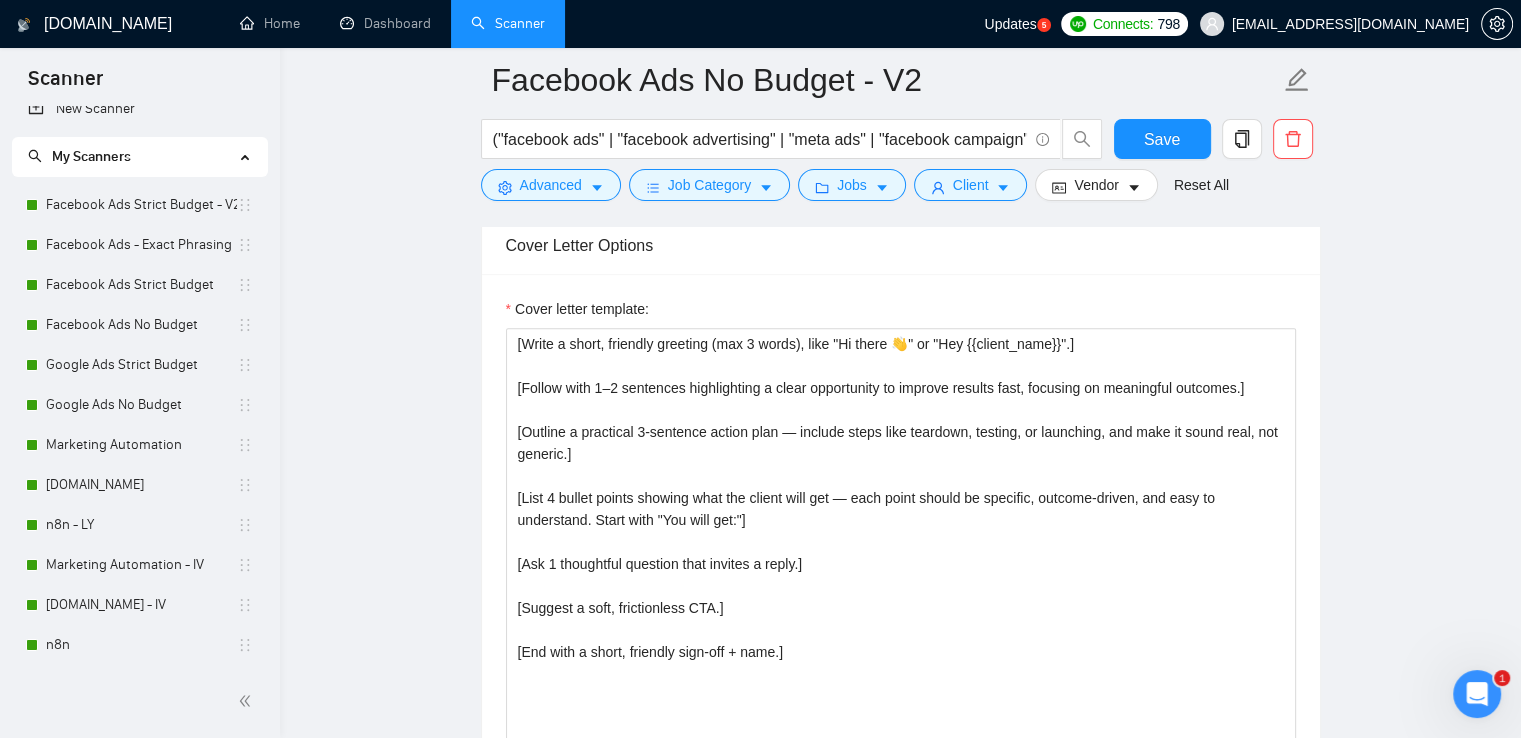 scroll, scrollTop: 1800, scrollLeft: 0, axis: vertical 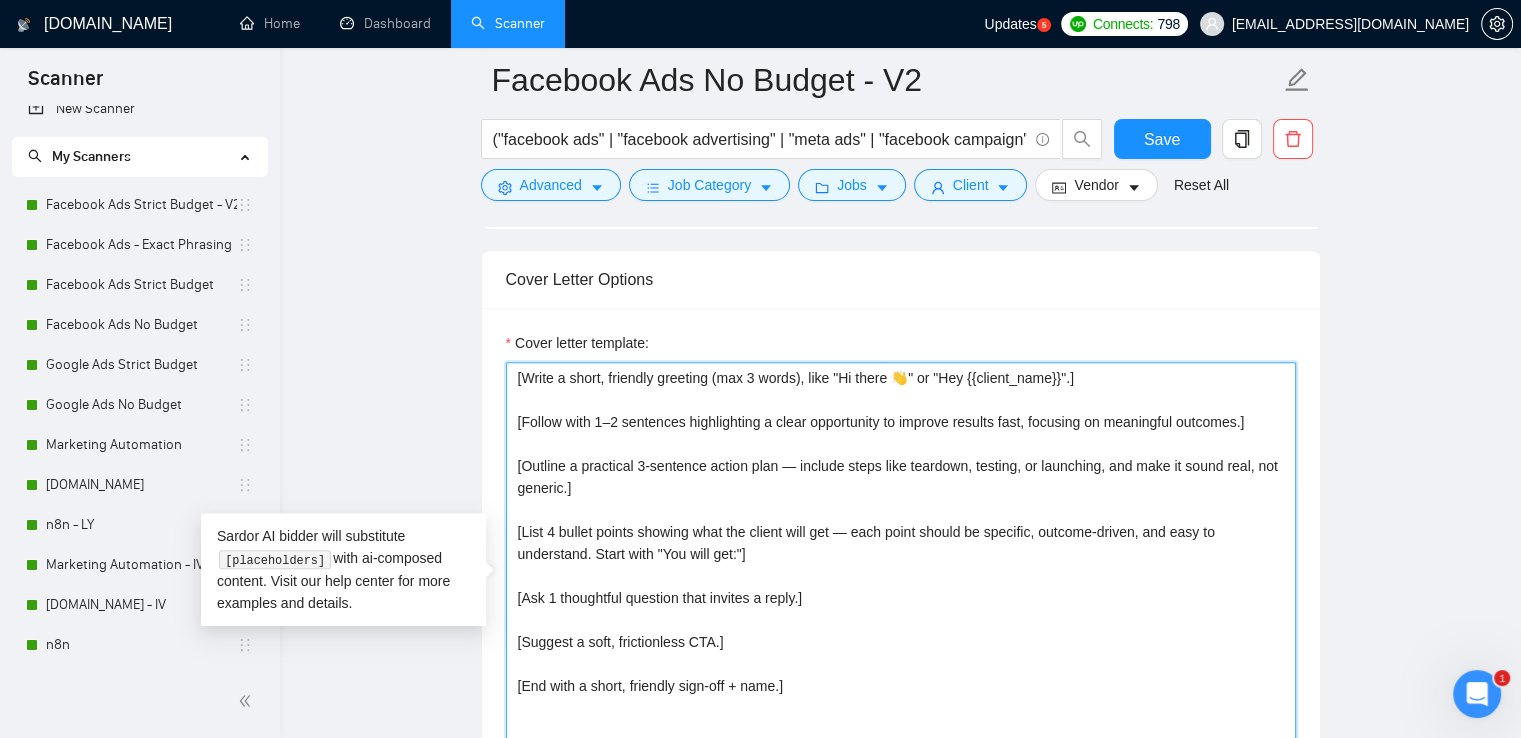 drag, startPoint x: 513, startPoint y: 420, endPoint x: 1262, endPoint y: 433, distance: 749.1128 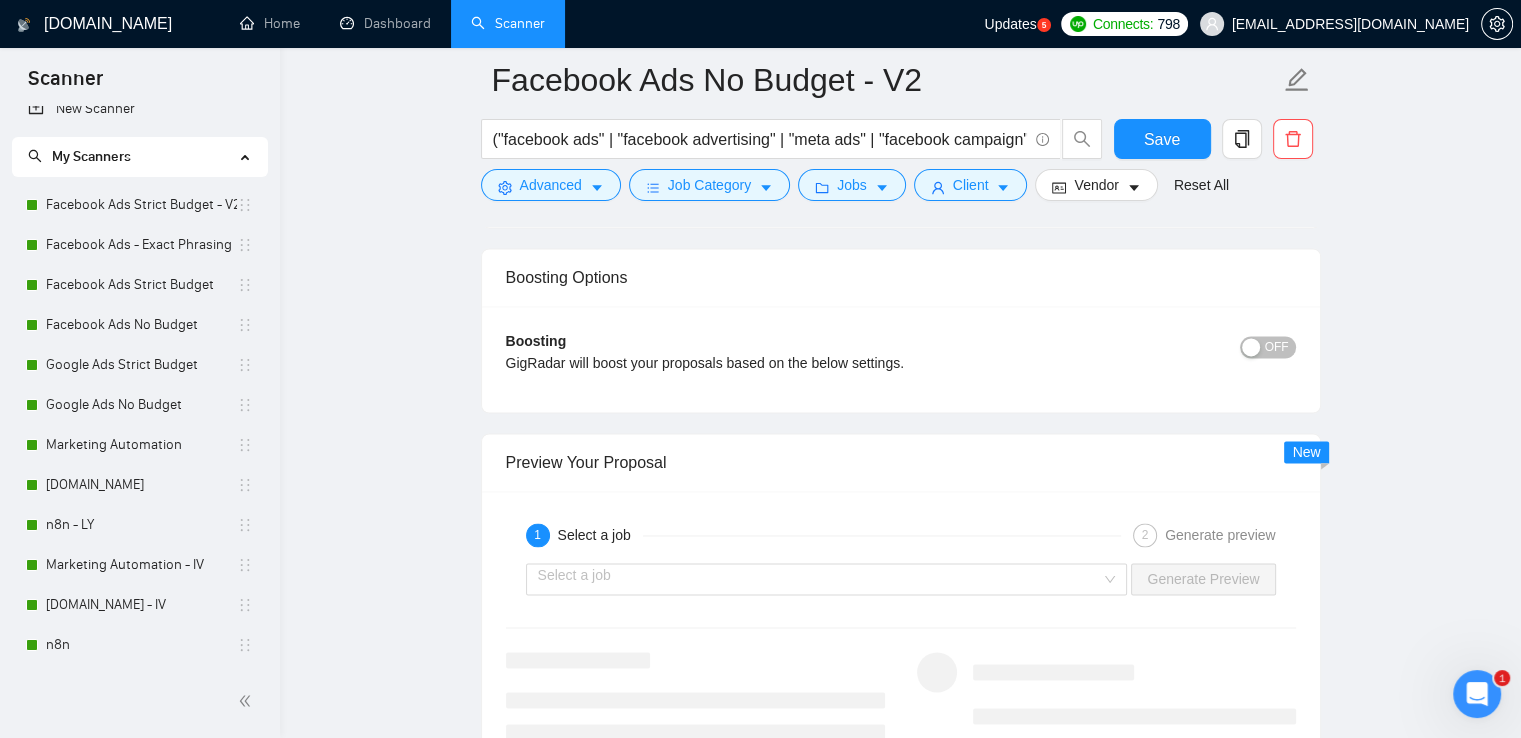 scroll, scrollTop: 3300, scrollLeft: 0, axis: vertical 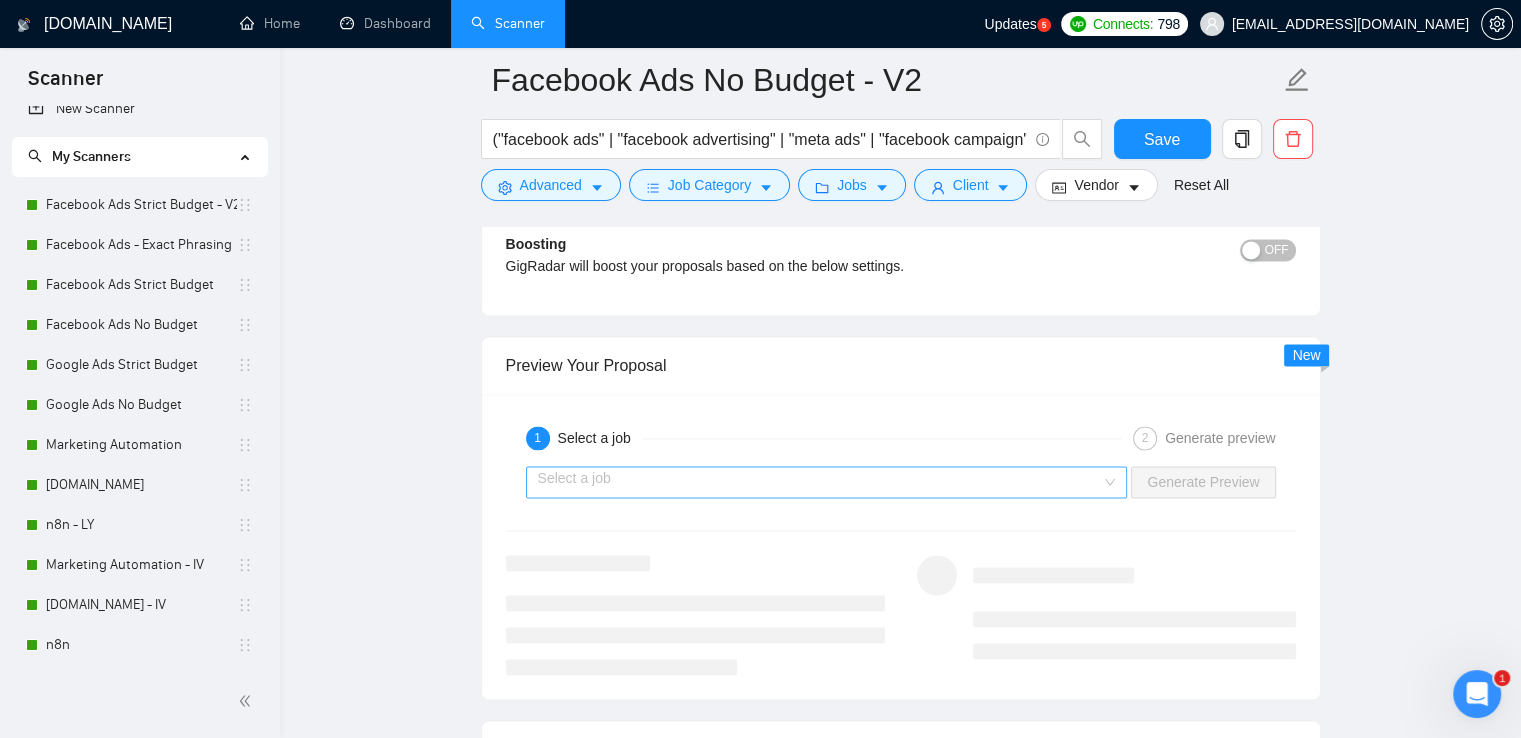 type on "[Write a short, friendly greeting (max 3 words), like "Hi there 👋" or "Hey {{client_name}}".]
[Outline a practical 3-sentence action plan — include steps like teardown, testing, or launching, and make it sound real, not generic.]
[List 4 bullet points showing what the client will get — each point should be specific, outcome-driven, and easy to understand. Start with "You will get:"]
[Ask 1 thoughtful question that invites a reply.]
[Suggest a soft, frictionless CTA.]
[End with a short, friendly sign-off + name.]" 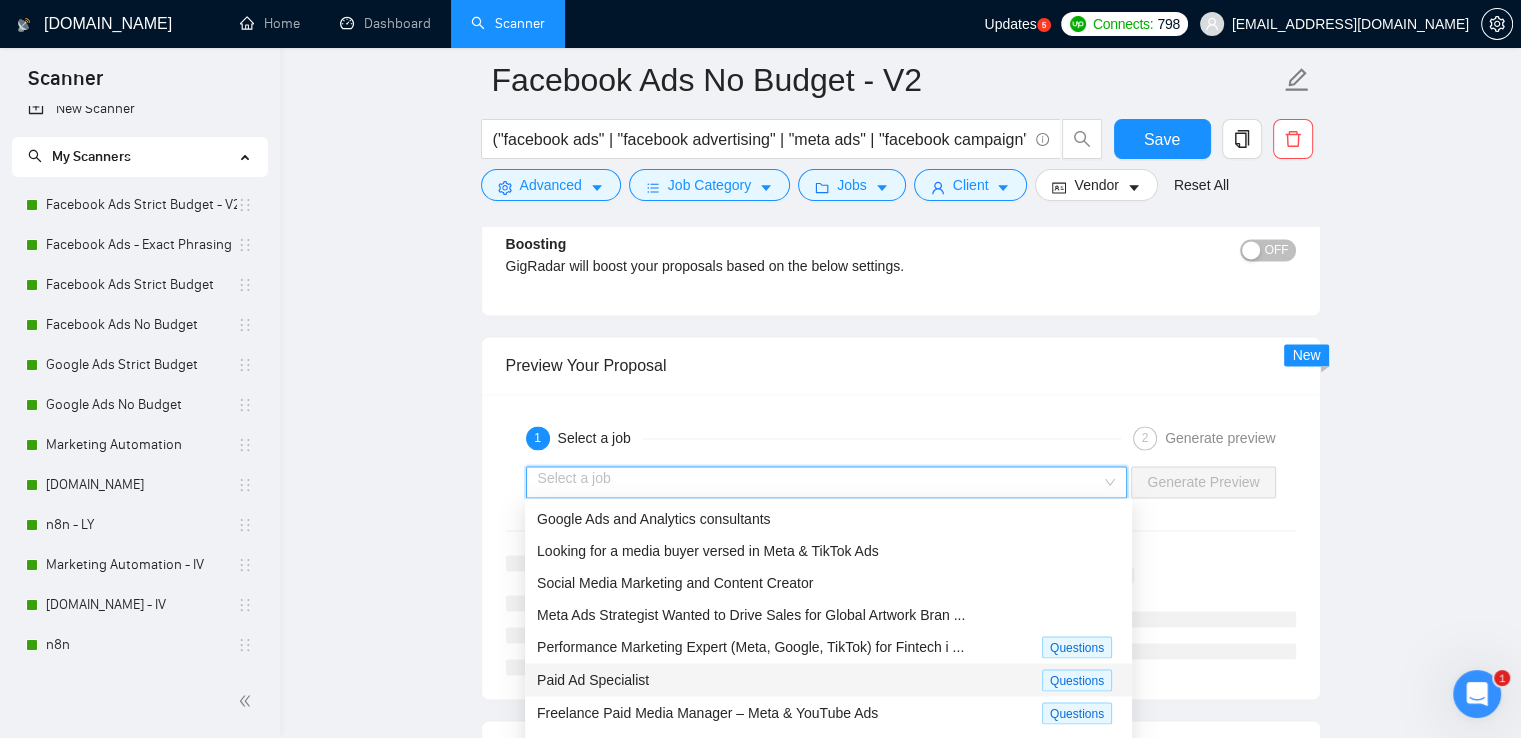 click on "Paid Ad Specialist" at bounding box center (789, 679) 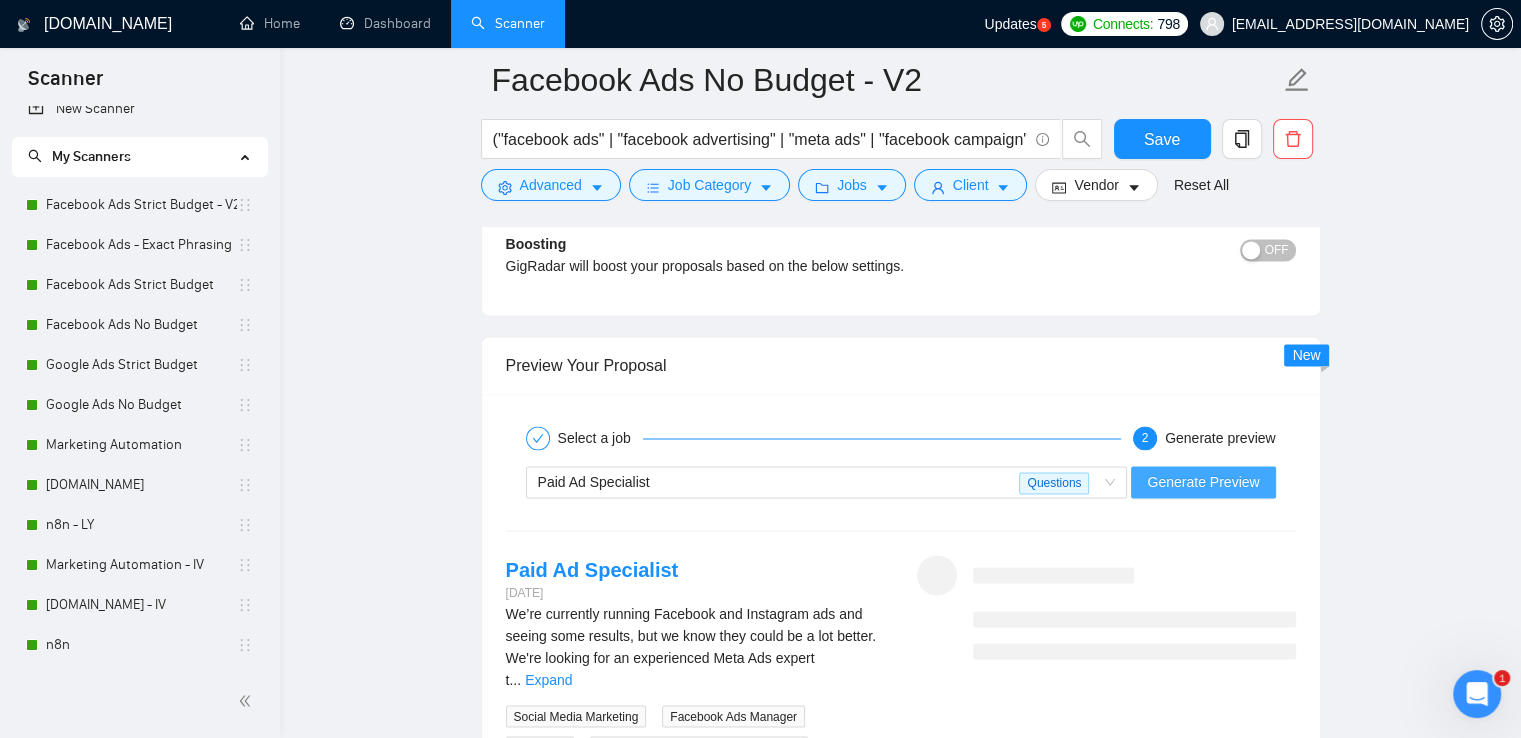 click on "Generate Preview" at bounding box center (1203, 482) 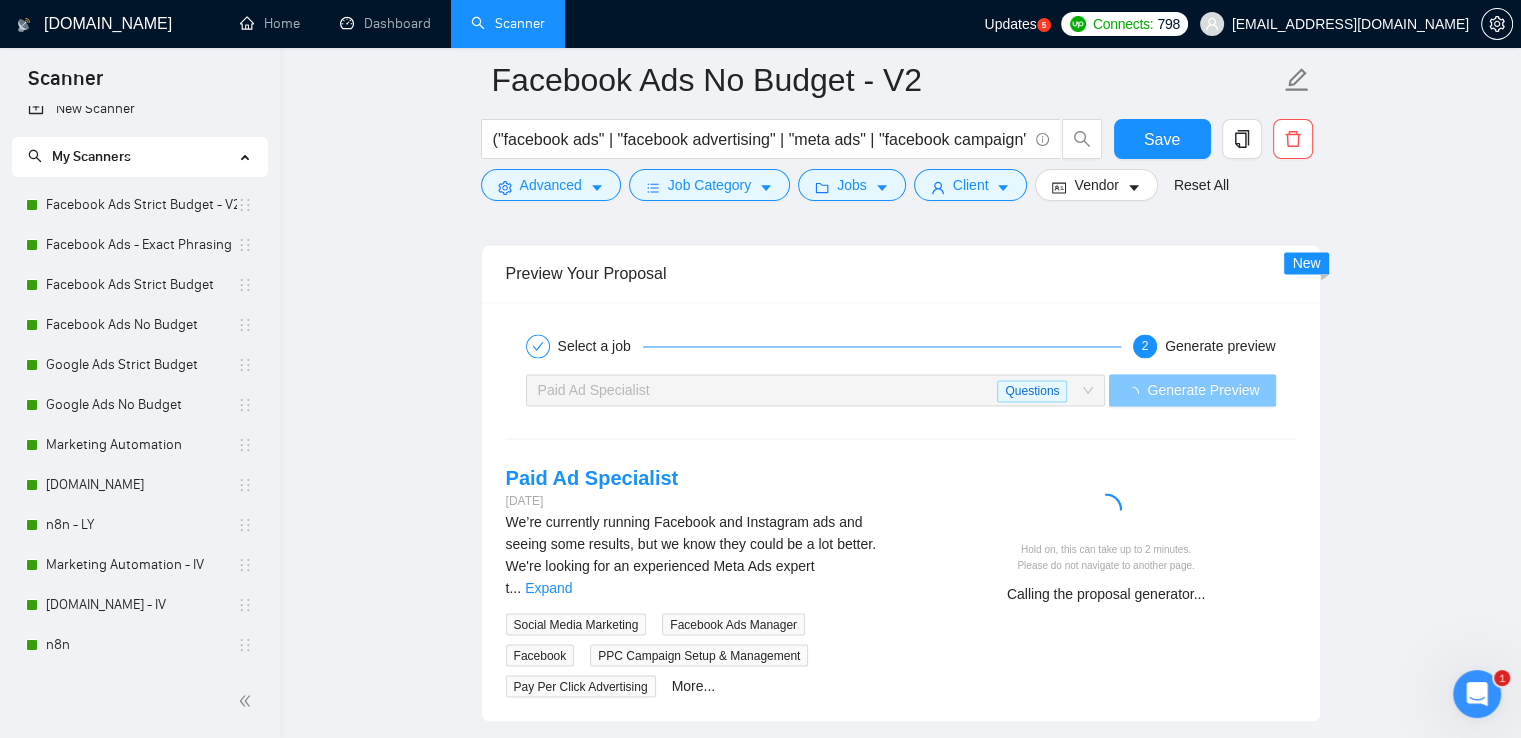 scroll, scrollTop: 3500, scrollLeft: 0, axis: vertical 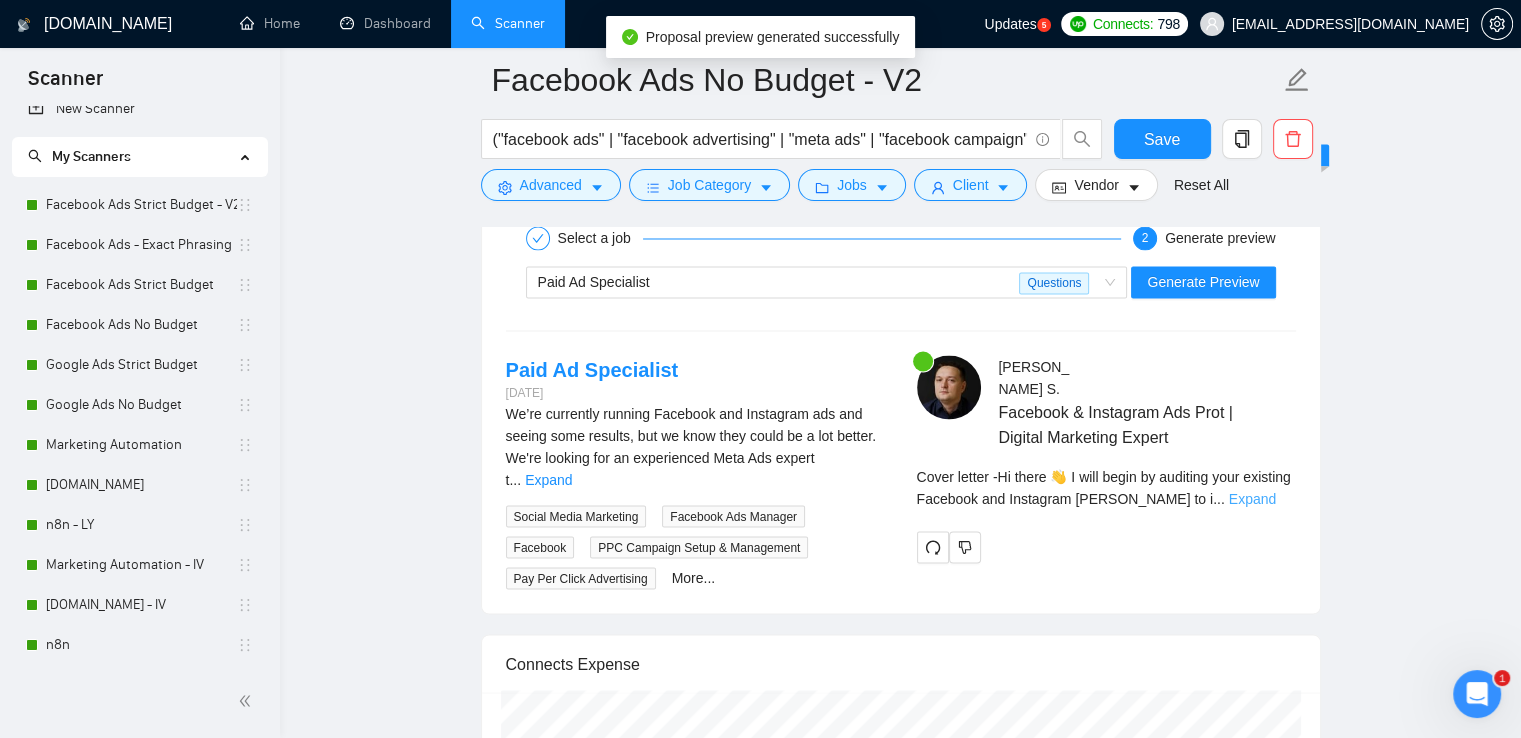 click on "Expand" at bounding box center [1252, 498] 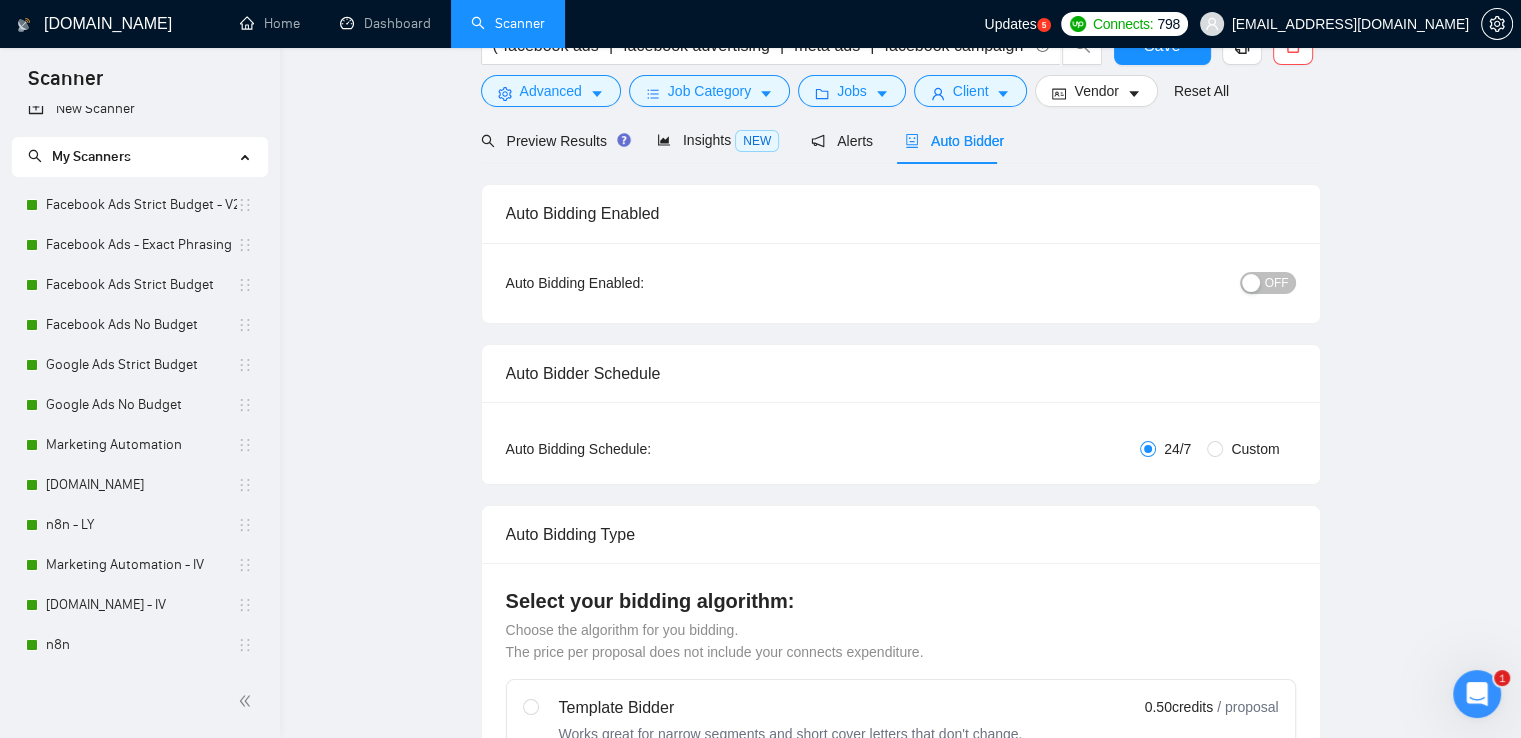 scroll, scrollTop: 0, scrollLeft: 0, axis: both 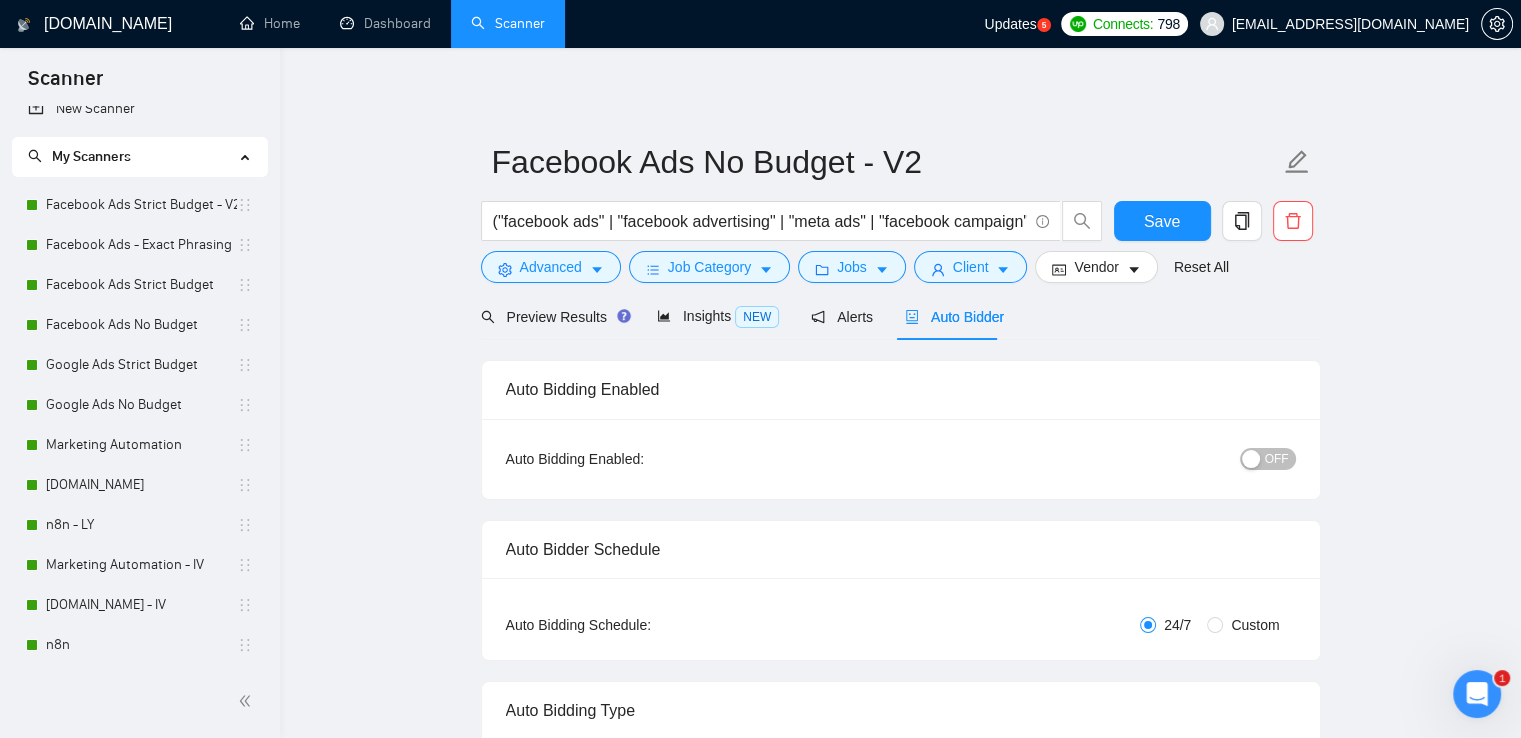 click on "OFF" at bounding box center [1277, 459] 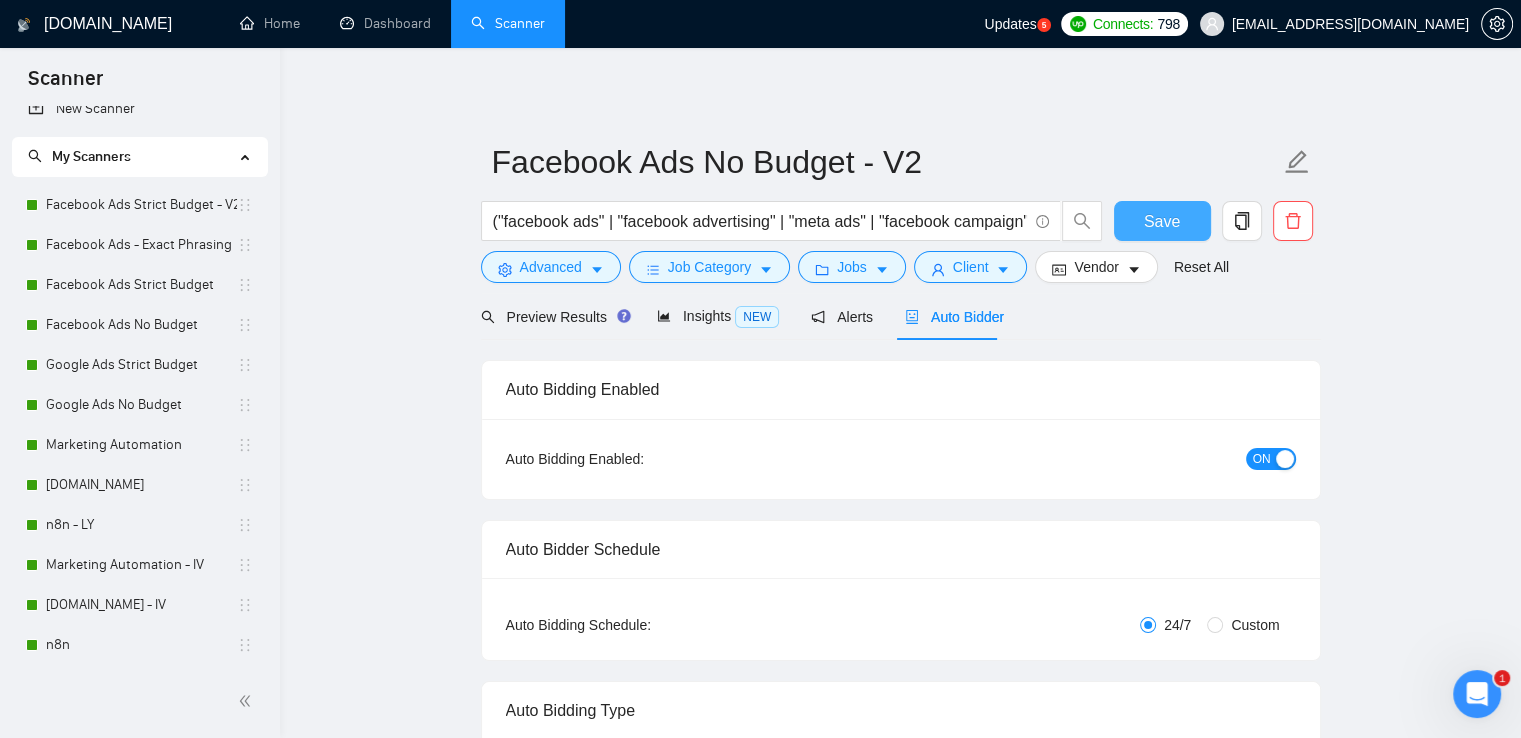 click on "Save" at bounding box center (1162, 221) 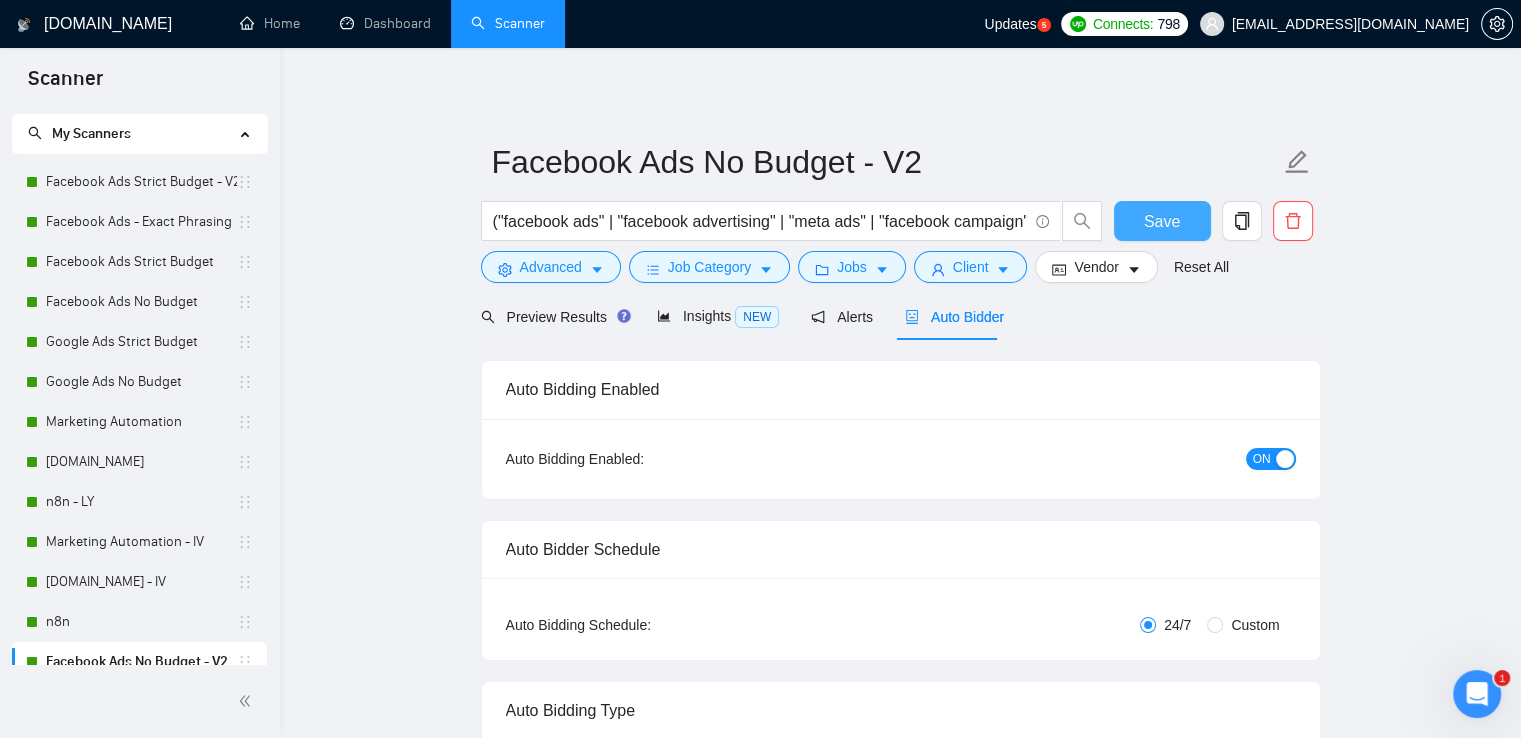 scroll, scrollTop: 57, scrollLeft: 0, axis: vertical 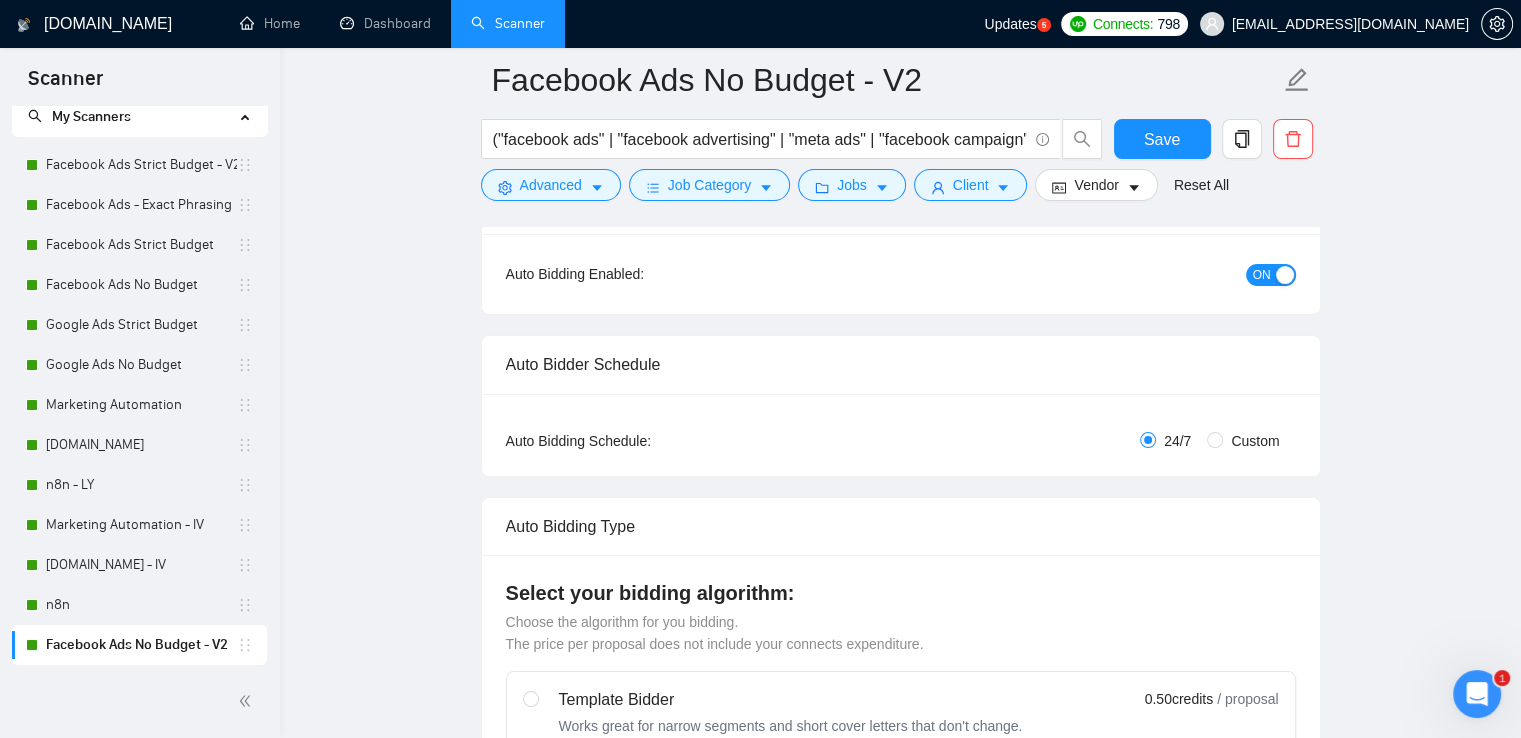 drag, startPoint x: 100, startPoint y: 640, endPoint x: 760, endPoint y: 259, distance: 762.0768 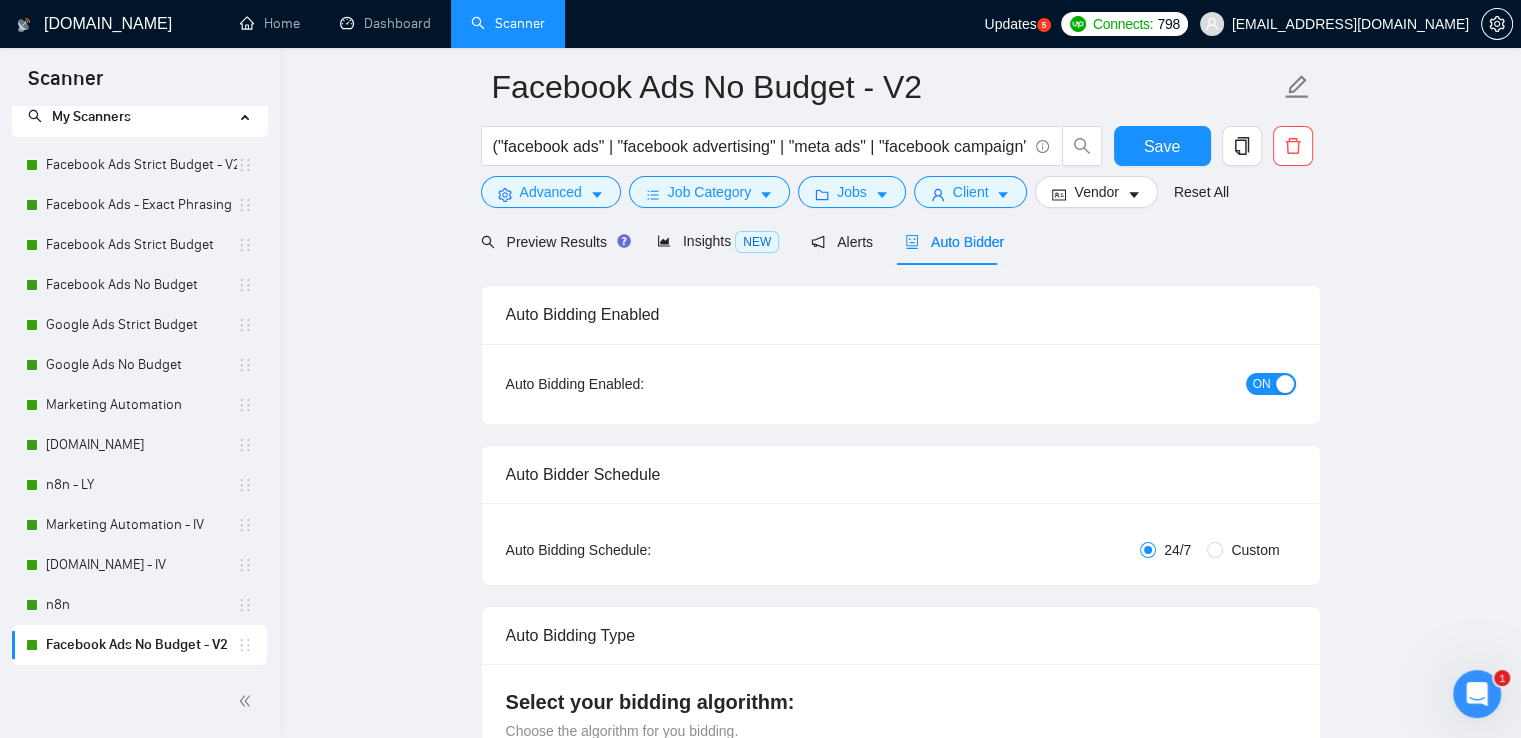 scroll, scrollTop: 0, scrollLeft: 0, axis: both 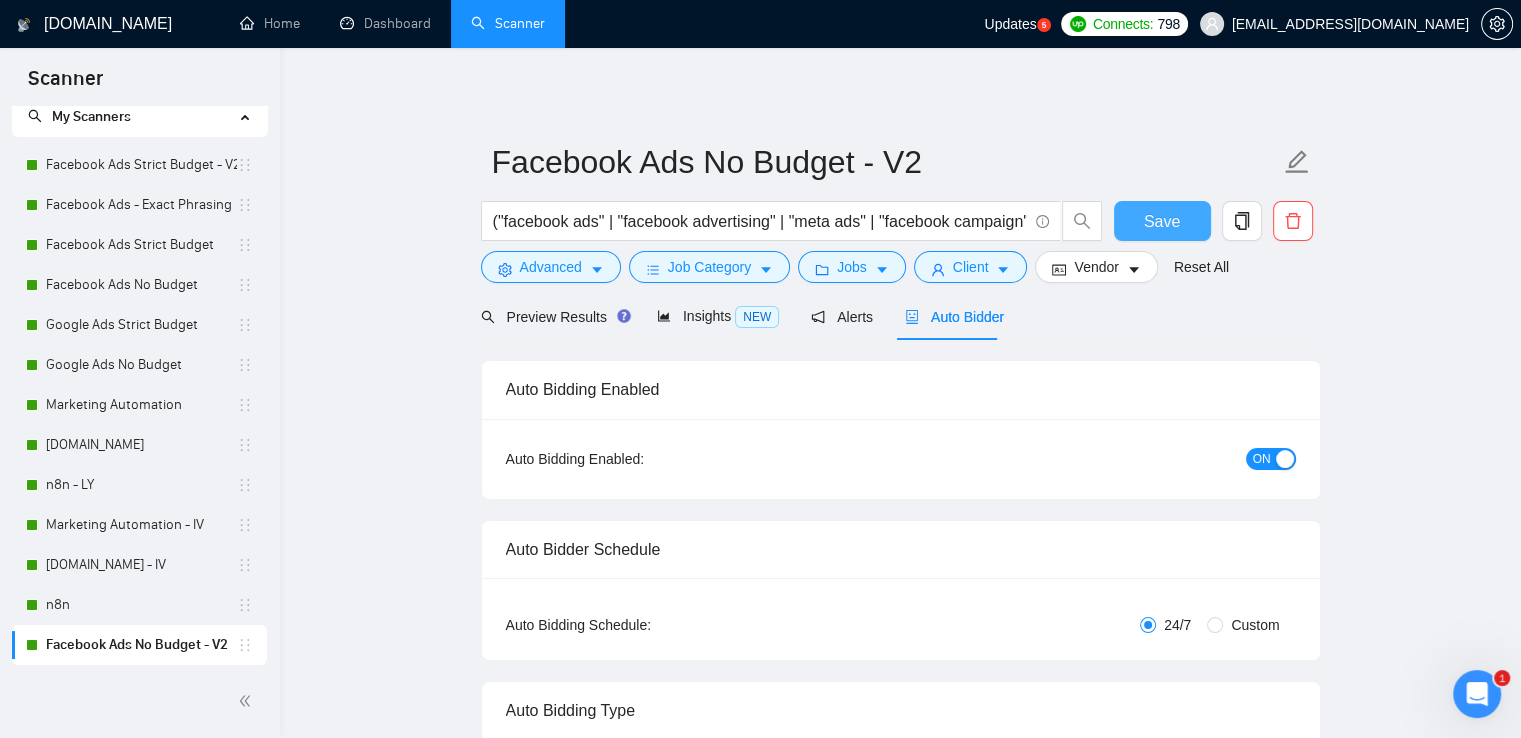 click on "Save" at bounding box center (1162, 221) 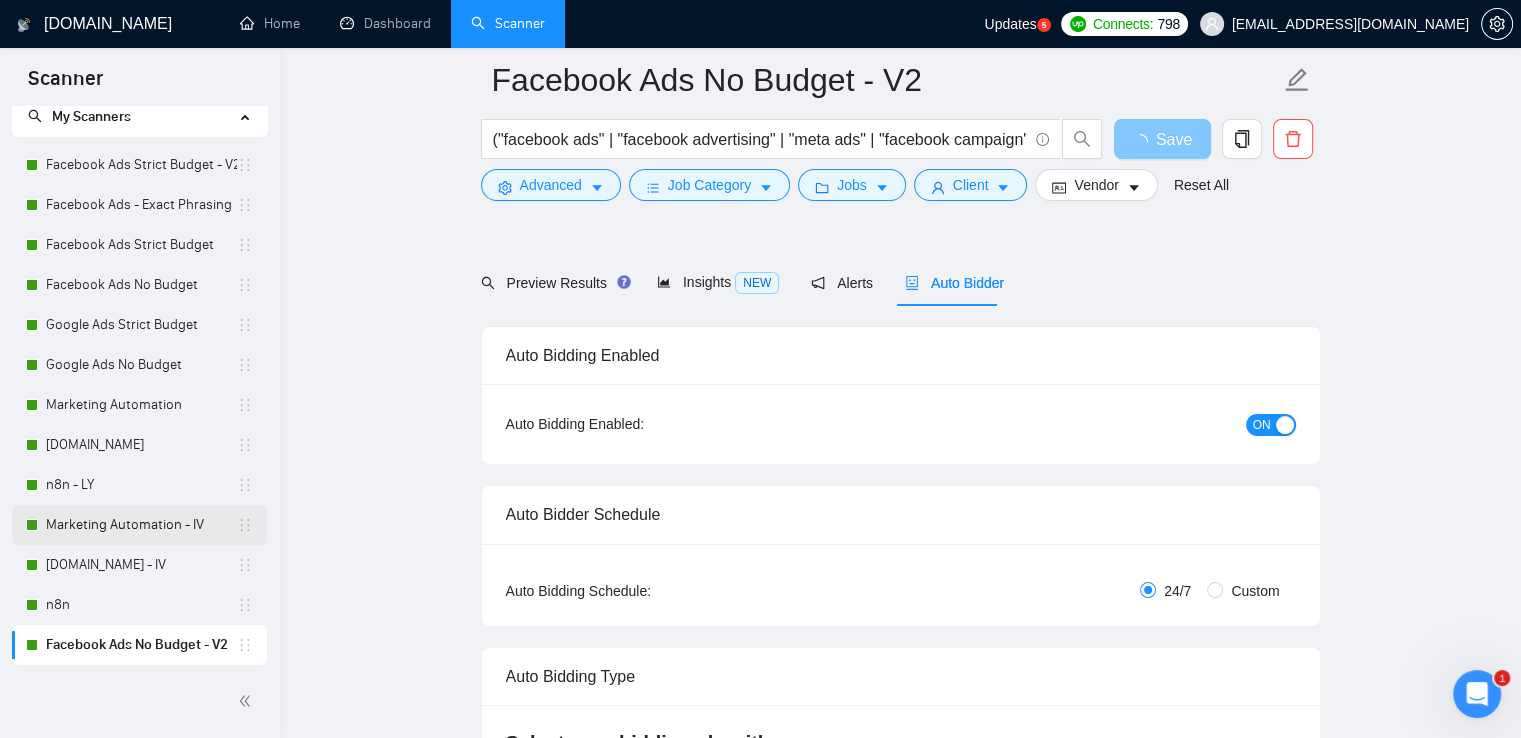 scroll, scrollTop: 200, scrollLeft: 0, axis: vertical 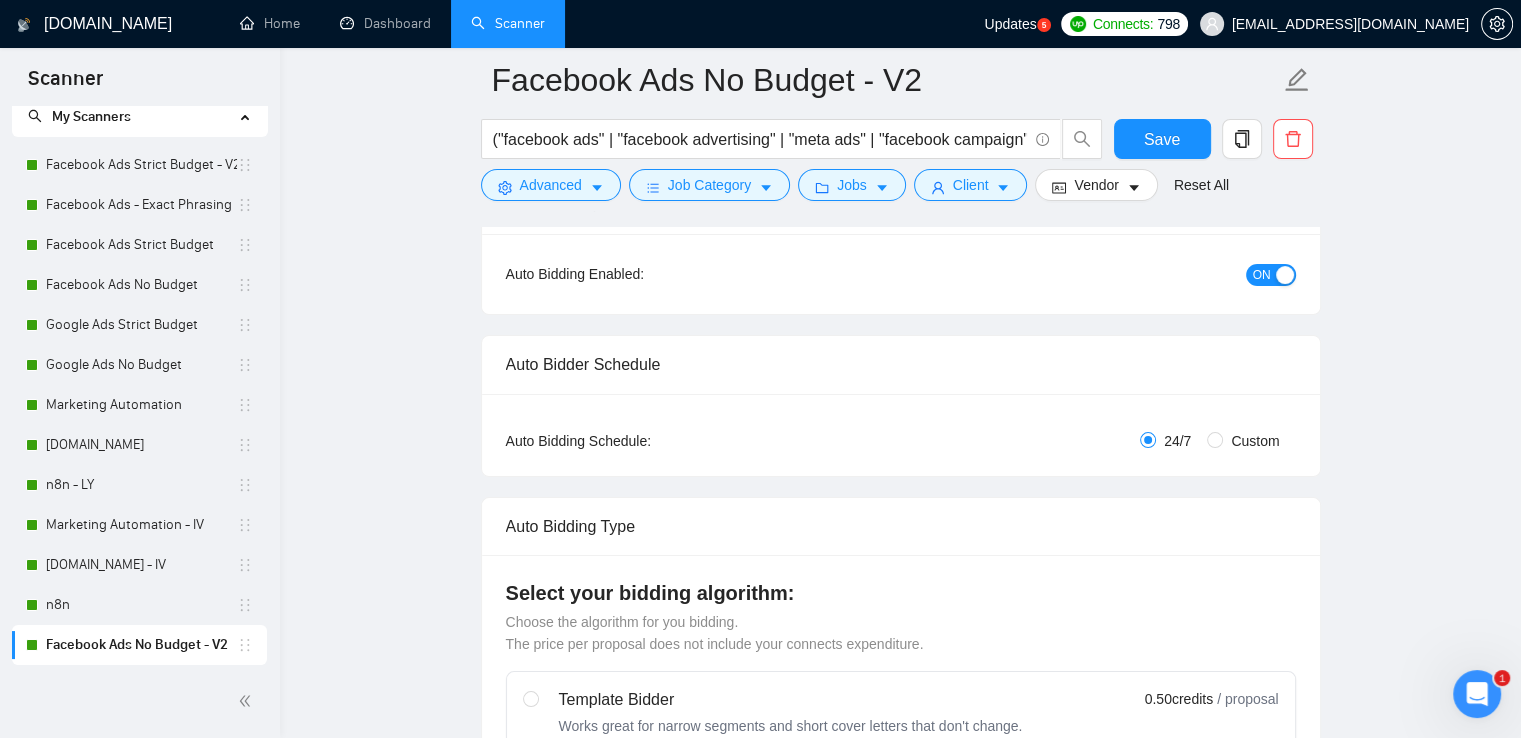 type 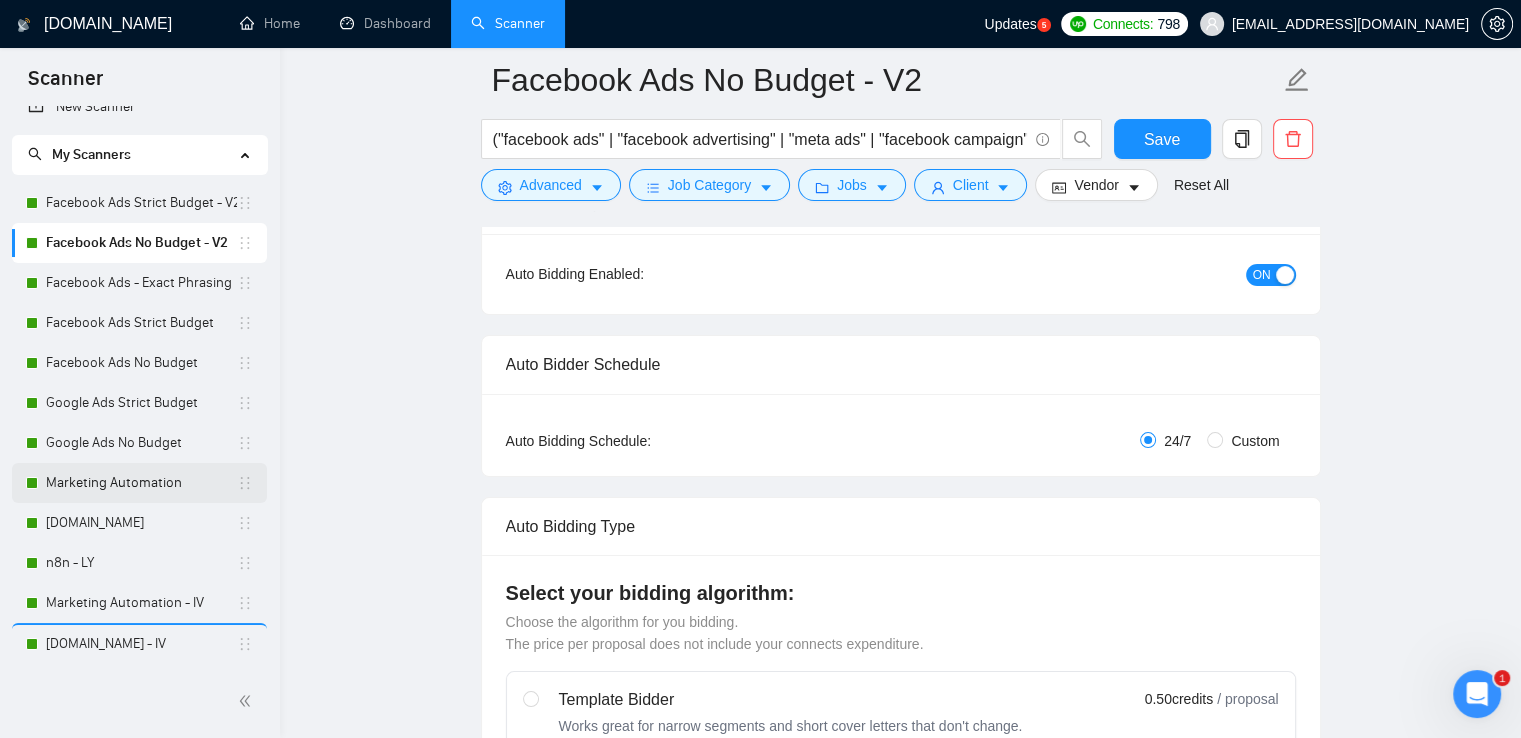 scroll, scrollTop: 0, scrollLeft: 0, axis: both 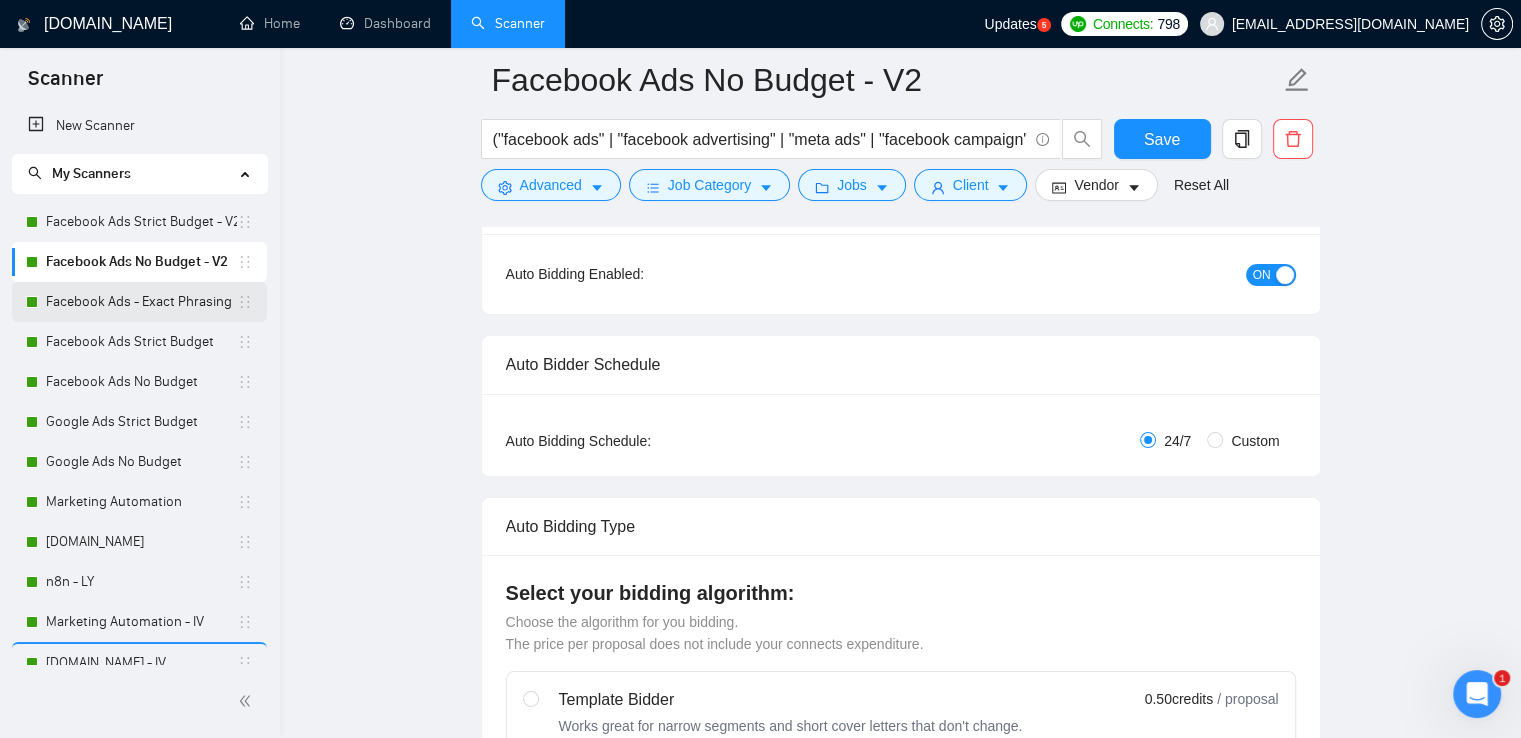 click on "Facebook Ads - Exact Phrasing" at bounding box center [141, 302] 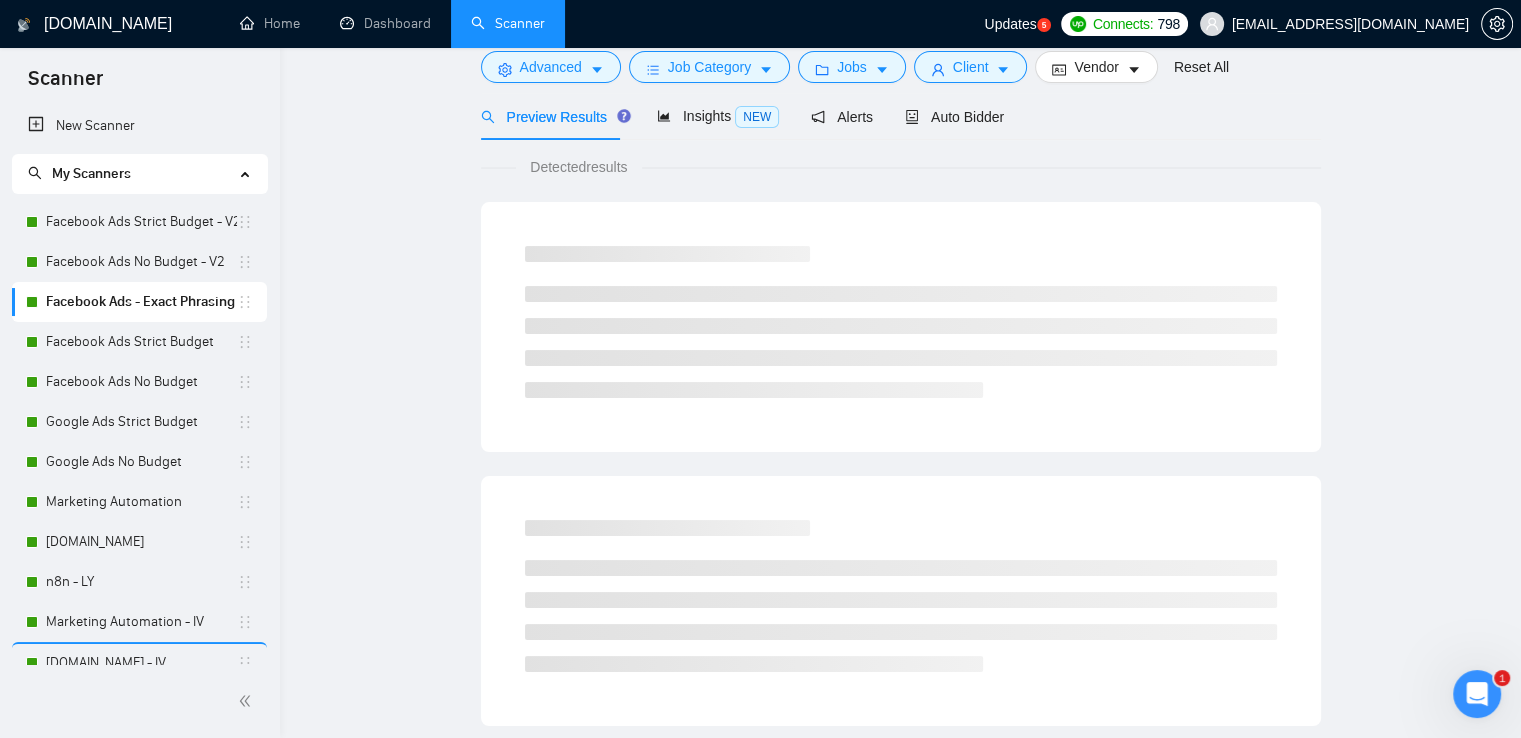 scroll, scrollTop: 0, scrollLeft: 0, axis: both 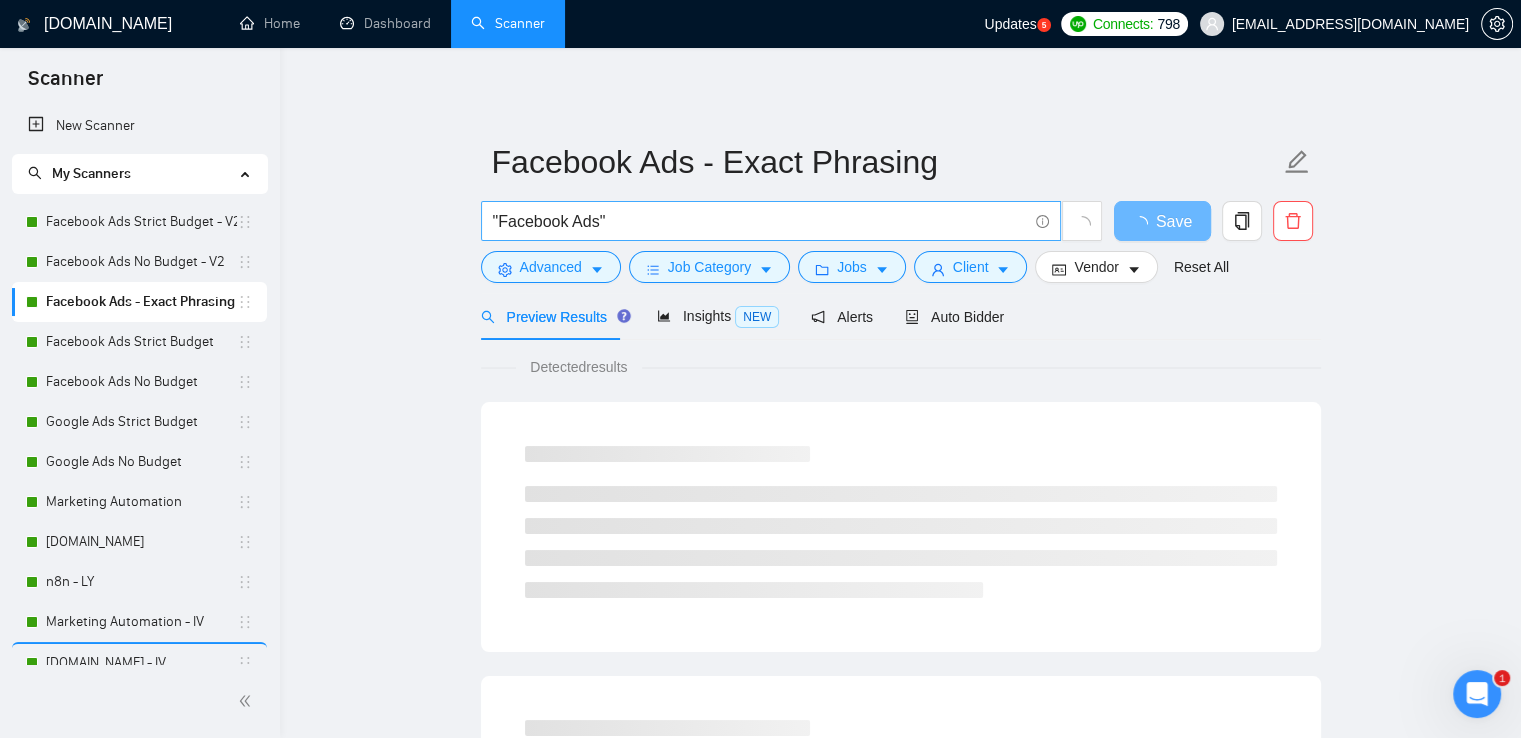 click on ""Facebook Ads"" at bounding box center [760, 221] 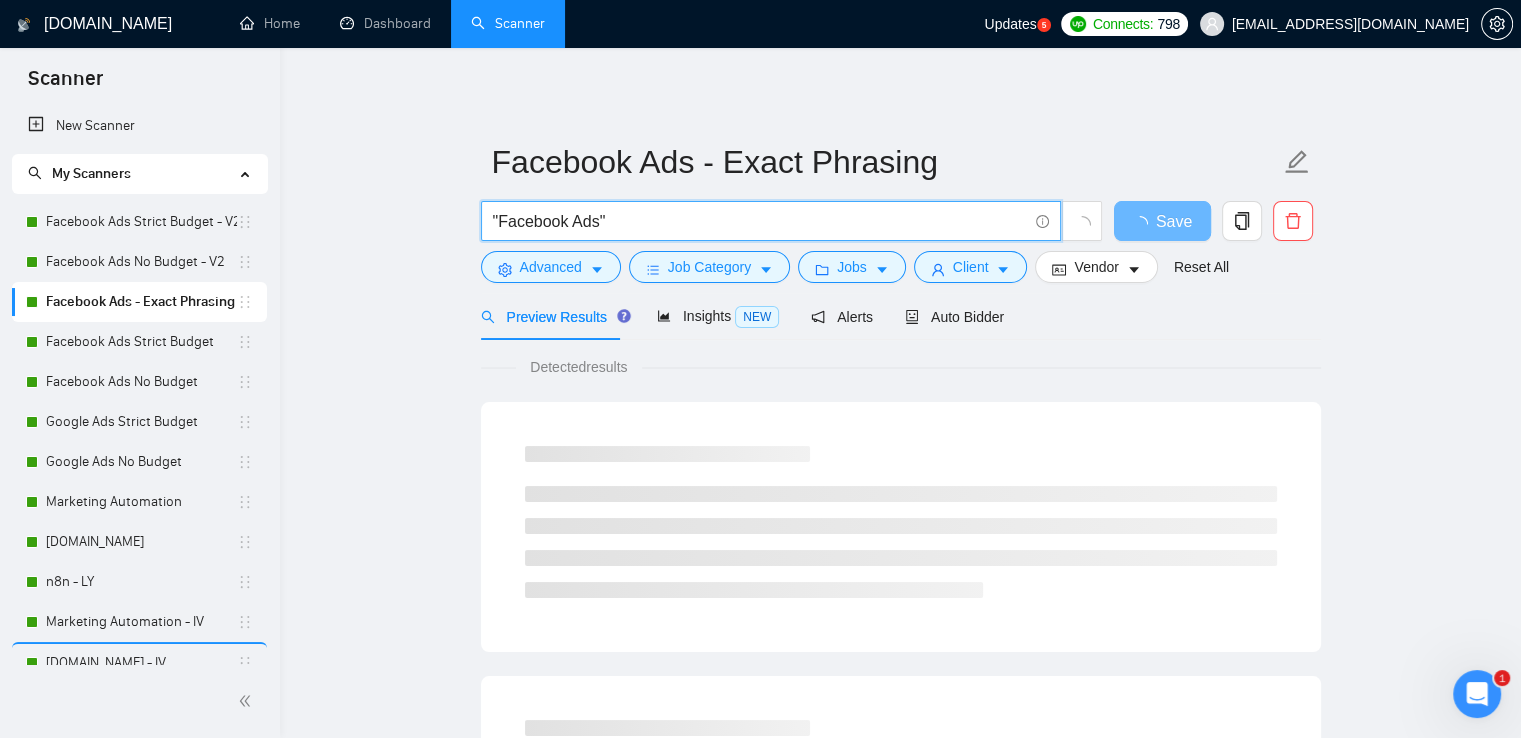 click on ""Facebook Ads"" at bounding box center (760, 221) 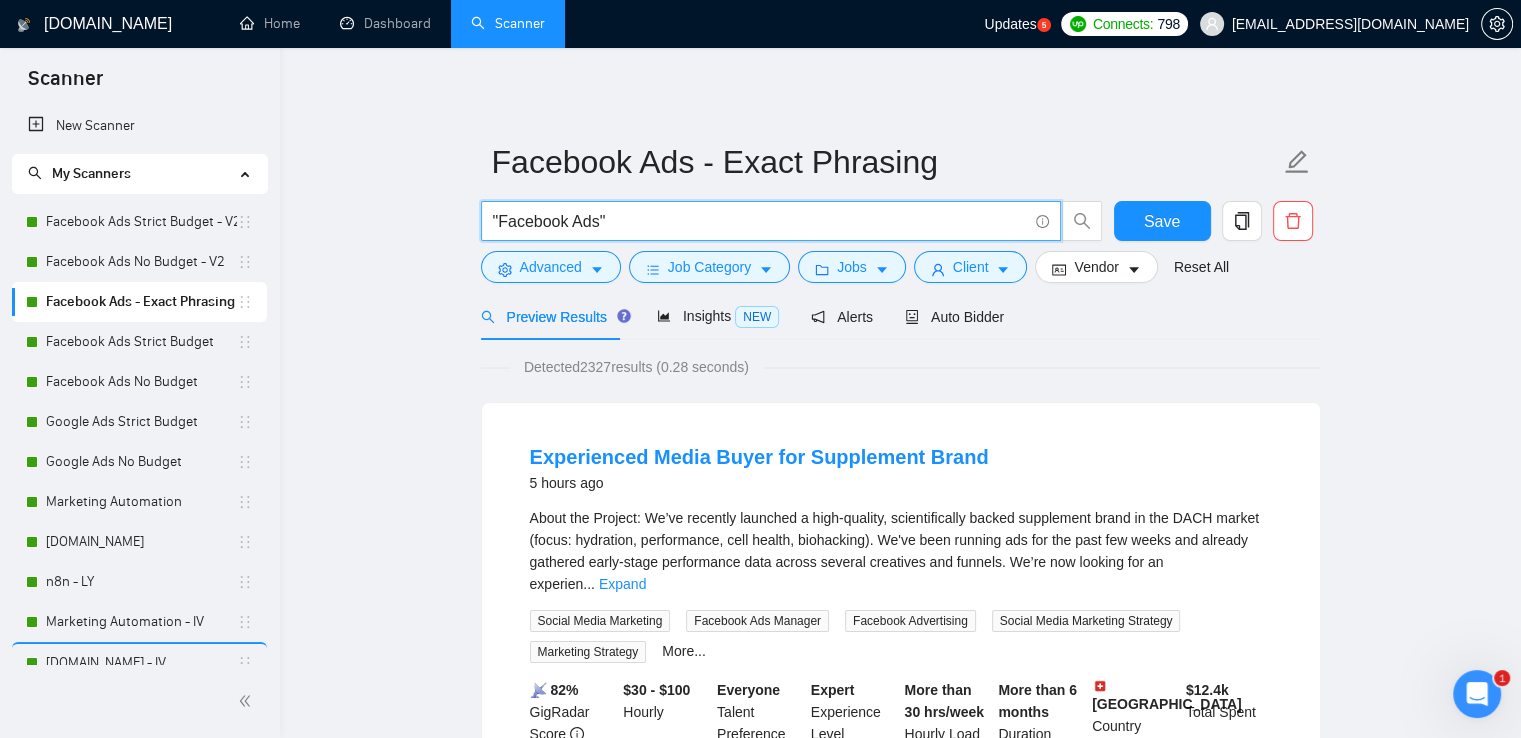 paste on "("facebook ads" | "facebook advertising" | "meta ads" | "meta advertising" | "facebook campaign" | "meta campaign" | "facebook media buyer" | "facebook marketer")" 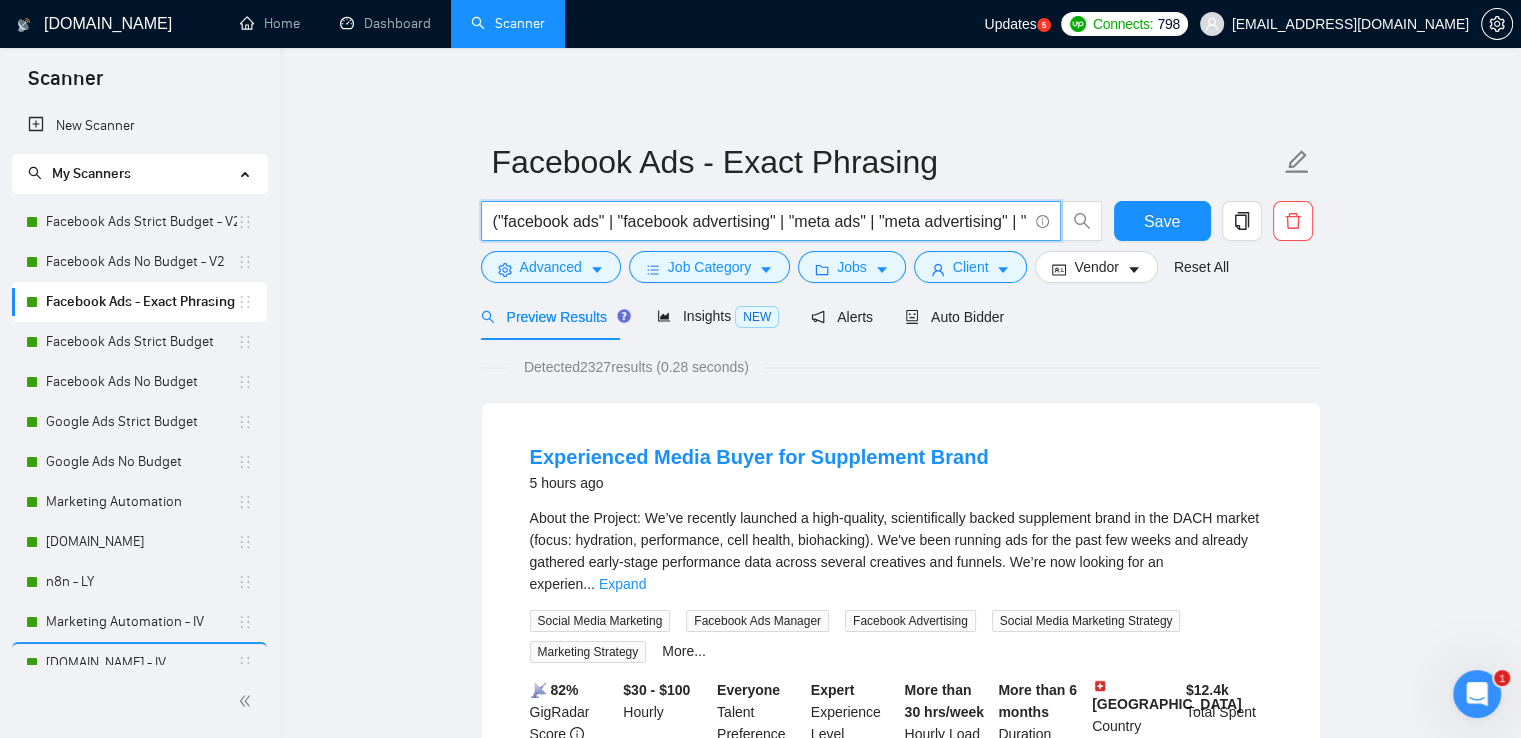 scroll, scrollTop: 0, scrollLeft: 624, axis: horizontal 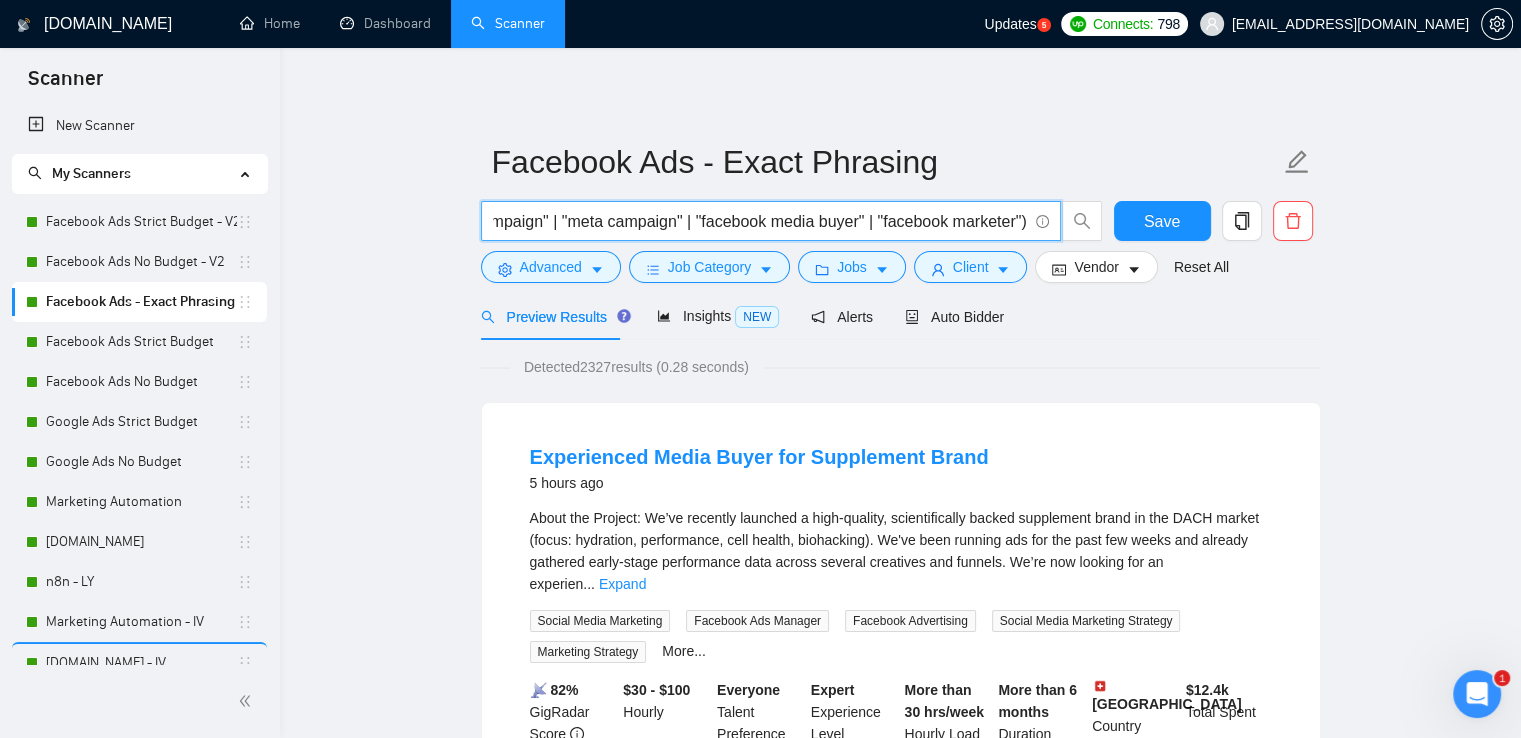 type on "("facebook ads" | "facebook advertising" | "meta ads" | "meta advertising" | "facebook campaign" | "meta campaign" | "facebook media buyer" | "facebook marketer")" 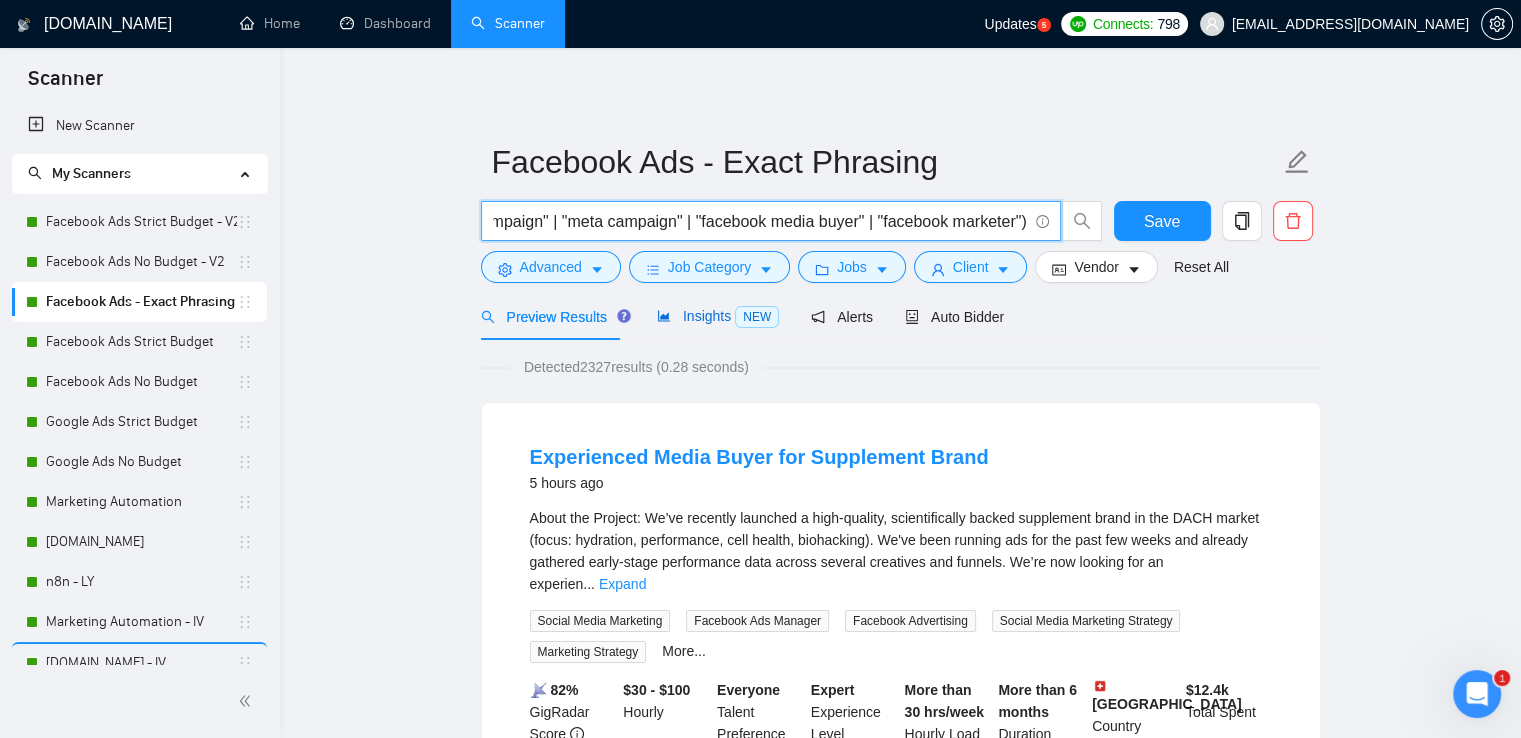 click on "Insights NEW" at bounding box center [718, 316] 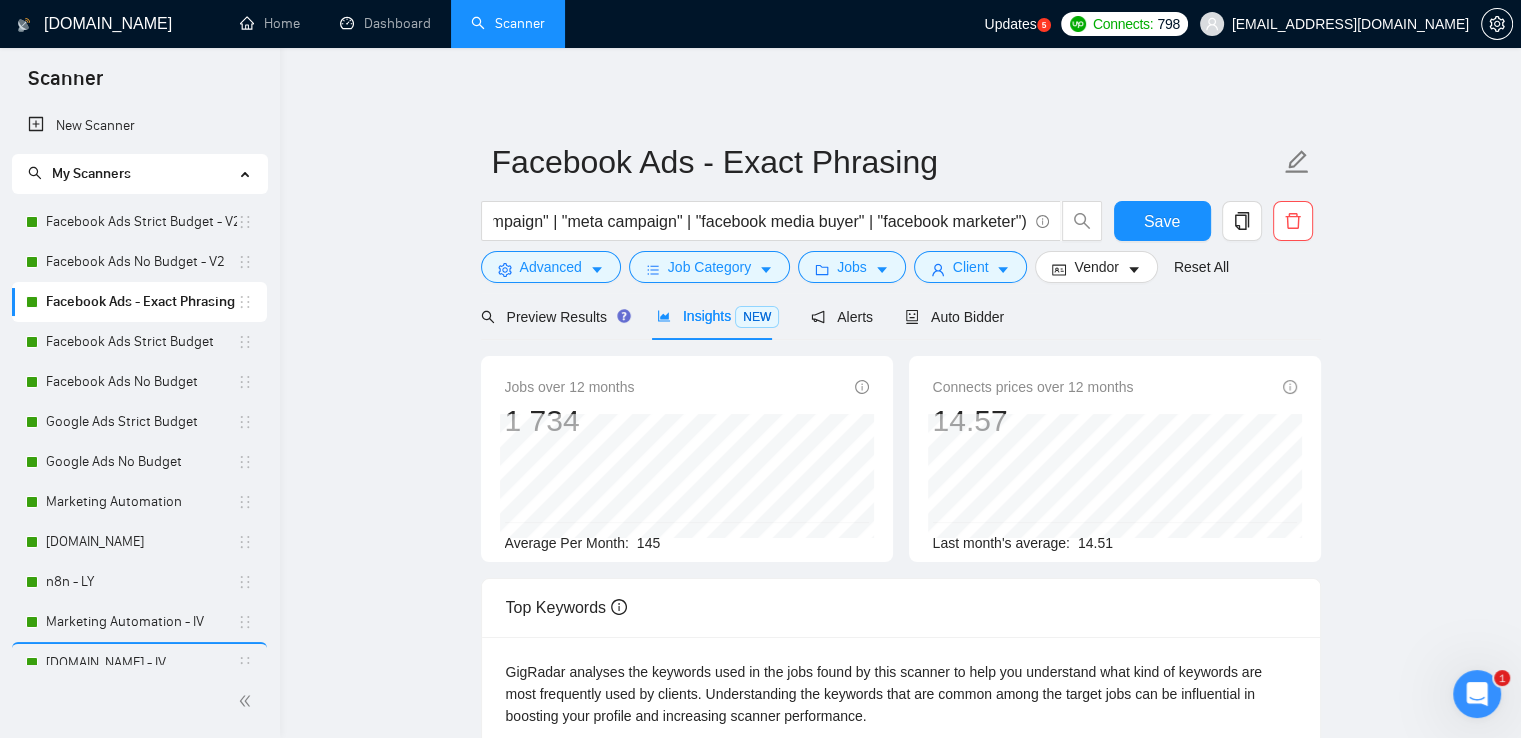 scroll, scrollTop: 0, scrollLeft: 0, axis: both 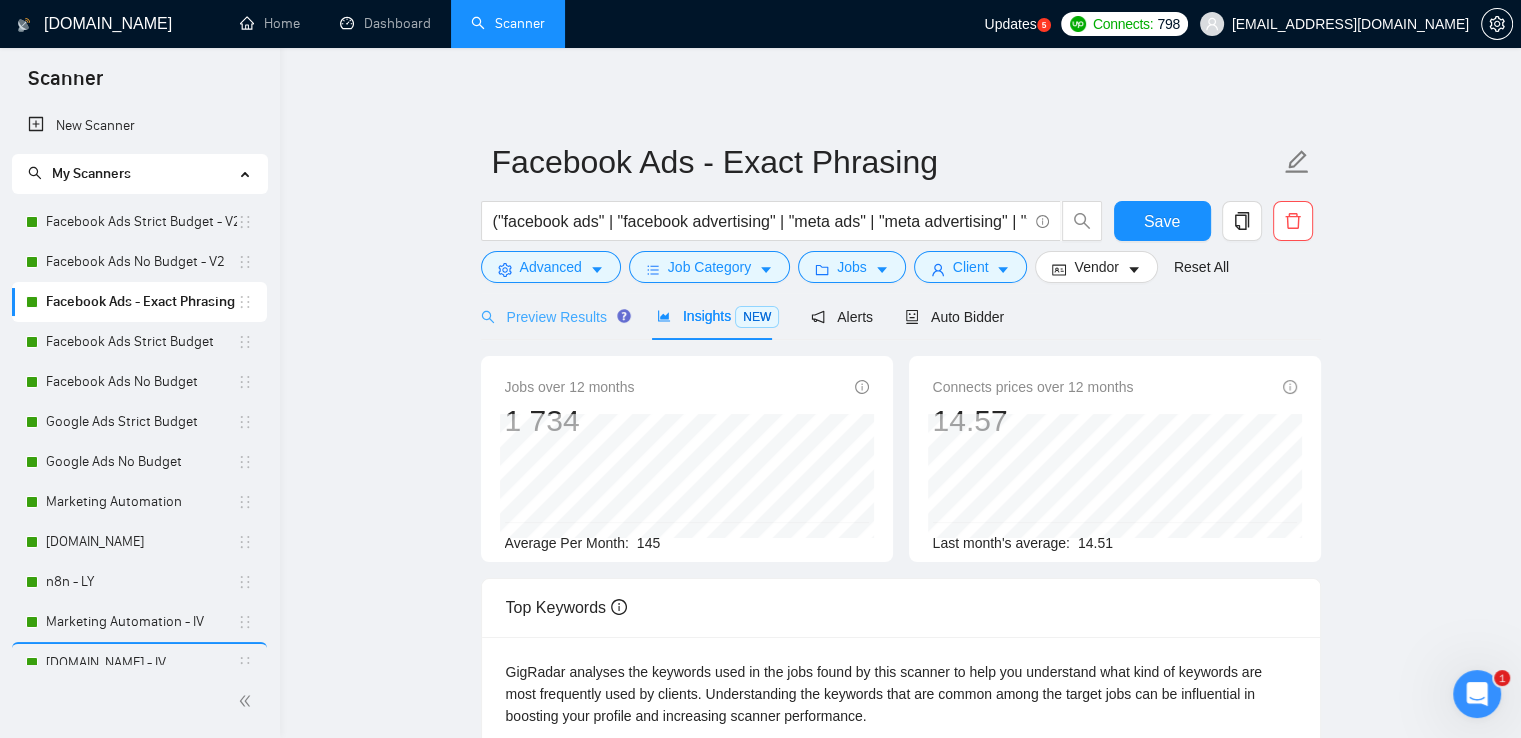 drag, startPoint x: 529, startPoint y: 333, endPoint x: 529, endPoint y: 322, distance: 11 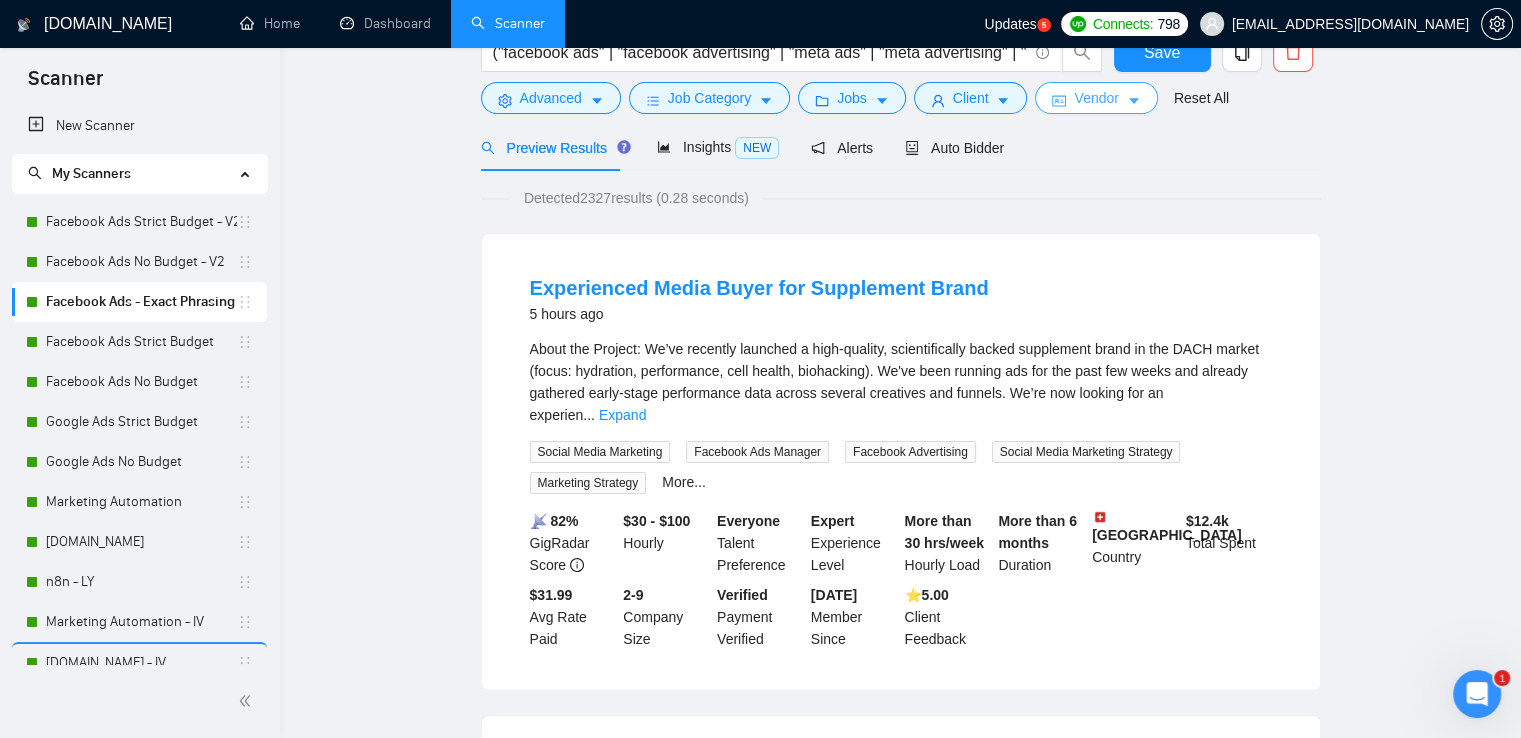 scroll, scrollTop: 0, scrollLeft: 0, axis: both 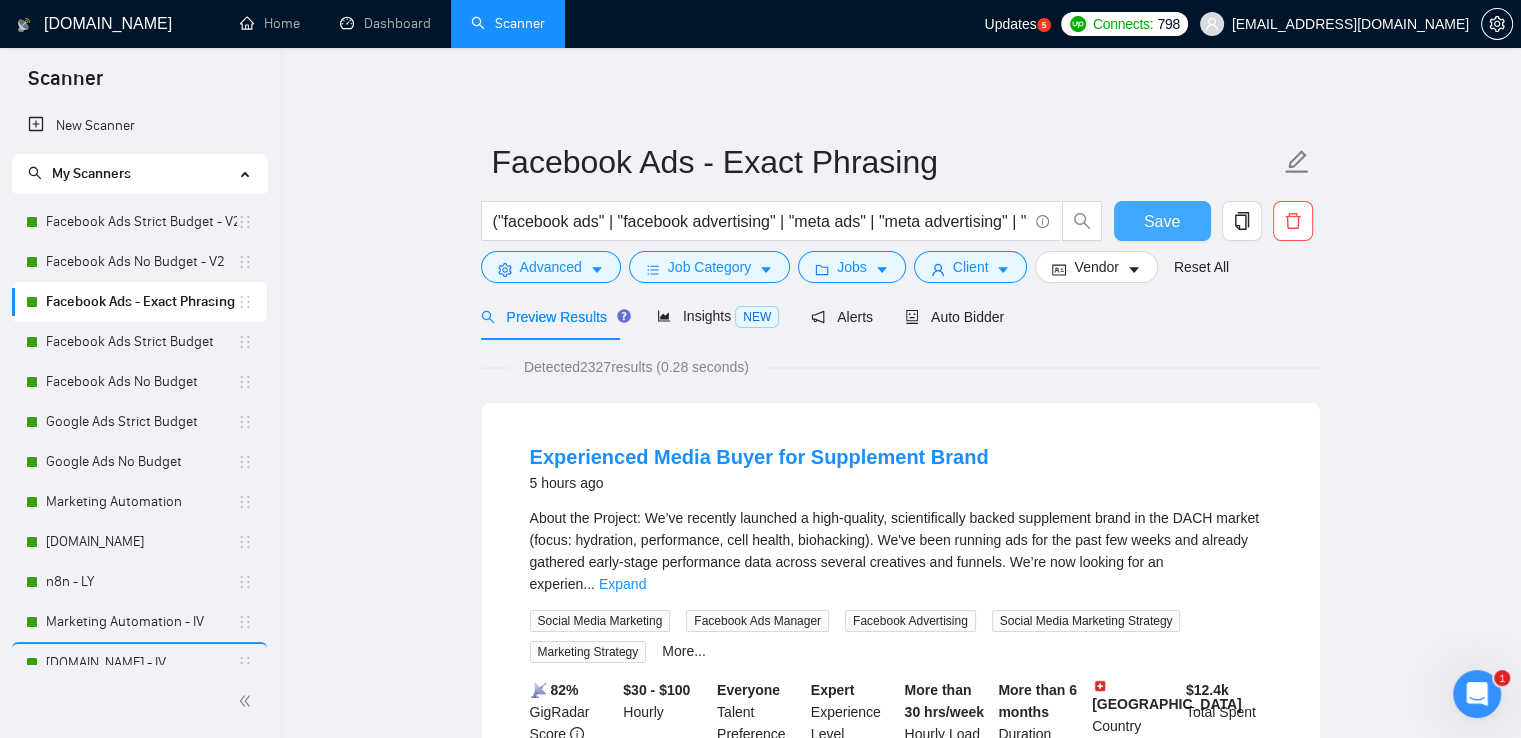 click on "Save" at bounding box center [1162, 221] 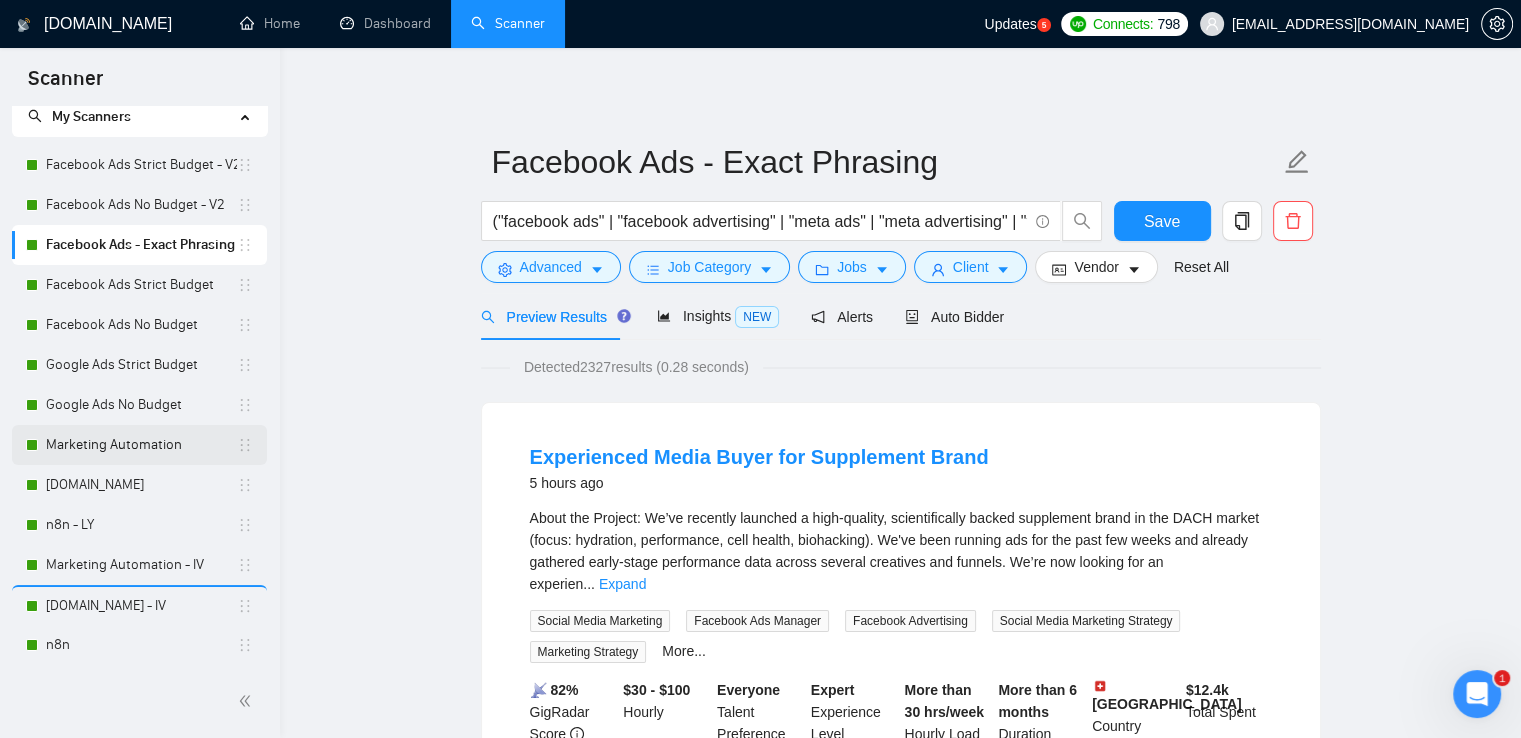click on "Marketing Automation" at bounding box center (141, 445) 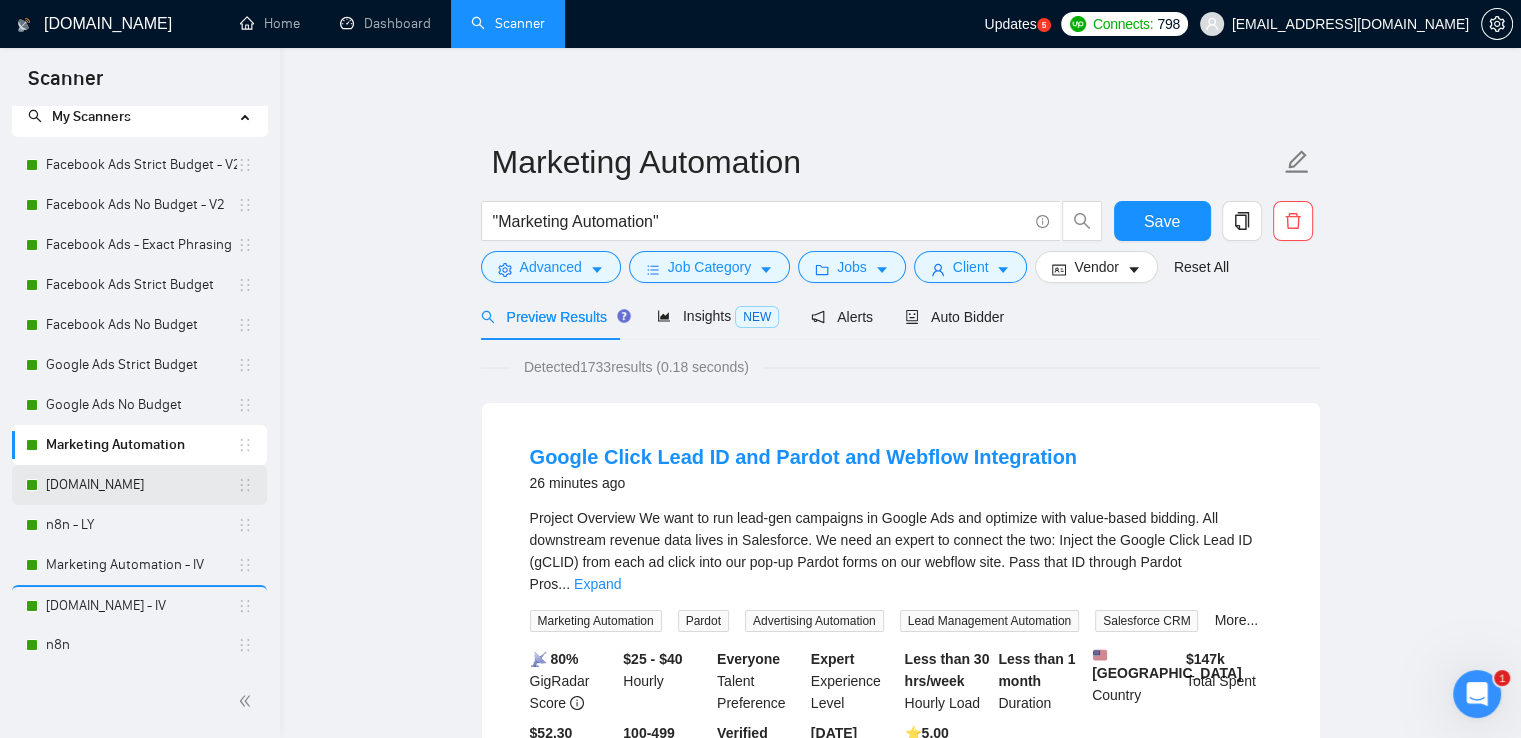 click on "[DOMAIN_NAME]" at bounding box center [141, 485] 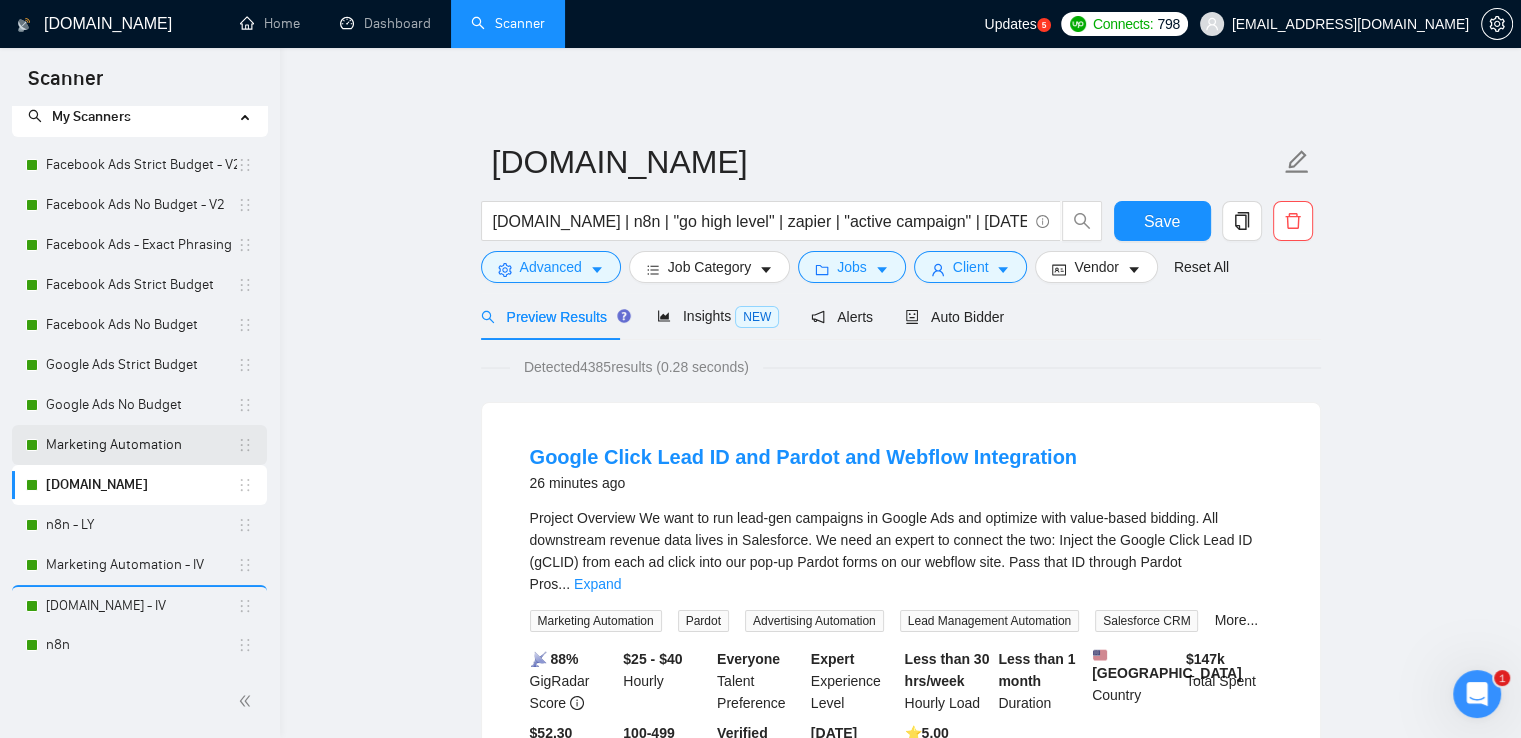click on "Marketing Automation" at bounding box center (141, 445) 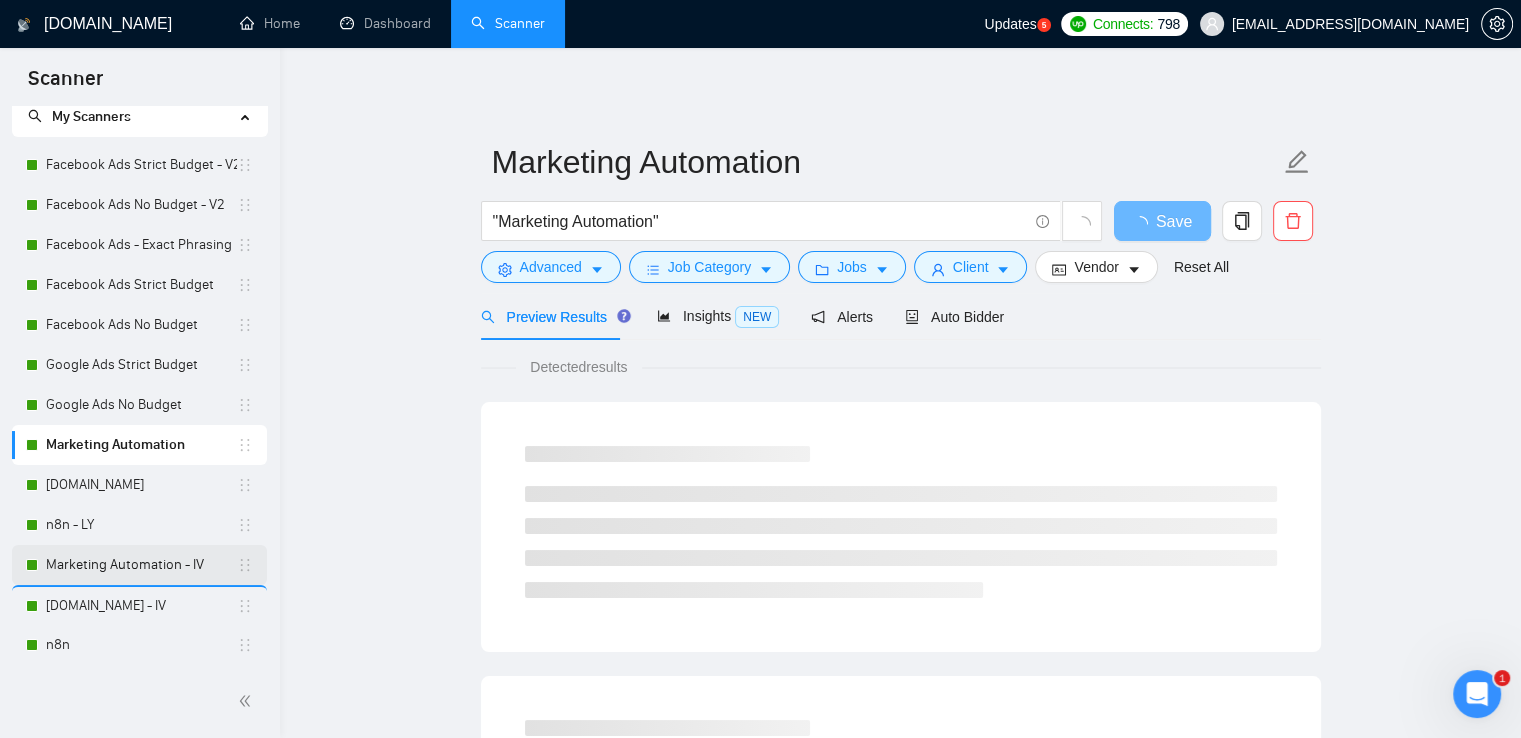 click on "Marketing Automation - IV" at bounding box center [141, 565] 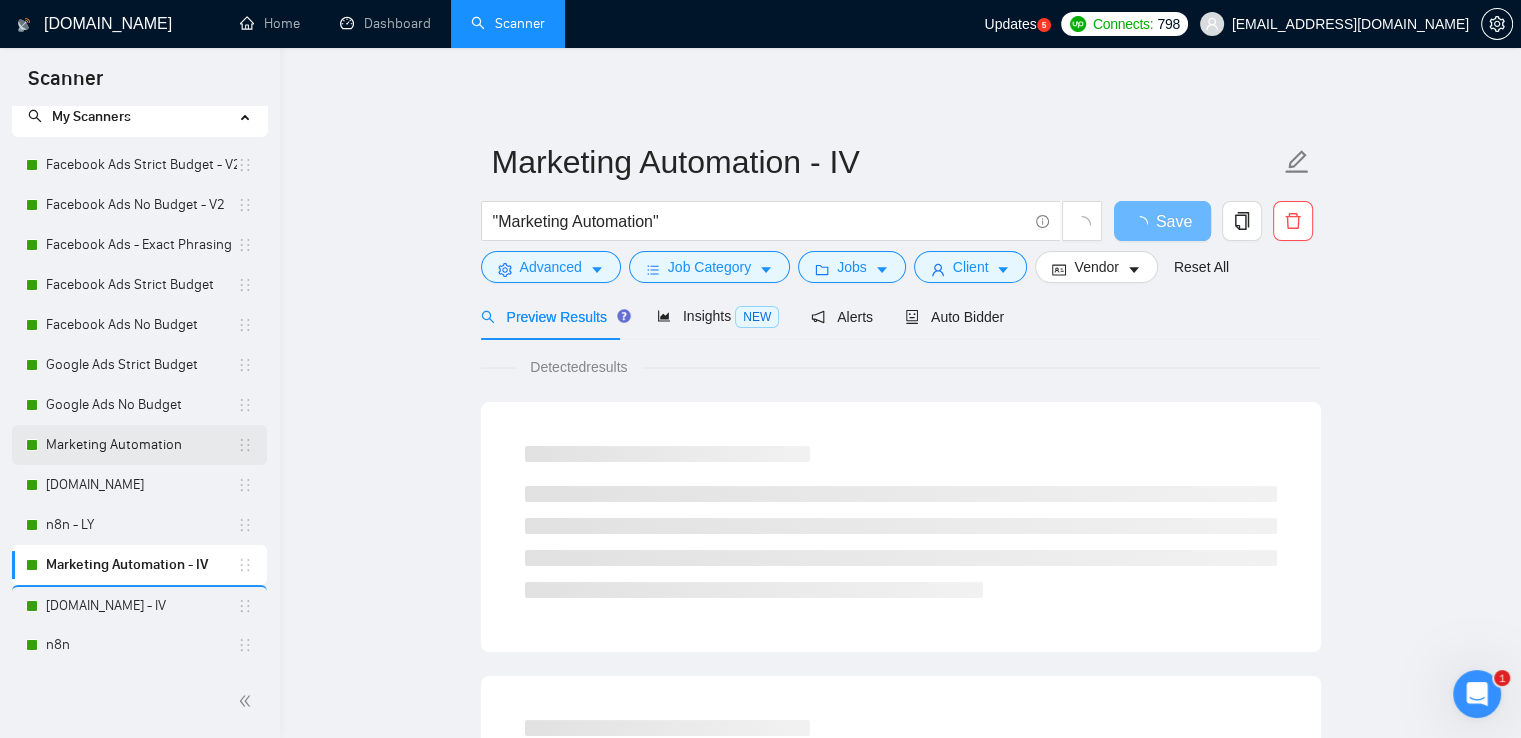 click on "Marketing Automation" at bounding box center [141, 445] 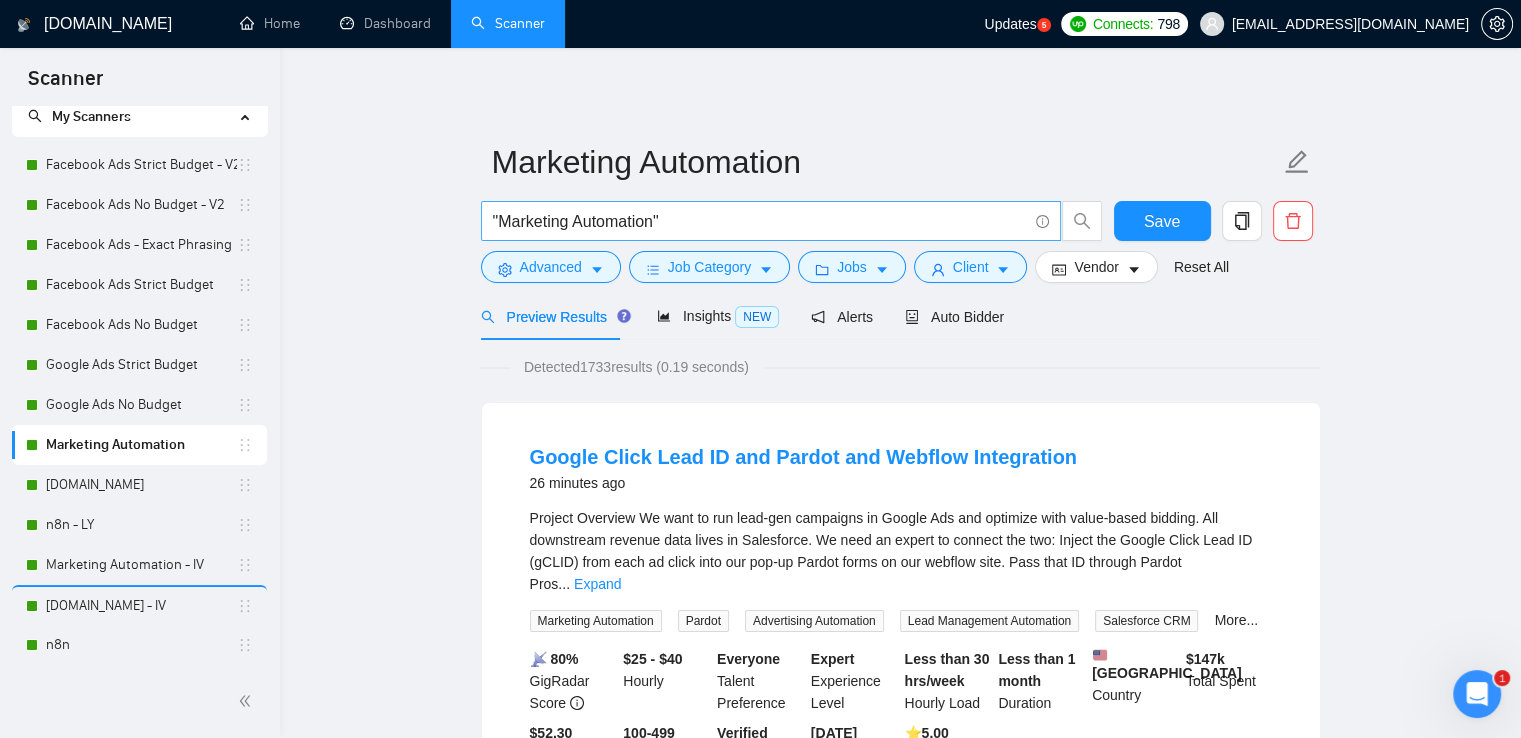 click on ""Marketing Automation"" at bounding box center (760, 221) 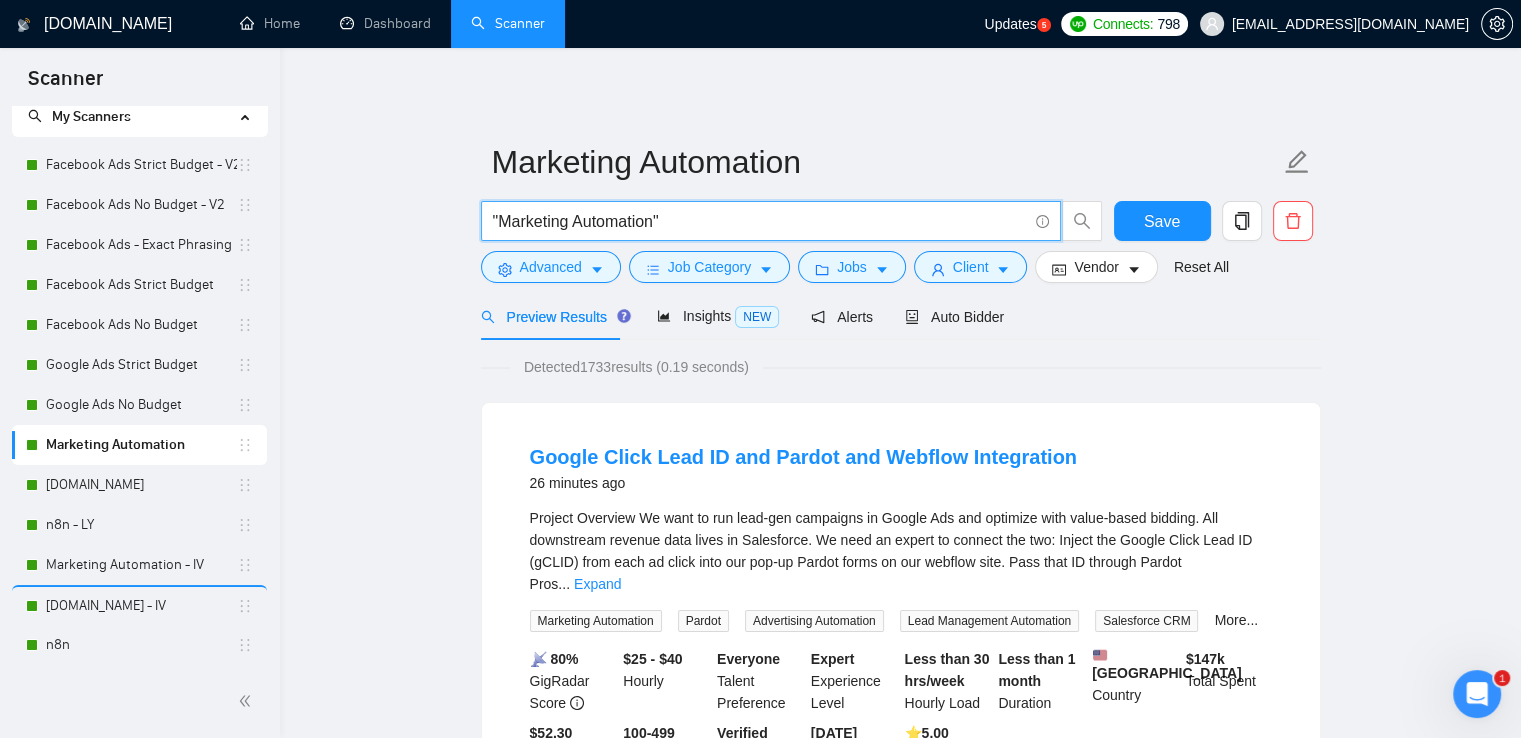click on ""Marketing Automation"" at bounding box center [760, 221] 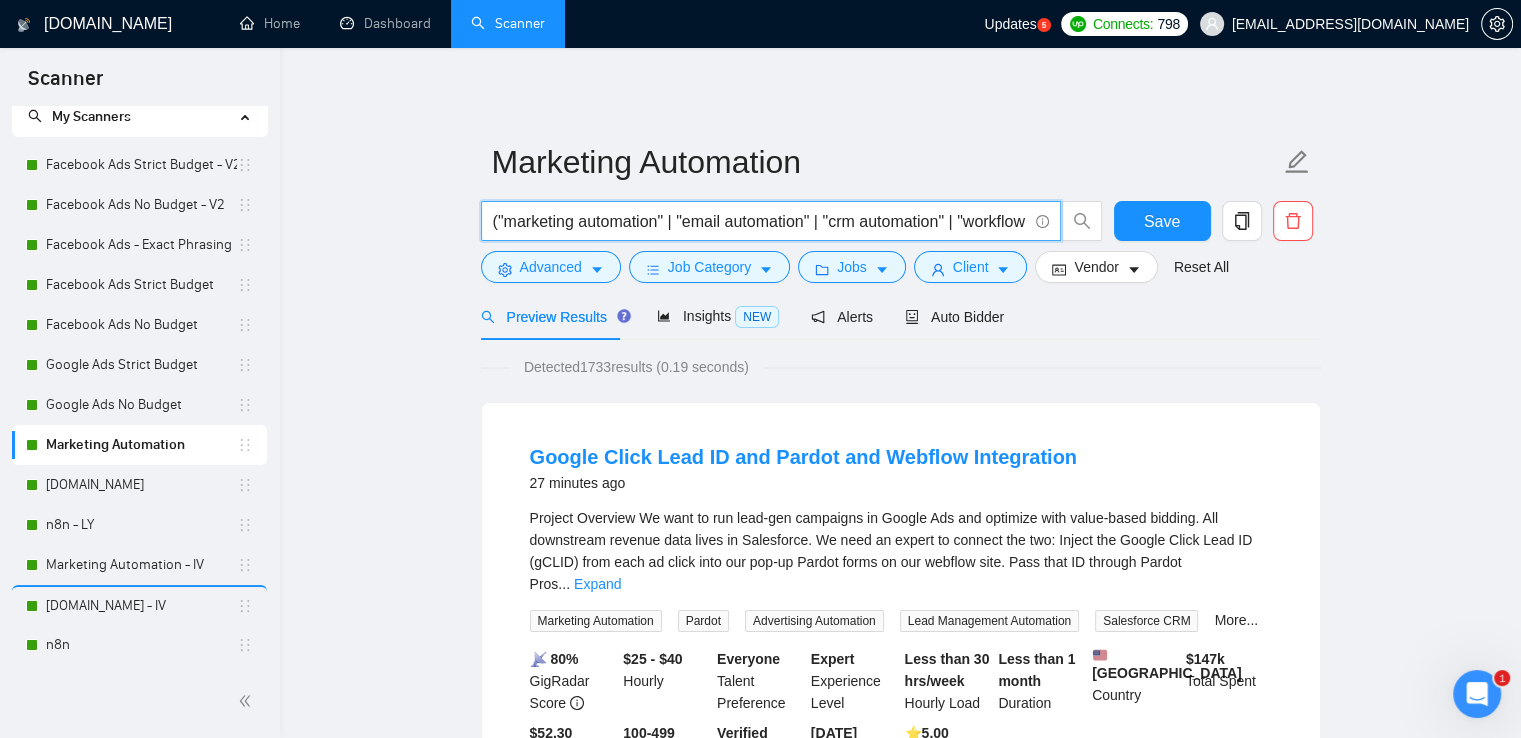 scroll, scrollTop: 0, scrollLeft: 1036, axis: horizontal 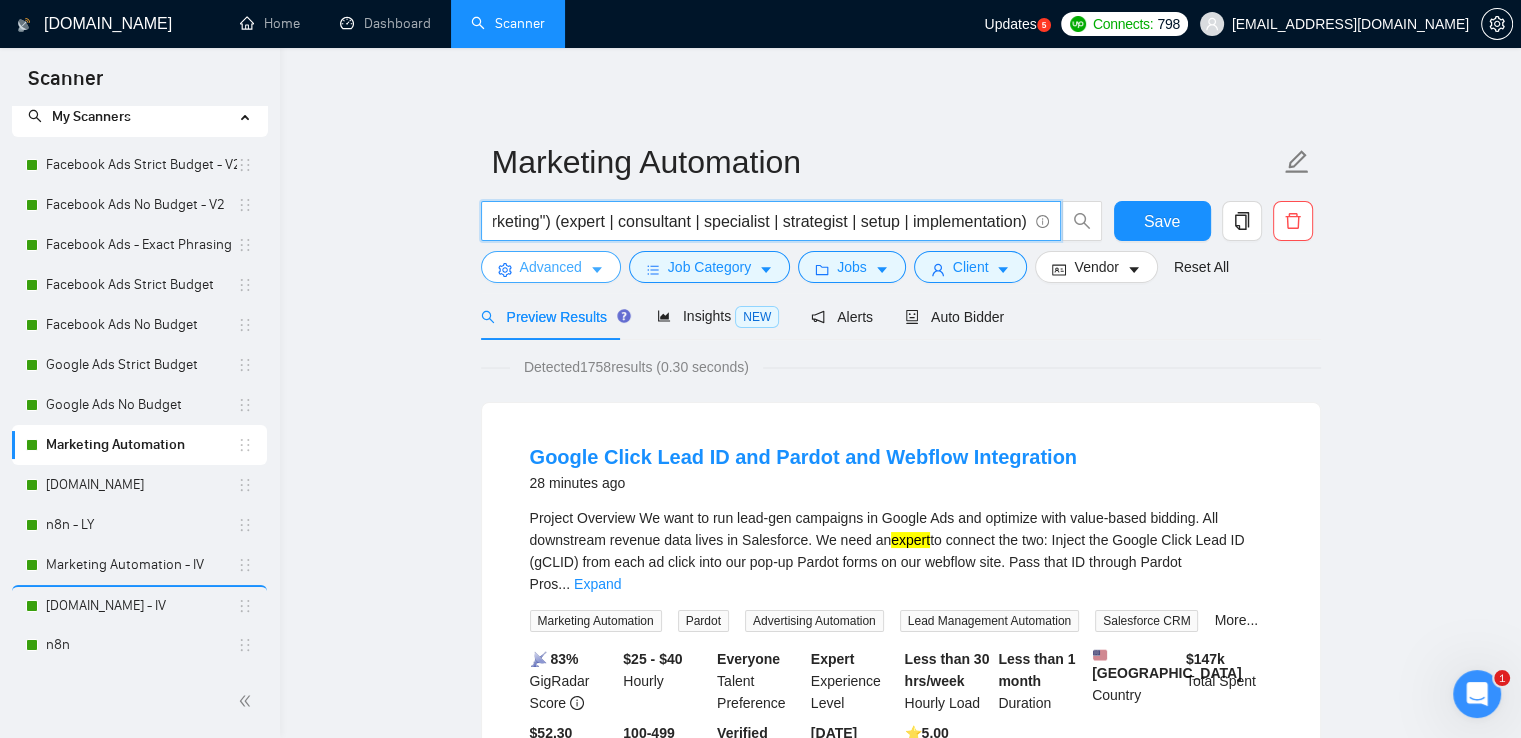 type on "("marketing automation" | "email automation" | "crm automation" | "workflow automation" | "email sequences" | "drip campaigns" | "automated marketing") (expert | consultant | specialist | strategist | setup | implementation)" 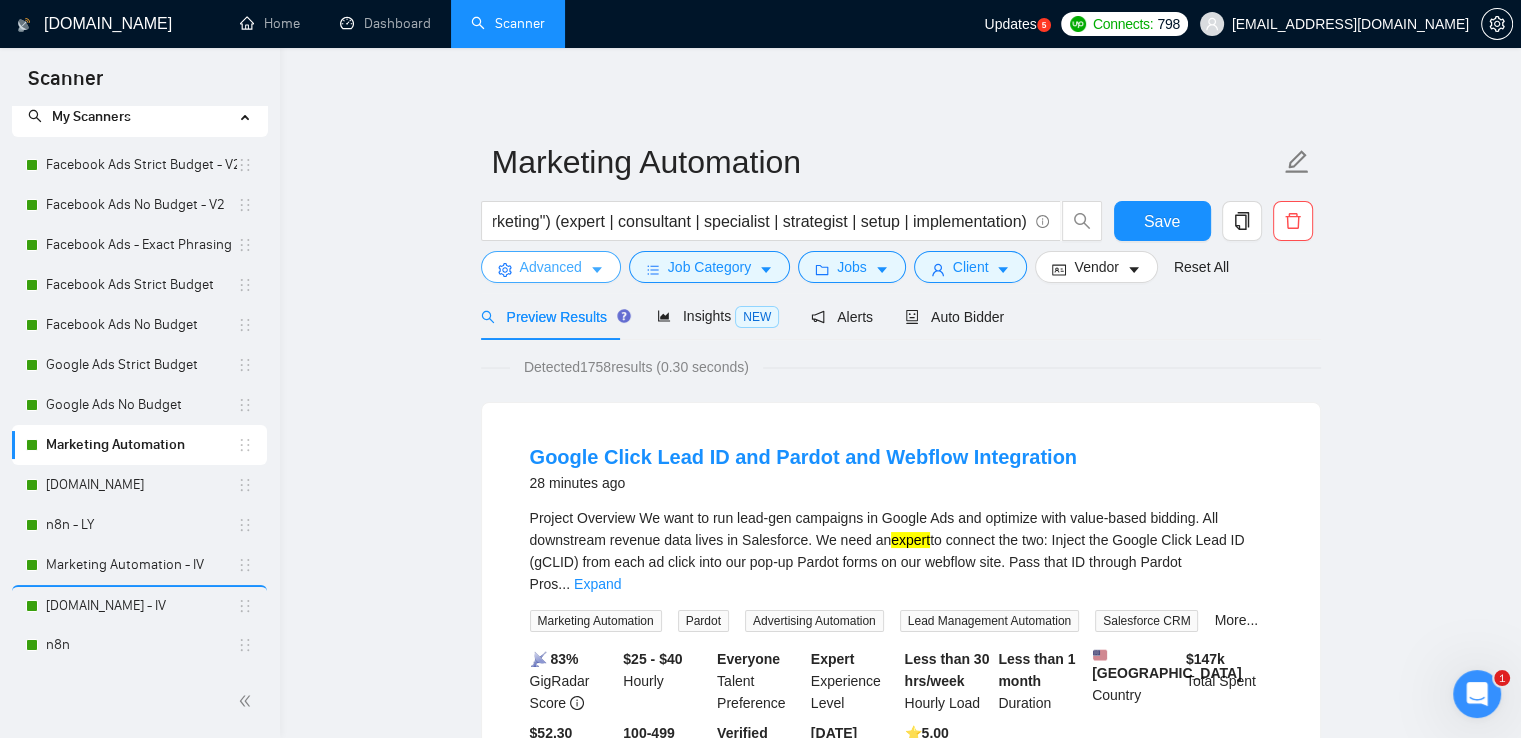 click on "Advanced" at bounding box center [551, 267] 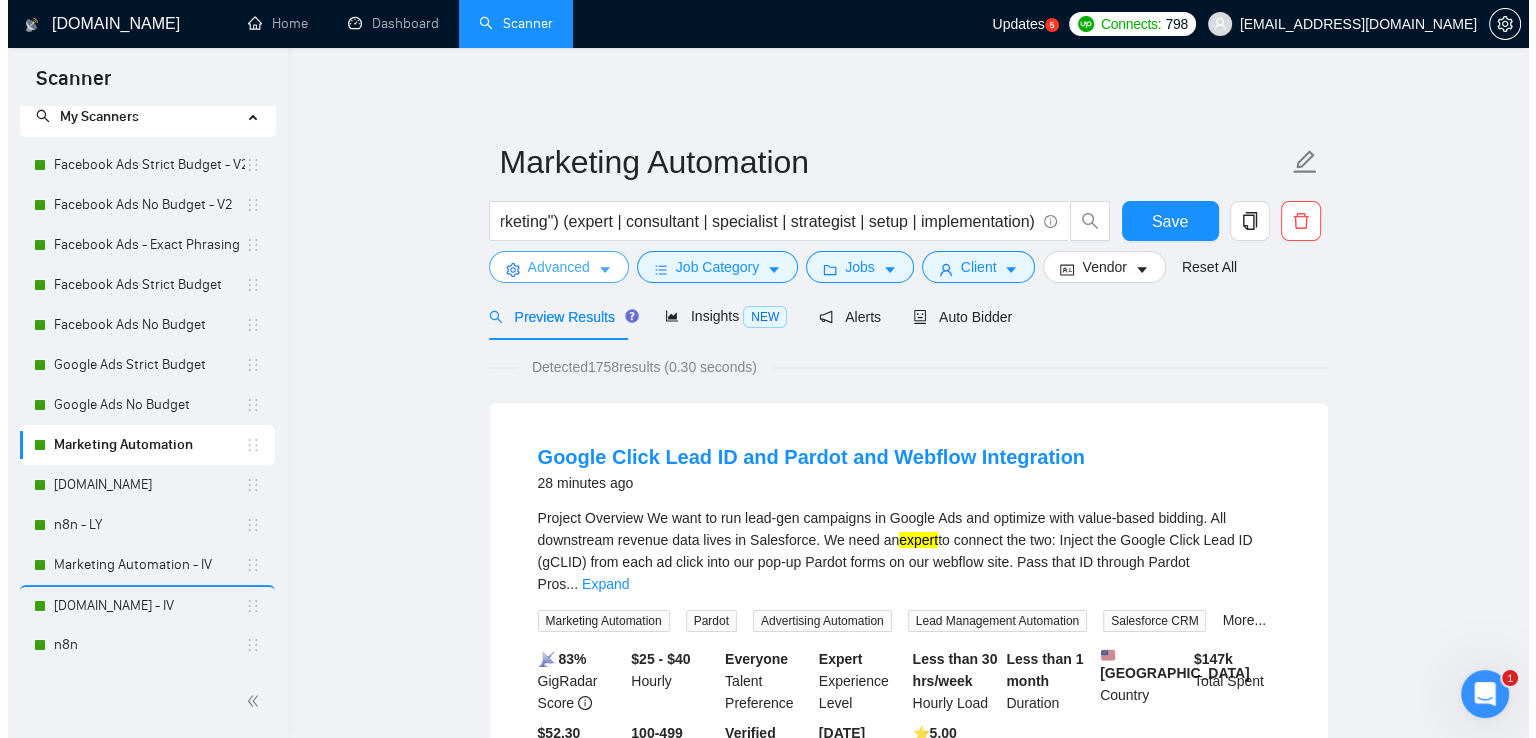scroll, scrollTop: 0, scrollLeft: 0, axis: both 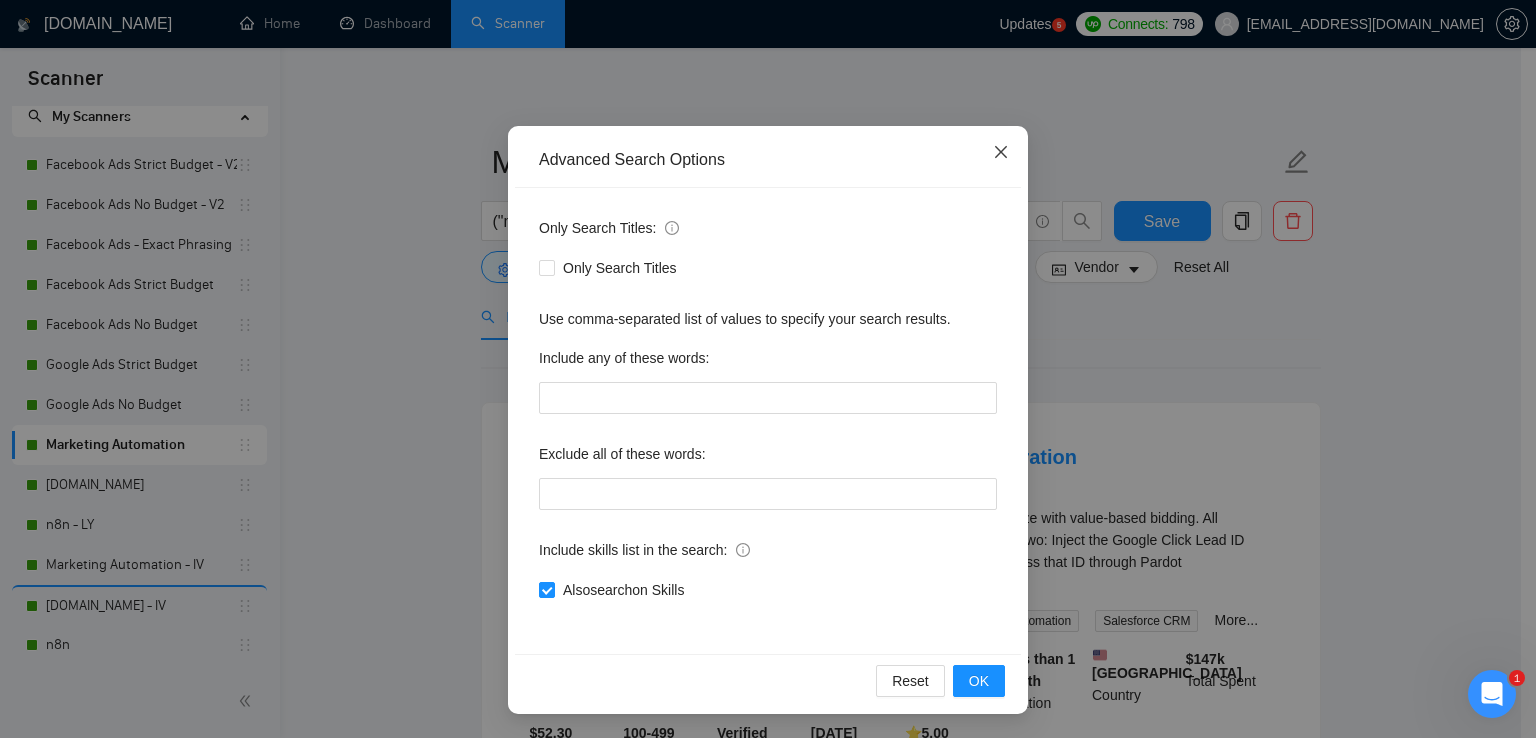 click 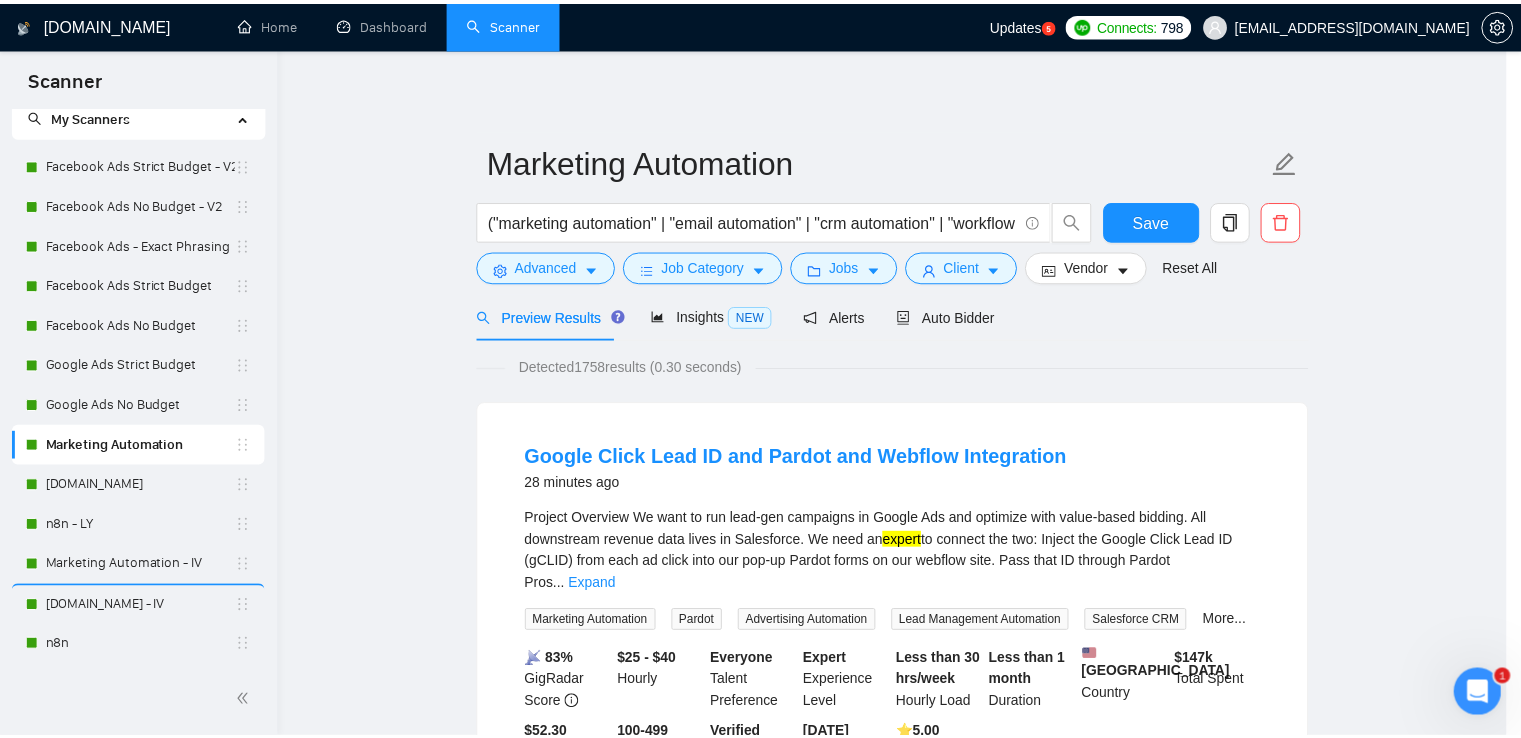 scroll, scrollTop: 0, scrollLeft: 0, axis: both 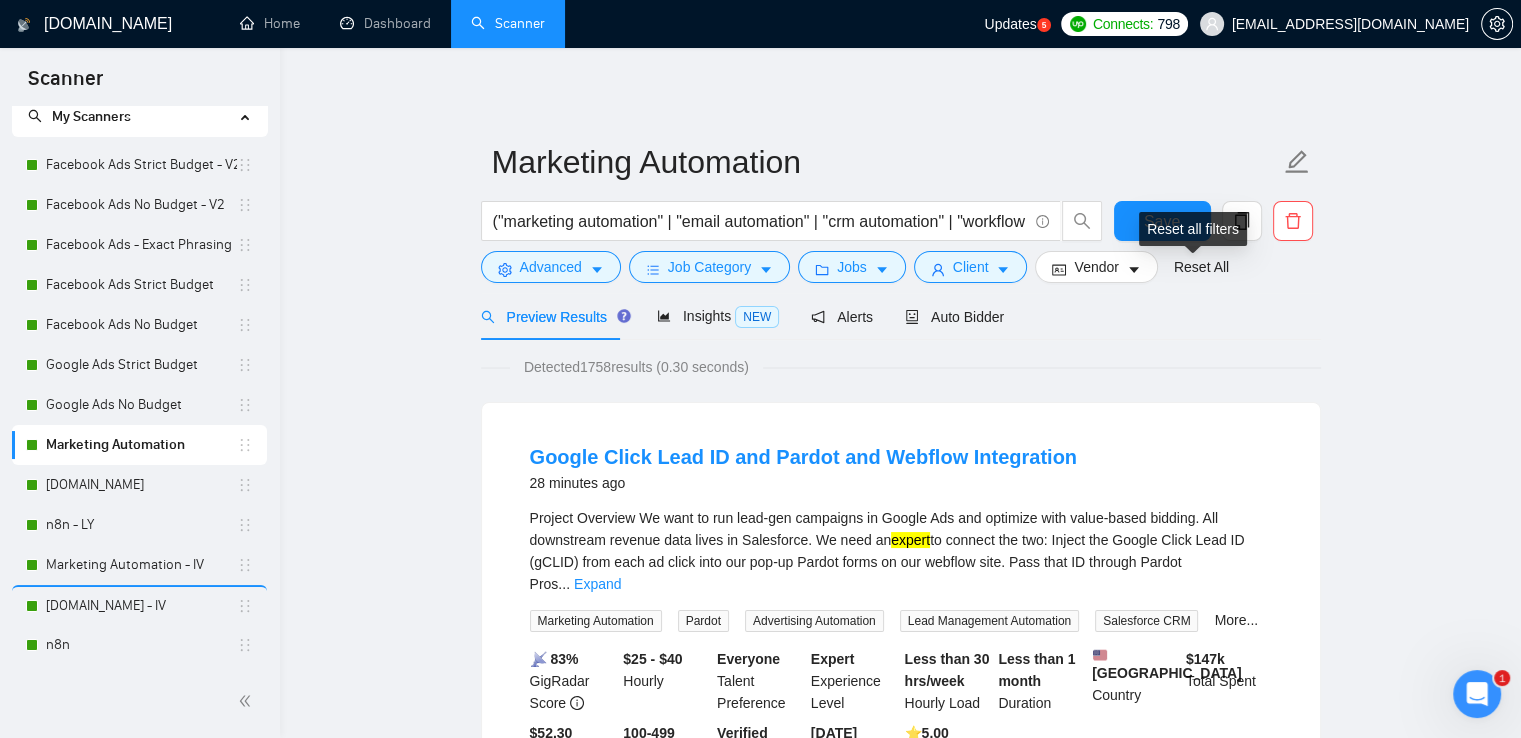 click on "Reset all filters" at bounding box center (1193, 229) 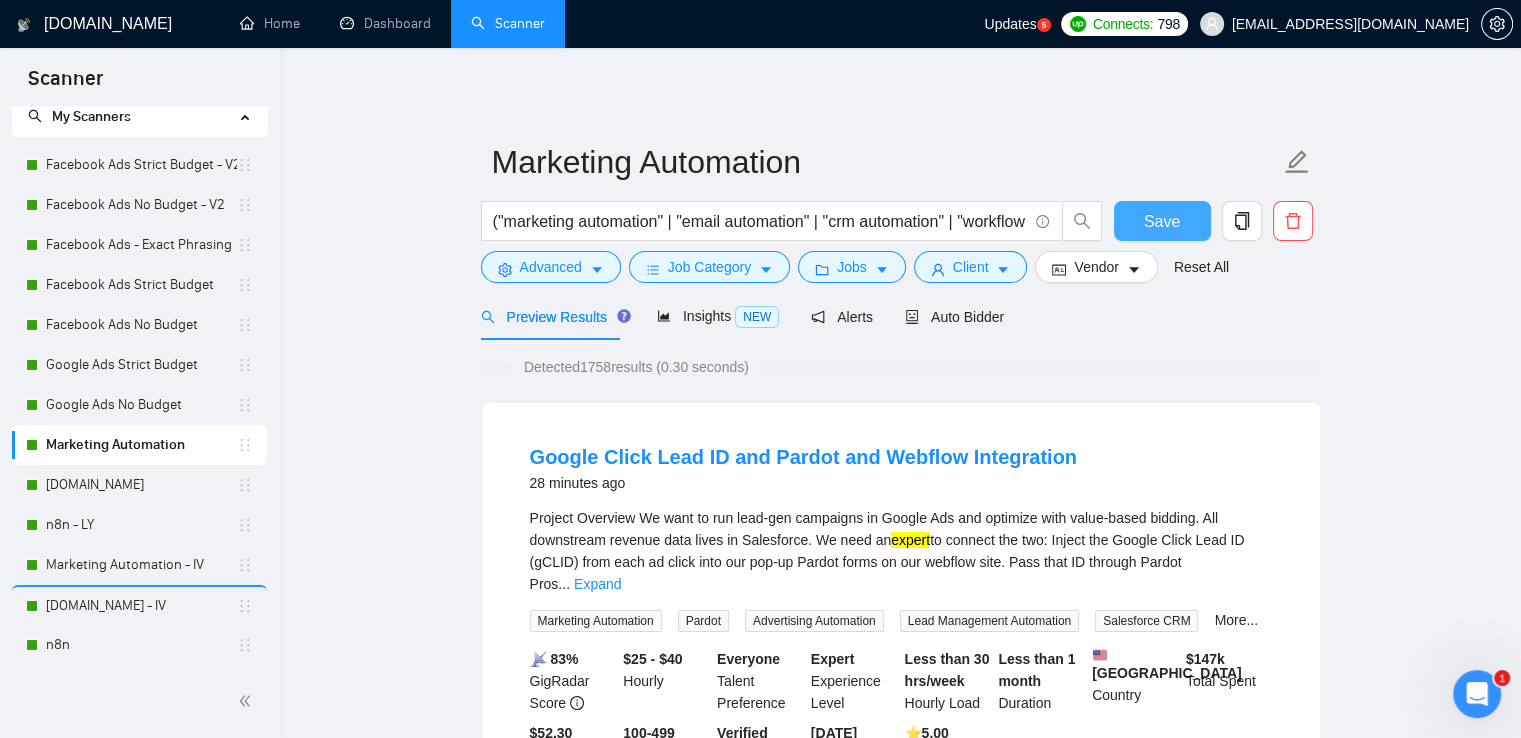 click on "Save" at bounding box center (1162, 221) 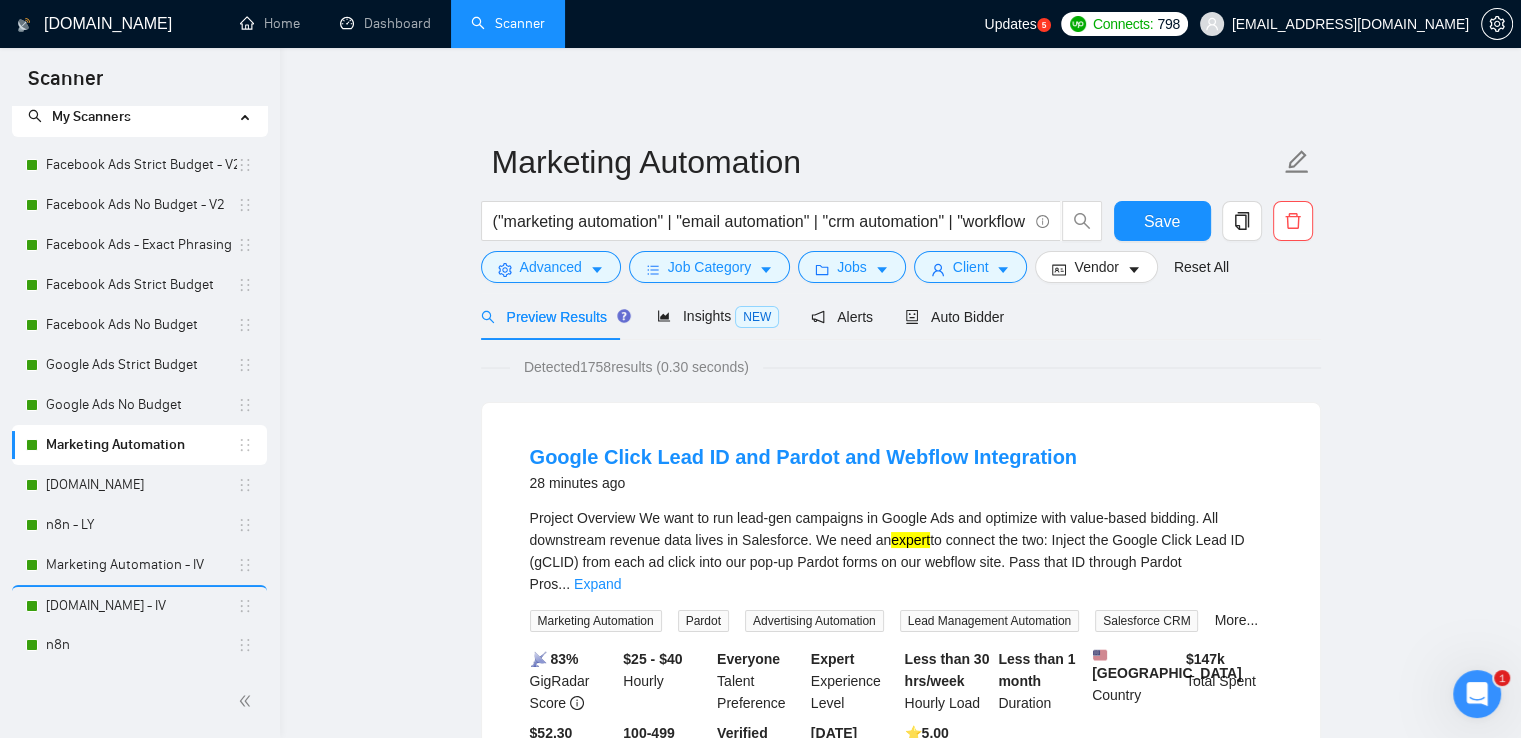 click on "Marketing Automation ("marketing automation" | "email automation" | "crm automation" | "workflow automation" | "email sequences" | "drip campaigns" | "automated marketing") (expert | consultant | specialist | strategist | setup | implementation) Save Advanced   Job Category   Jobs   Client   Vendor   Reset All Preview Results Insights NEW Alerts Auto Bidder Detected   1758  results   (0.30 seconds) Google Click Lead ID and Pardot and Webflow Integration 28 minutes ago Project Overview
We want to run lead‑gen campaigns in Google Ads and optimize with value‑based bidding. All downstream revenue data lives in Salesforce. We need an  expert  to connect the two:
Inject the Google Click Lead ID (gCLID) from each ad click into our pop‑up Pardot forms on our webflow site.
Pass that ID through Pardot Pros ... Expand Marketing Automation Pardot Advertising Automation Lead Management Automation Salesforce CRM More... 📡   83% GigRadar Score   $25 - $40 Hourly Everyone Talent Preference Expert Experience Level" at bounding box center [900, 2567] 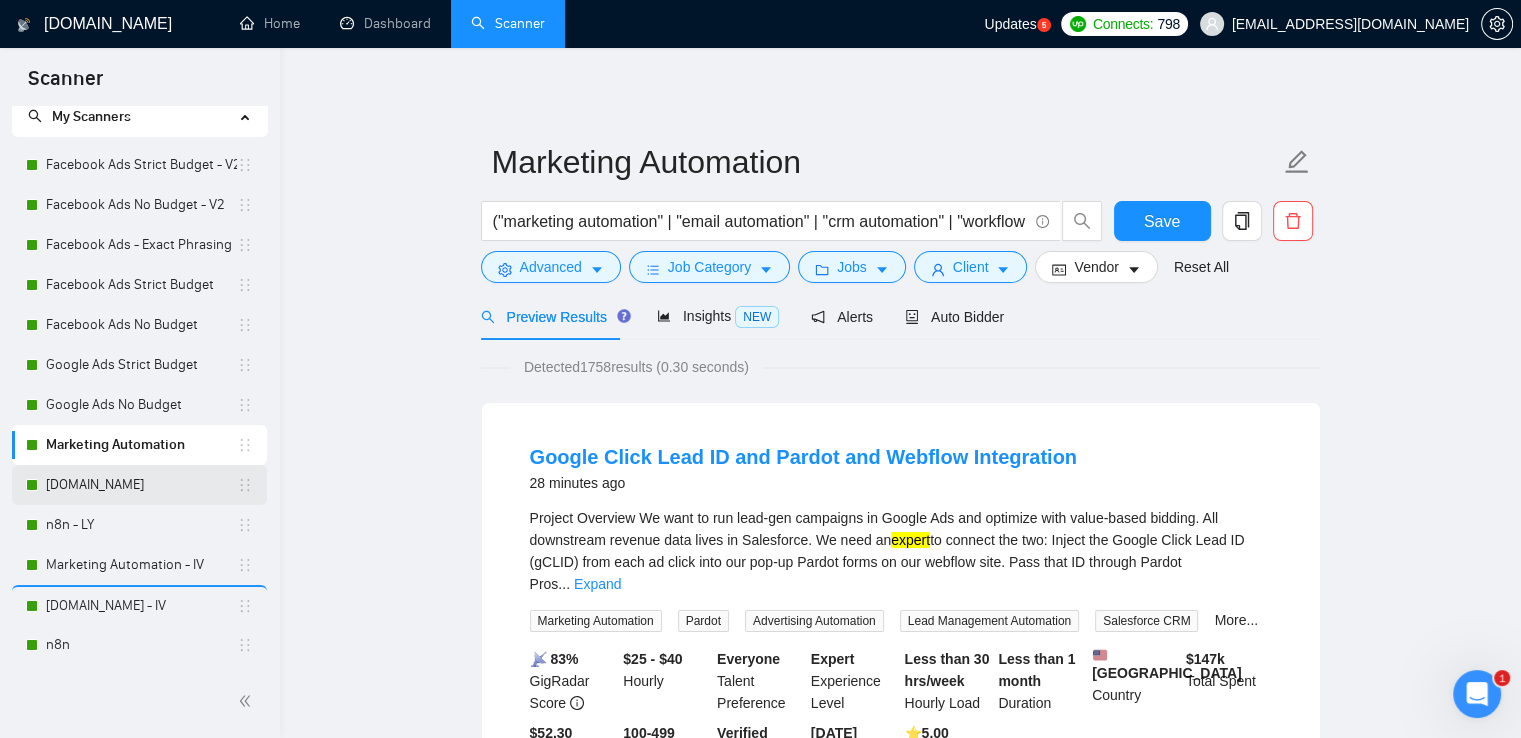 click on "[DOMAIN_NAME]" at bounding box center [141, 485] 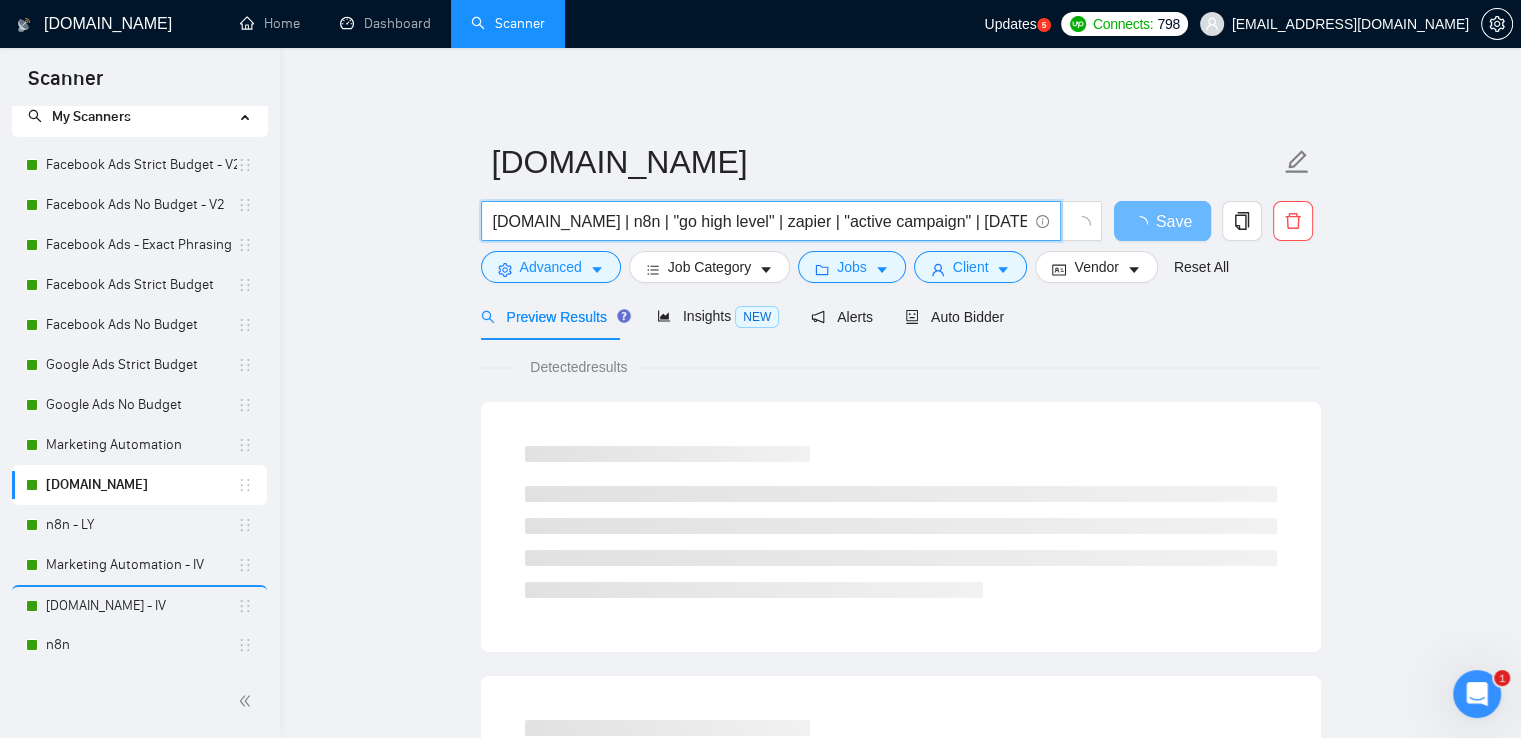 click on "[DOMAIN_NAME] | n8n | "go high level" | zapier | "active campaign" | [DATE][DOMAIN_NAME] | airtable | clickup | clickfunnels" at bounding box center [760, 221] 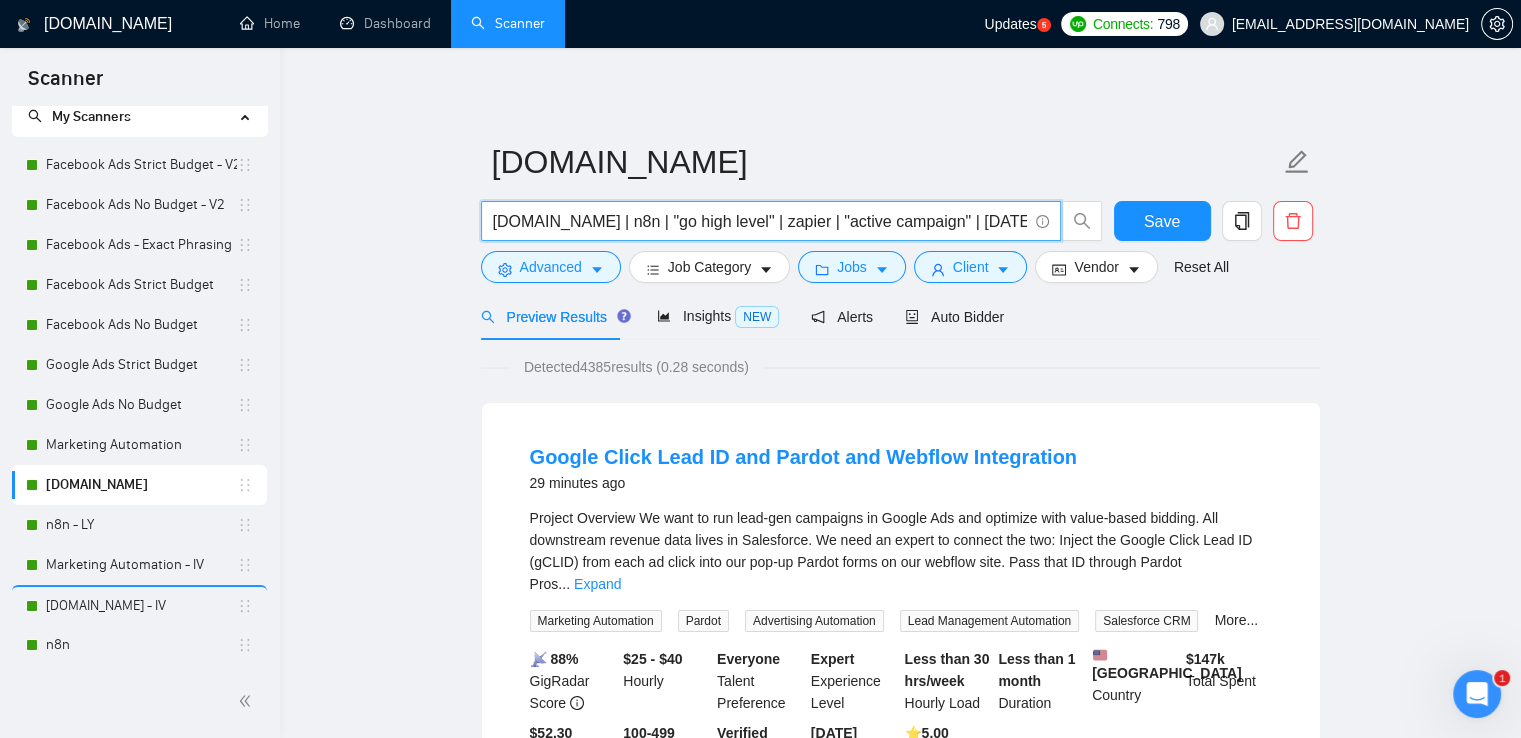 paste on "([DOMAIN_NAME] | n8n | "go high level" | "gohighlevel" | zapier | "active campaign" | activecampaign | "[DATE][DOMAIN_NAME]" | airtable | clickup | clickfunnels) (integrat* | automat* | setup | expert | consultant | specialist)" 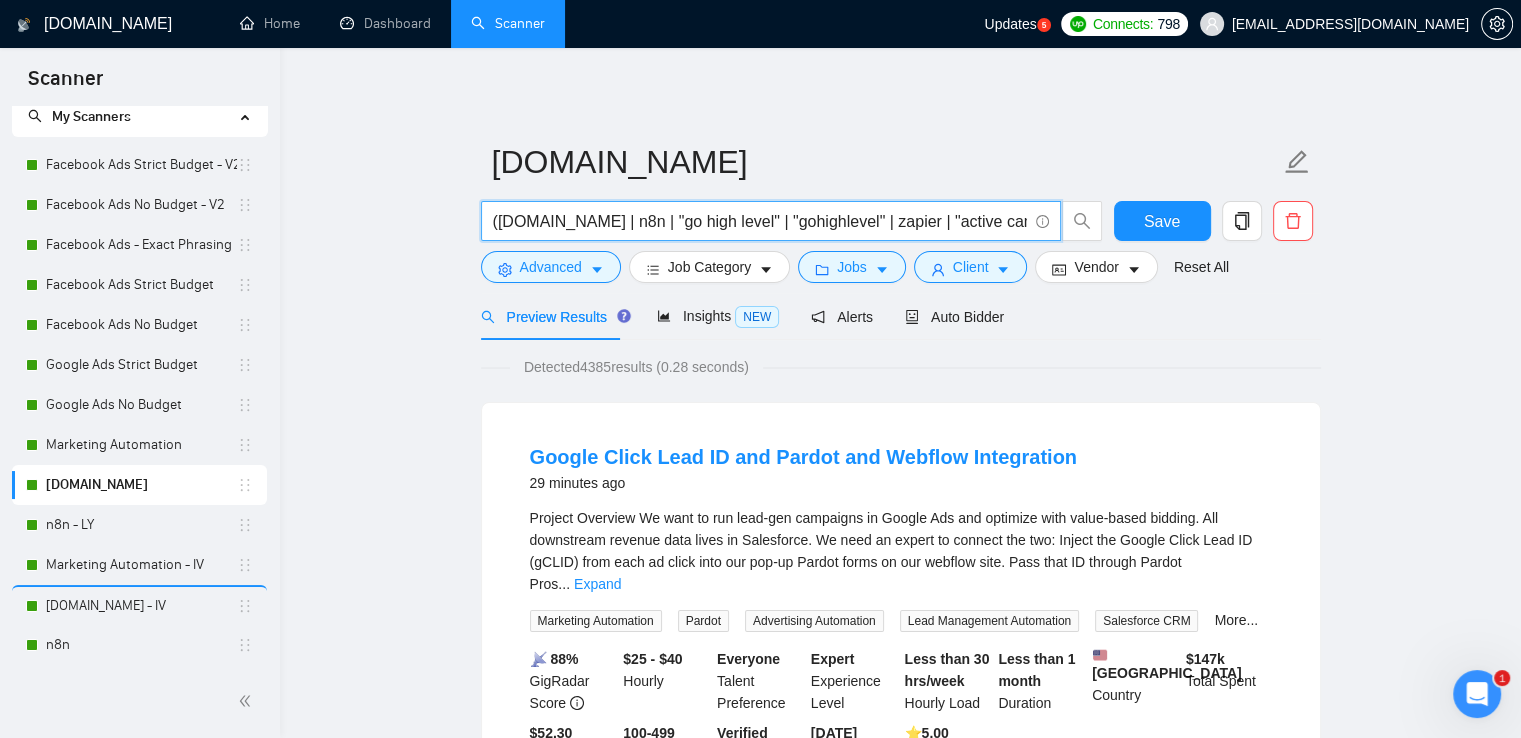 scroll, scrollTop: 0, scrollLeft: 892, axis: horizontal 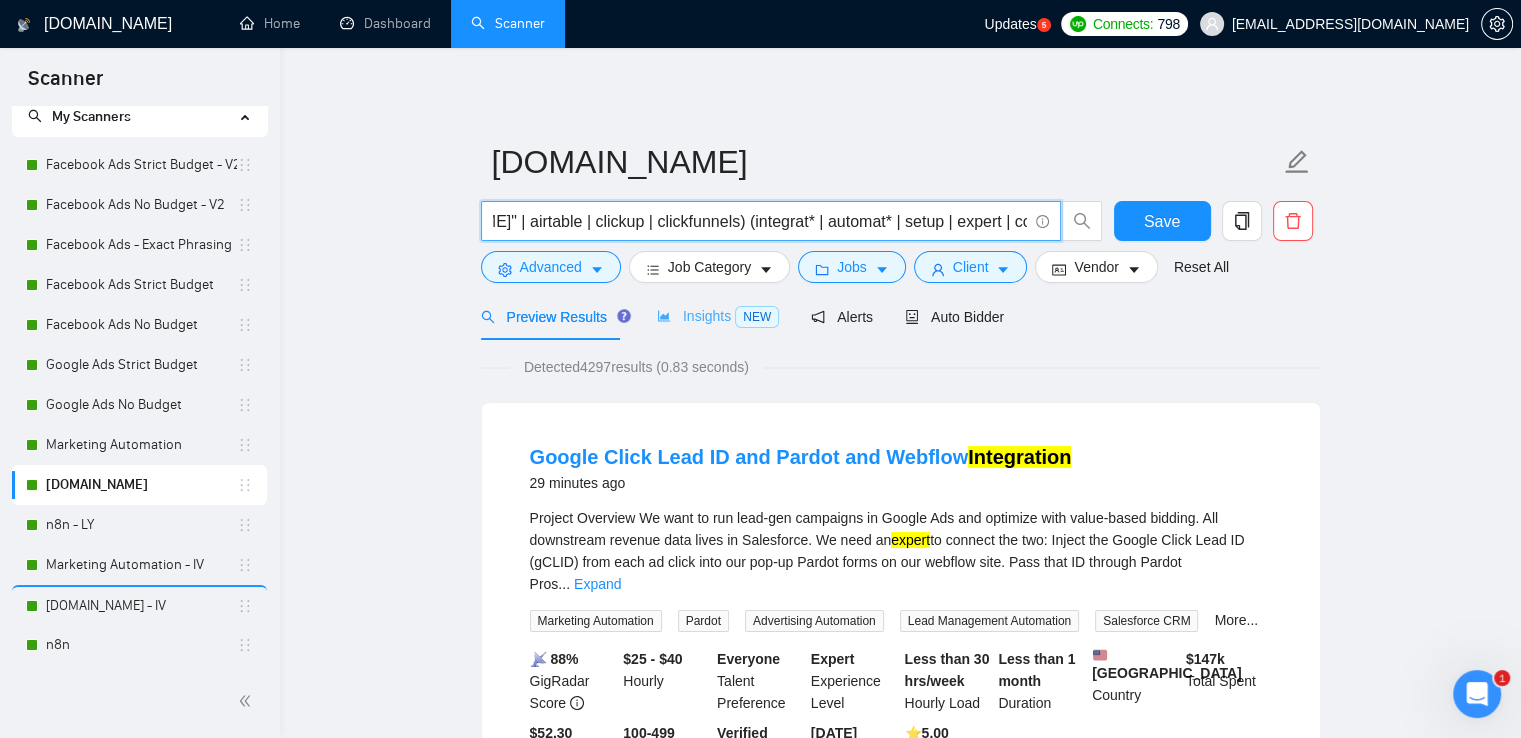 type on "([DOMAIN_NAME] | n8n | "go high level" | "gohighlevel" | zapier | "active campaign" | activecampaign | "[DATE][DOMAIN_NAME]" | airtable | clickup | clickfunnels) (integrat* | automat* | setup | expert | consultant | specialist)" 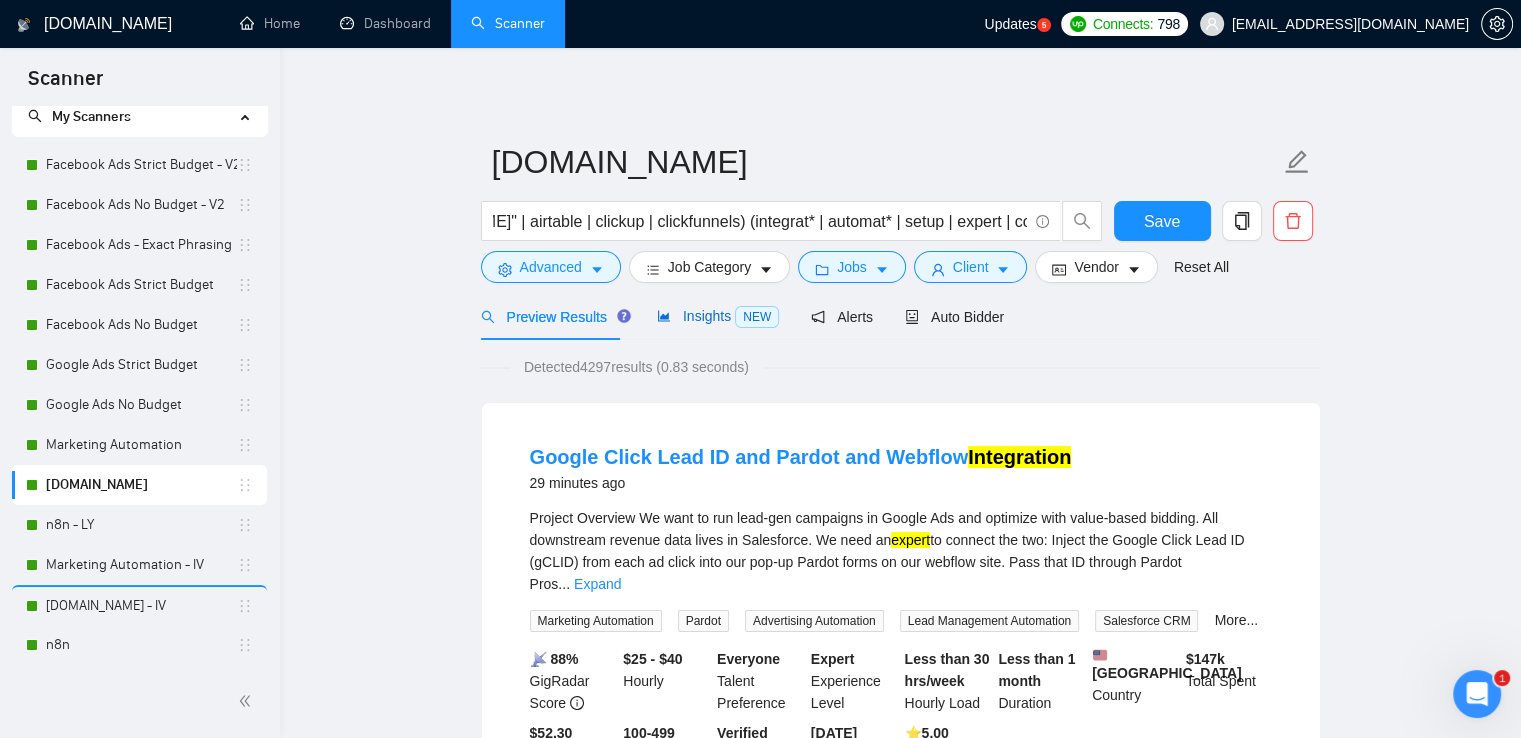 scroll, scrollTop: 0, scrollLeft: 0, axis: both 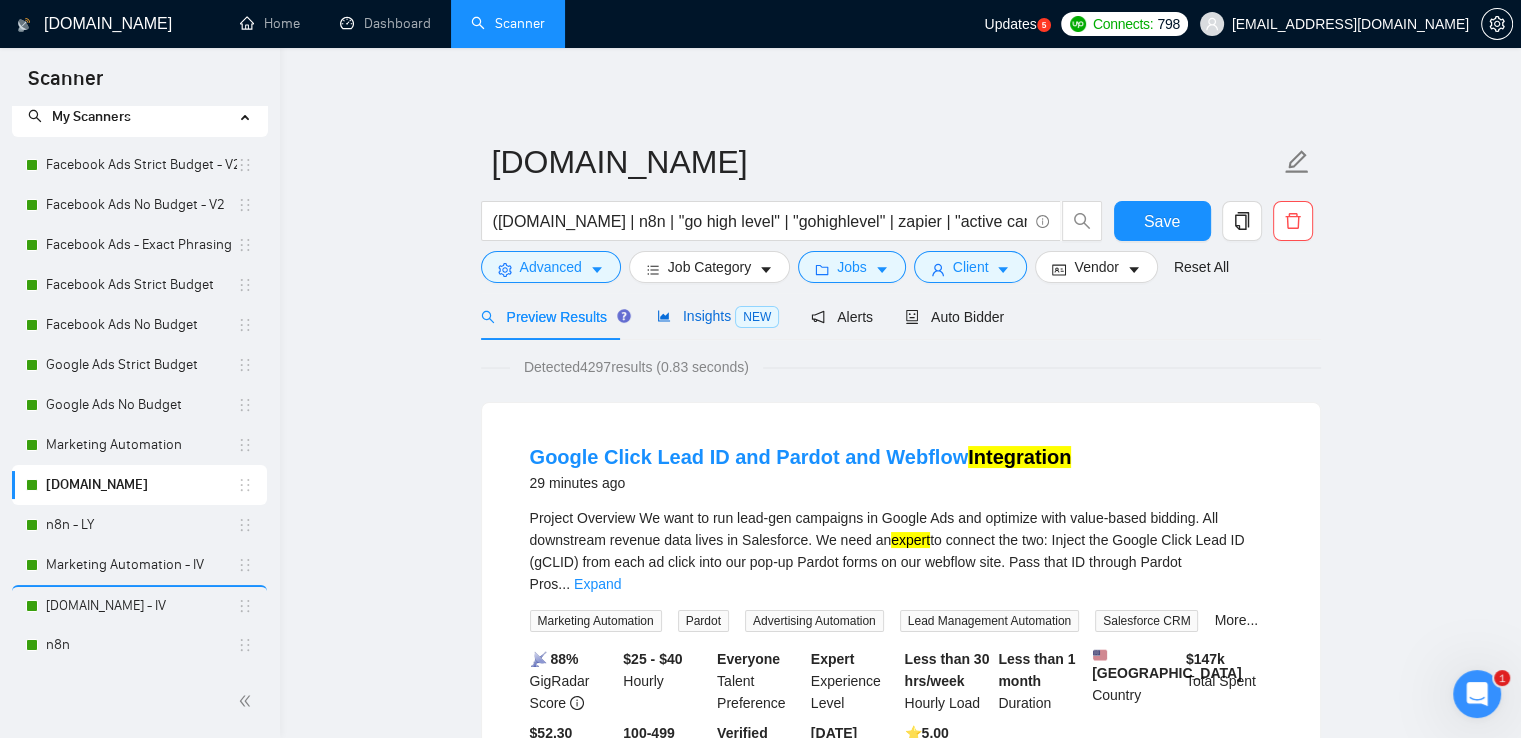 click on "Insights NEW" at bounding box center (718, 316) 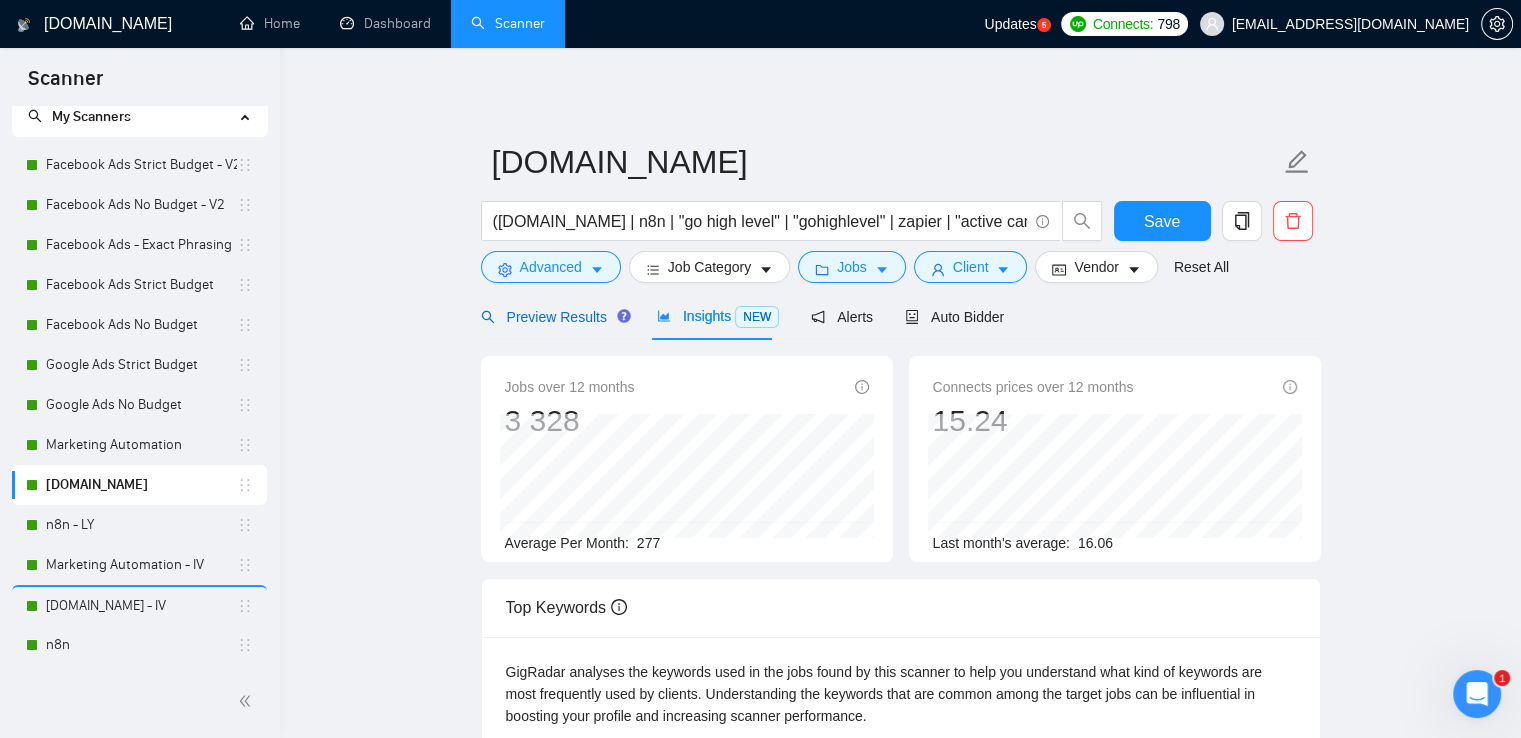 click on "Preview Results" at bounding box center (553, 317) 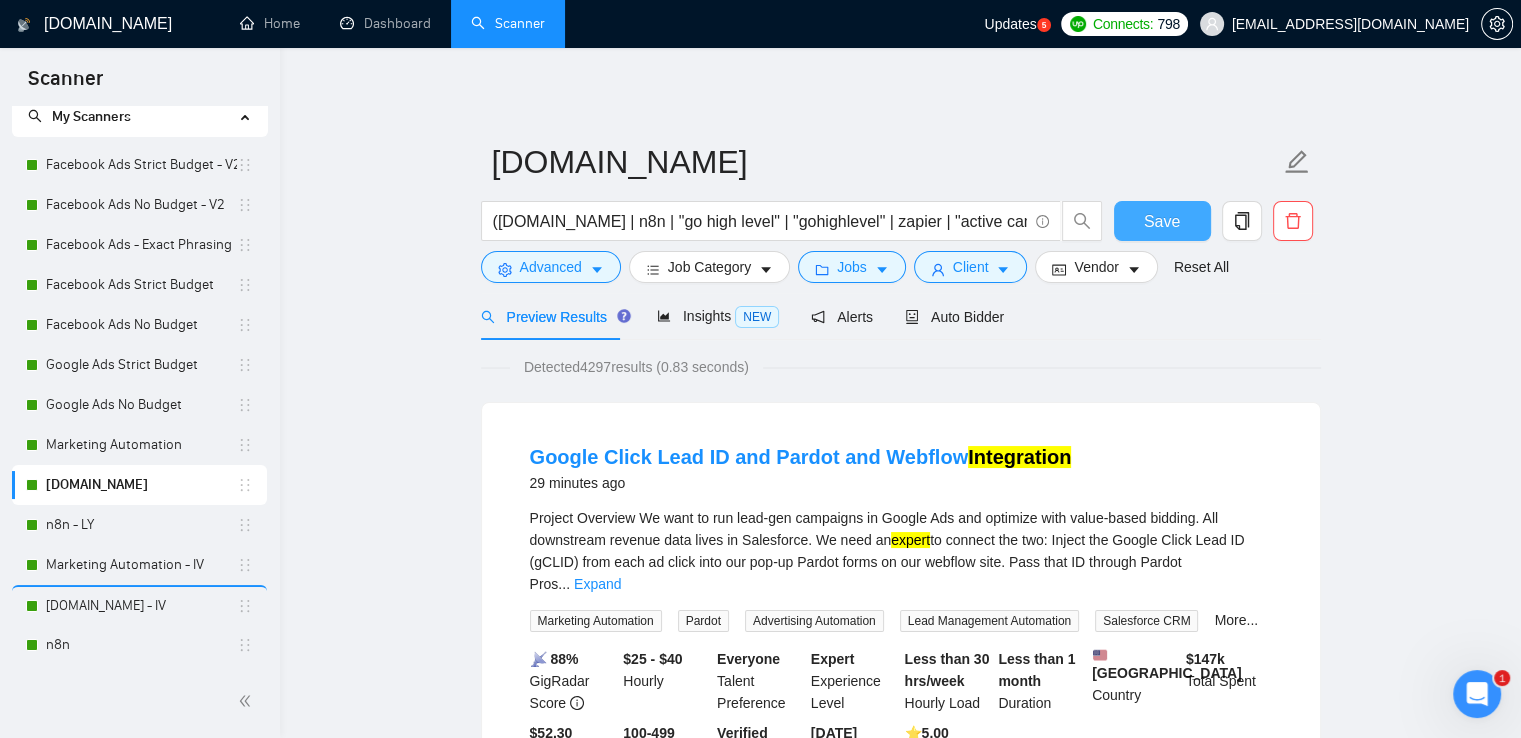 click on "Save" at bounding box center (1162, 221) 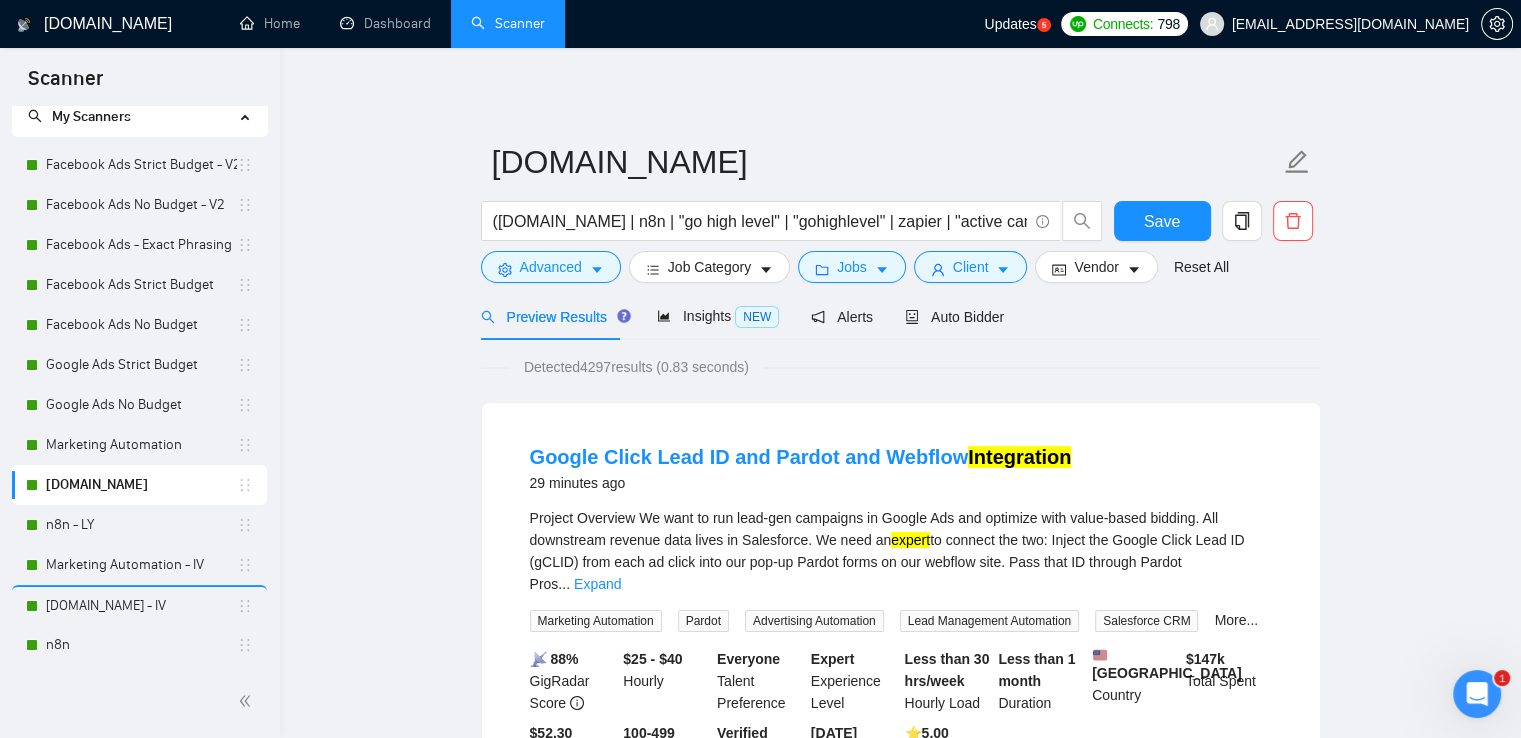 click on "[DOMAIN_NAME] ([DOMAIN_NAME] | n8n | "go high level" | "gohighlevel" | zapier | "active campaign" | activecampaign | "[DATE][DOMAIN_NAME]" | airtable | clickup | clickfunnels) (integrat* | automat* | setup | expert | consultant | specialist) Save Advanced   Job Category   Jobs   Client   Vendor   Reset All Preview Results Insights NEW Alerts Auto Bidder Detected   4297  results   (0.83 seconds) Google Click Lead ID and Pardot and Webflow  Integration 29 minutes ago Project Overview
We want to run lead‑gen campaigns in Google Ads and optimize with value‑based bidding. All downstream revenue data lives in Salesforce. We need an  expert  to connect the two:
Inject the Google Click Lead ID (gCLID) from each ad click into our pop‑up Pardot forms on our webflow site.
Pass that ID through Pardot Pros ... Expand Marketing Automation Pardot Advertising Automation Lead Management Automation Salesforce CRM More... 📡   88% GigRadar Score   $25 - $40 Hourly Everyone Talent Preference Expert Experience Level Less than 30 hrs/week" at bounding box center [900, 2493] 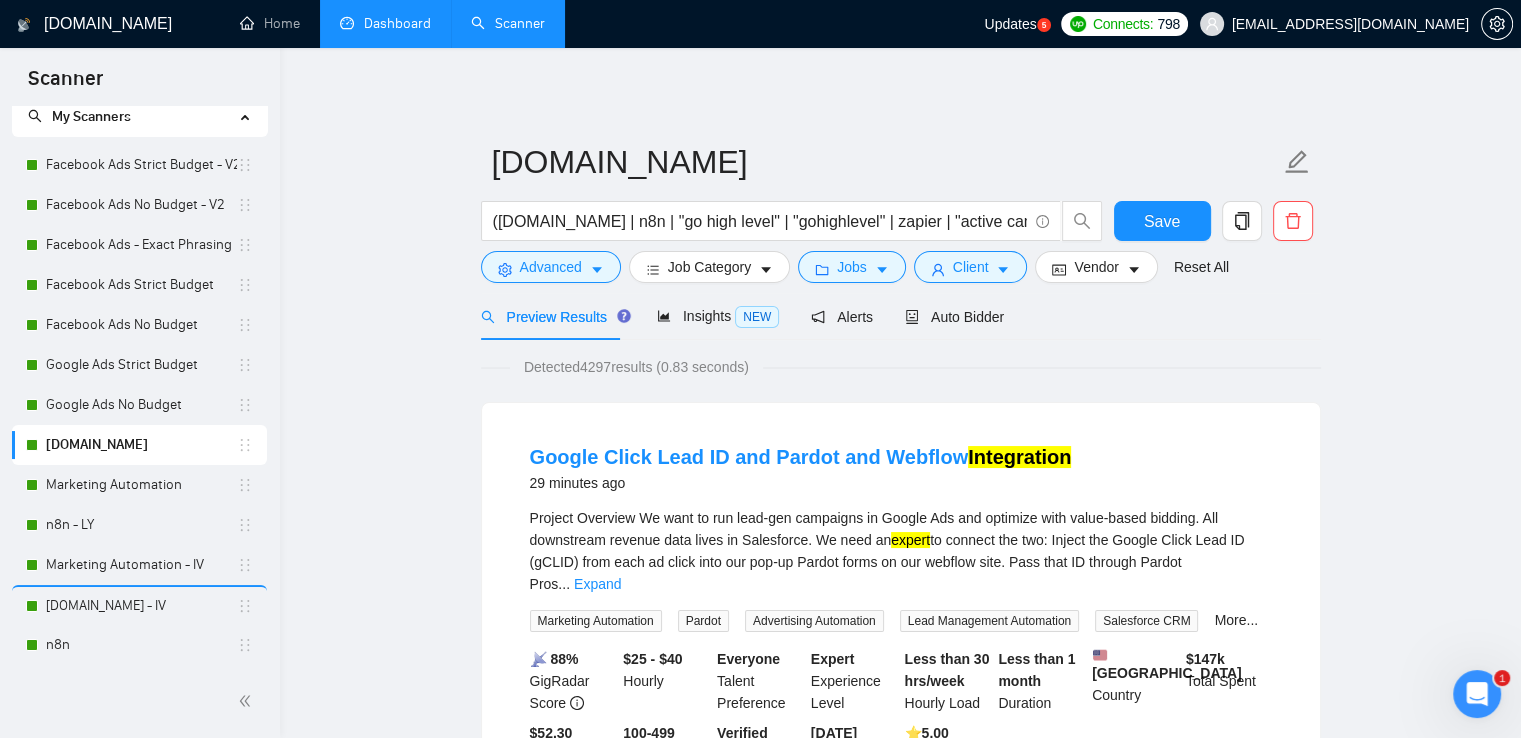 click on "Dashboard" at bounding box center (385, 23) 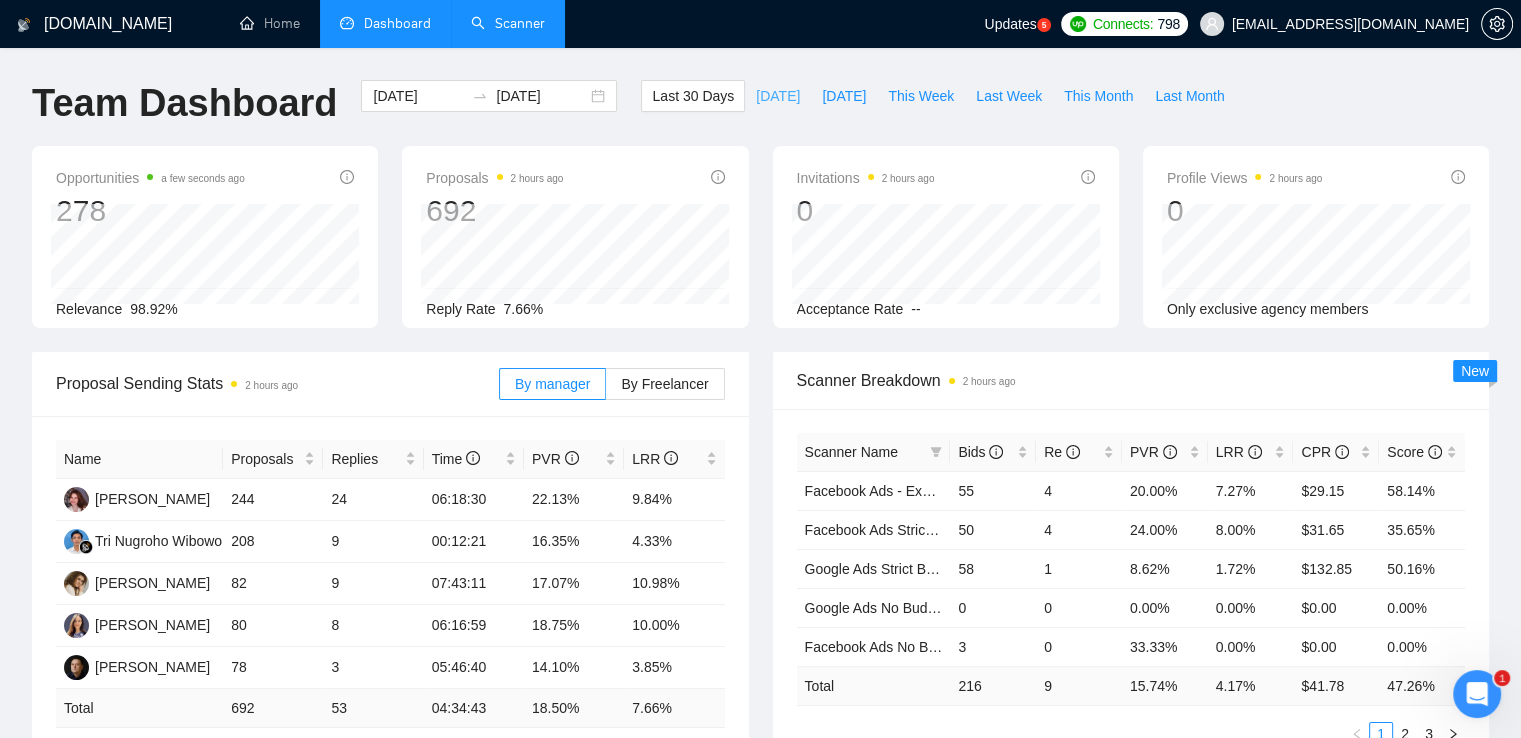 click on "[DATE]" at bounding box center (778, 96) 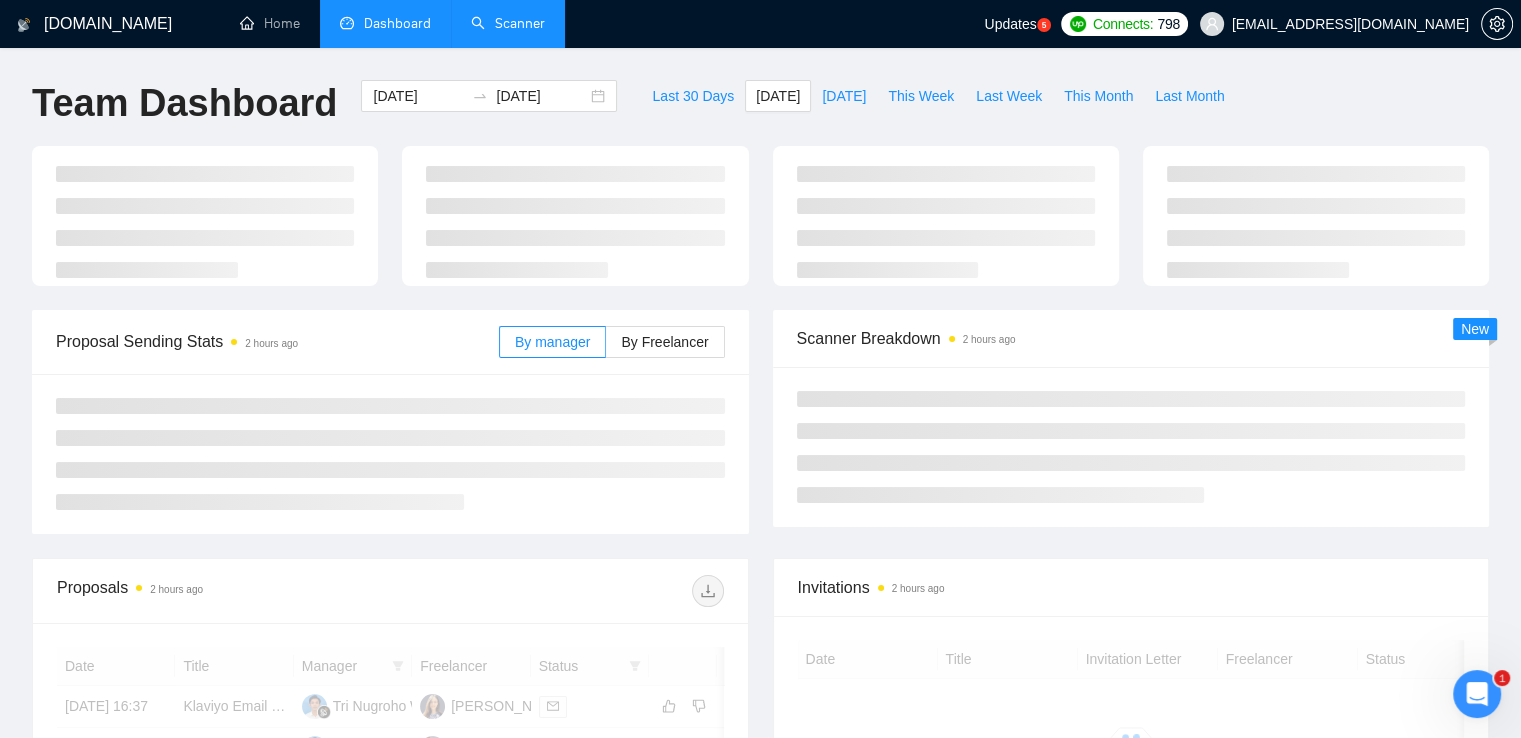 type on "[DATE]" 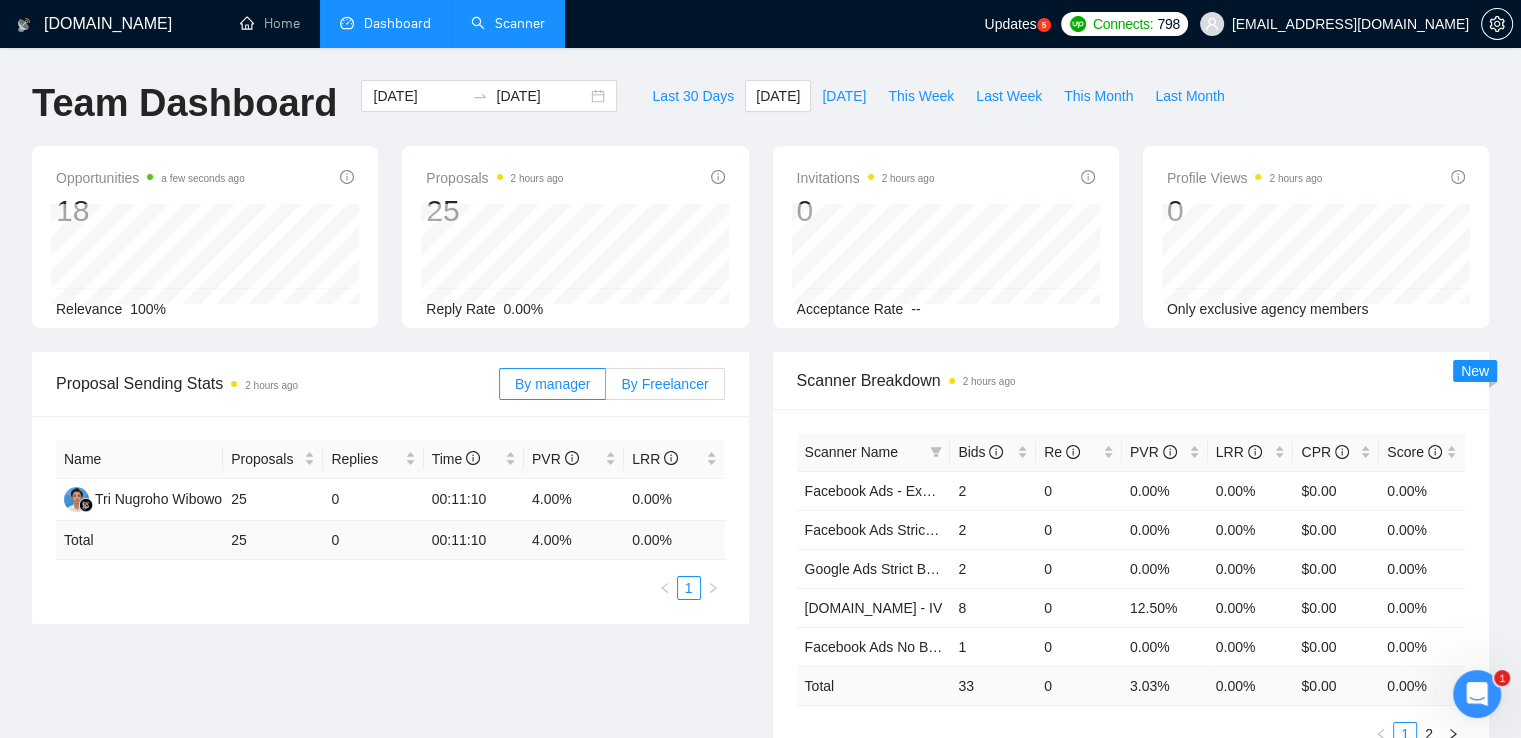 click on "By Freelancer" at bounding box center [665, 384] 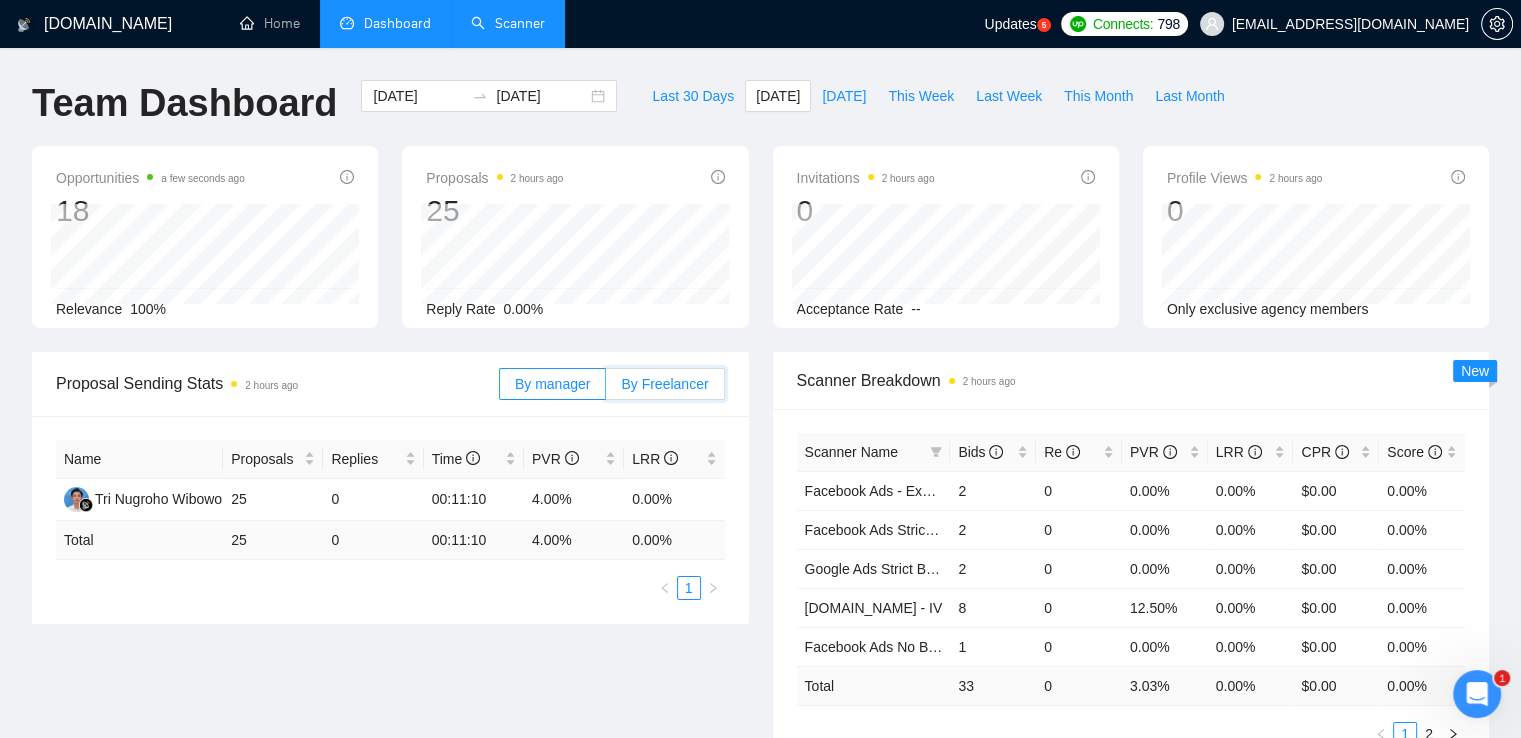 click on "By Freelancer" at bounding box center (606, 389) 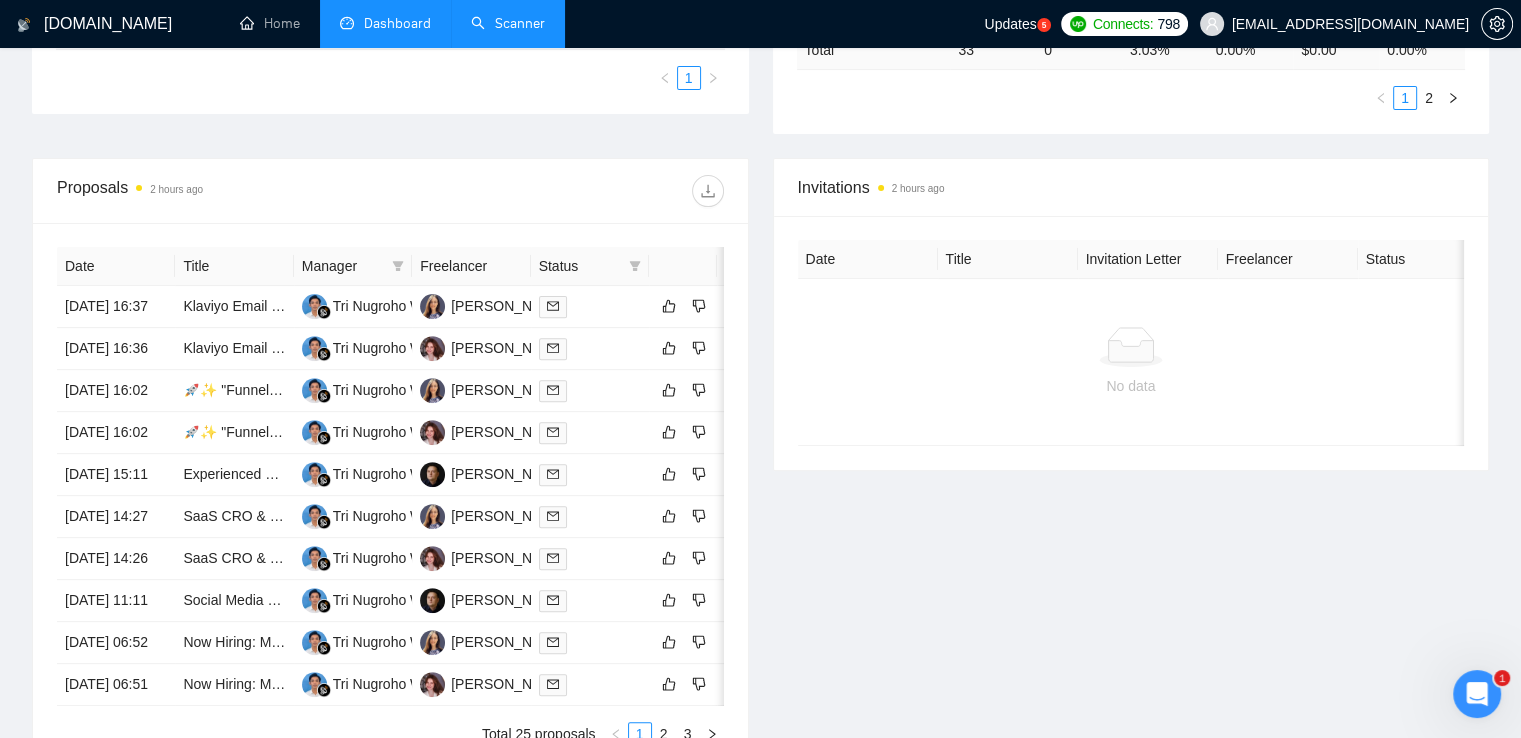 scroll, scrollTop: 800, scrollLeft: 0, axis: vertical 